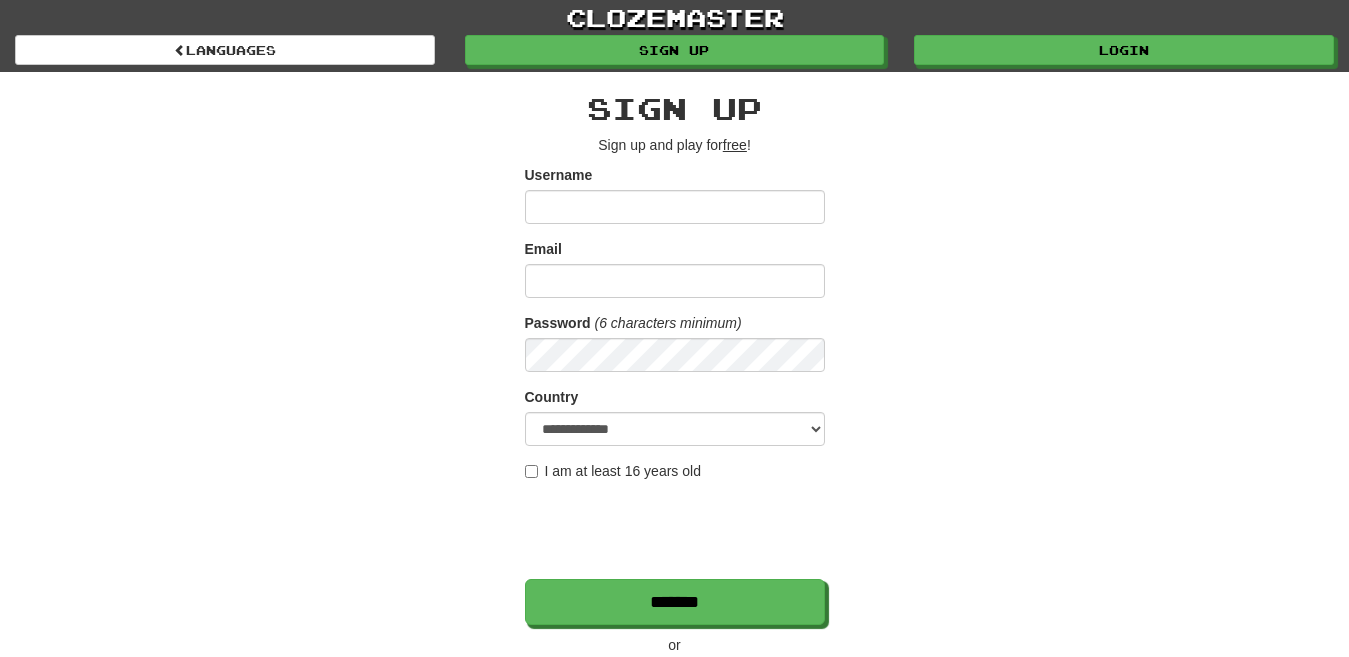 scroll, scrollTop: 0, scrollLeft: 0, axis: both 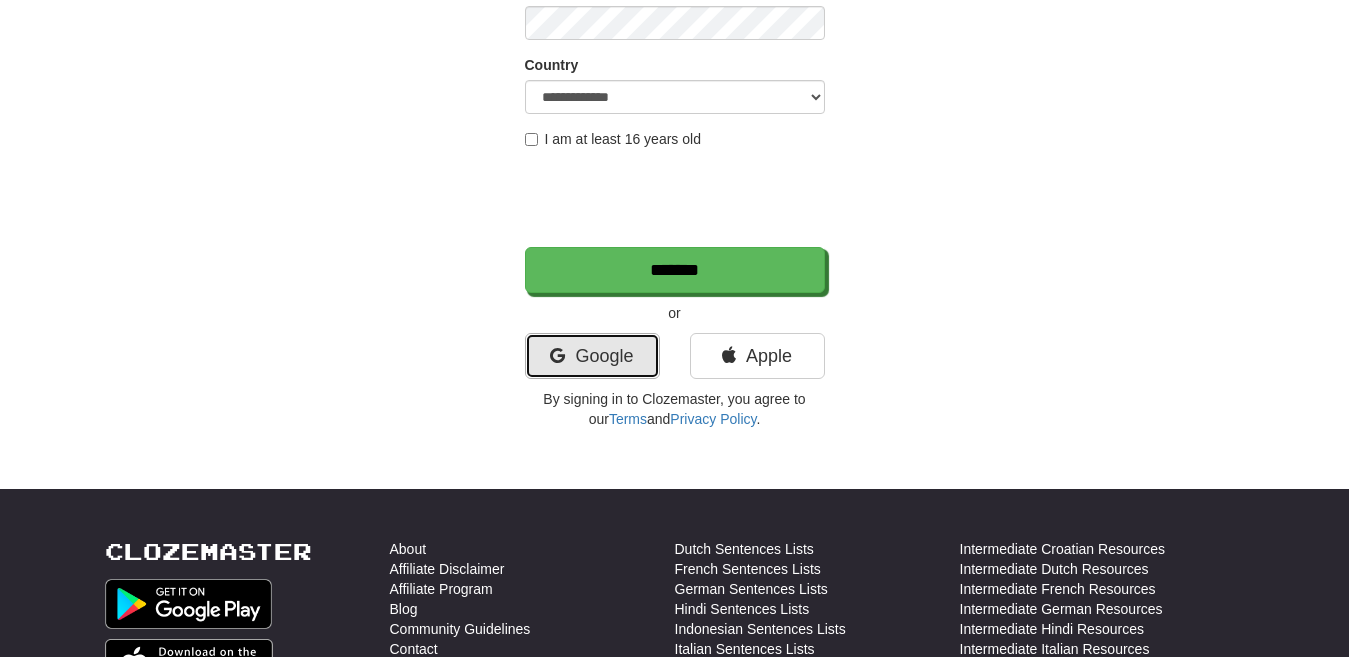 click on "Google" at bounding box center [592, 356] 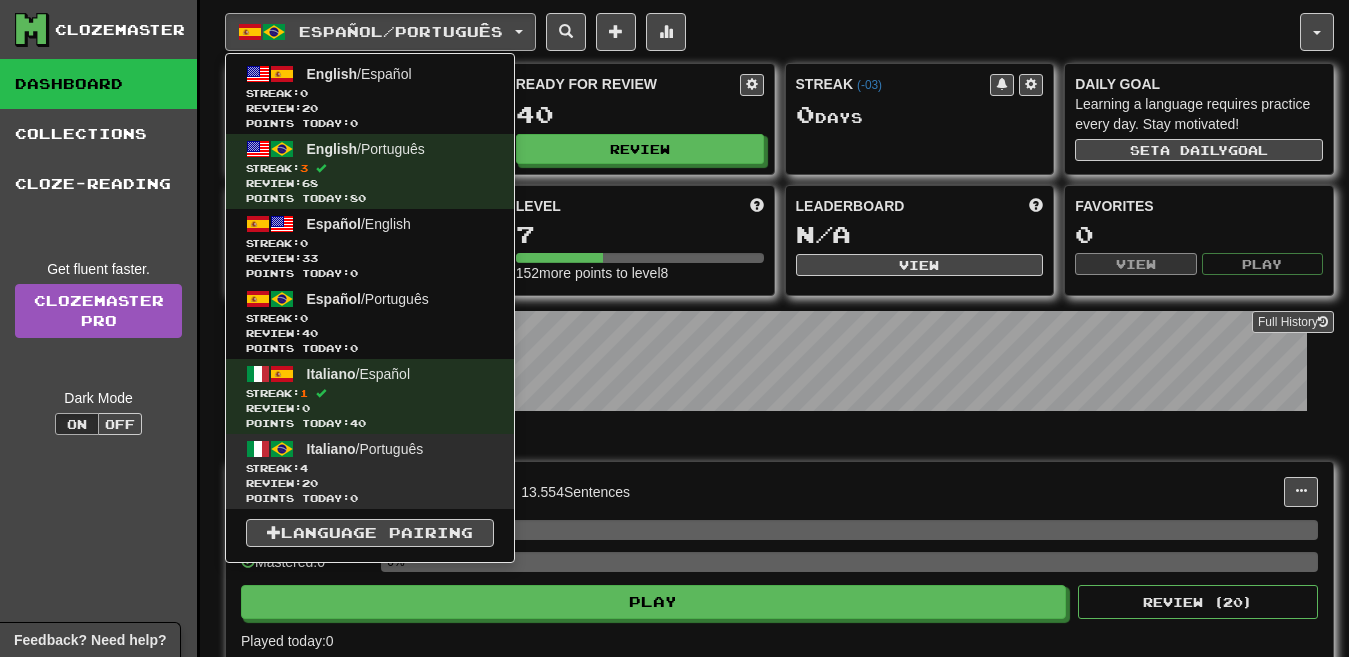 scroll, scrollTop: 0, scrollLeft: 0, axis: both 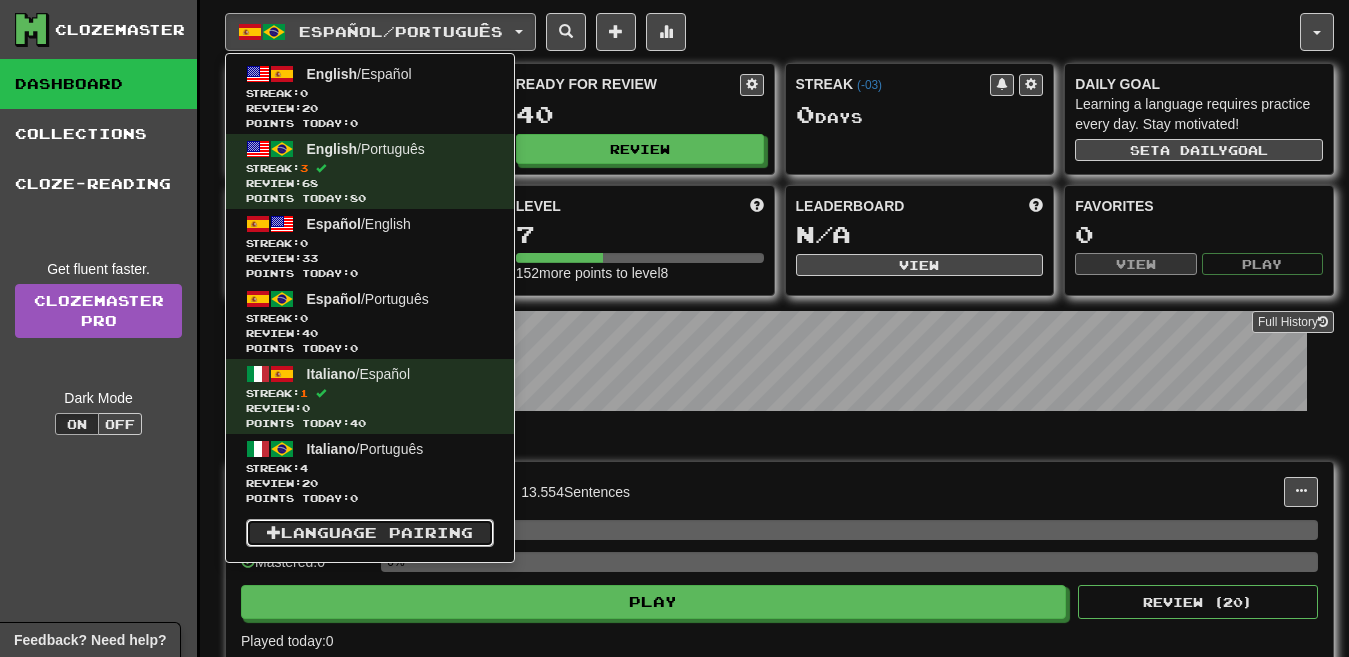 click on "Language Pairing" at bounding box center (370, 533) 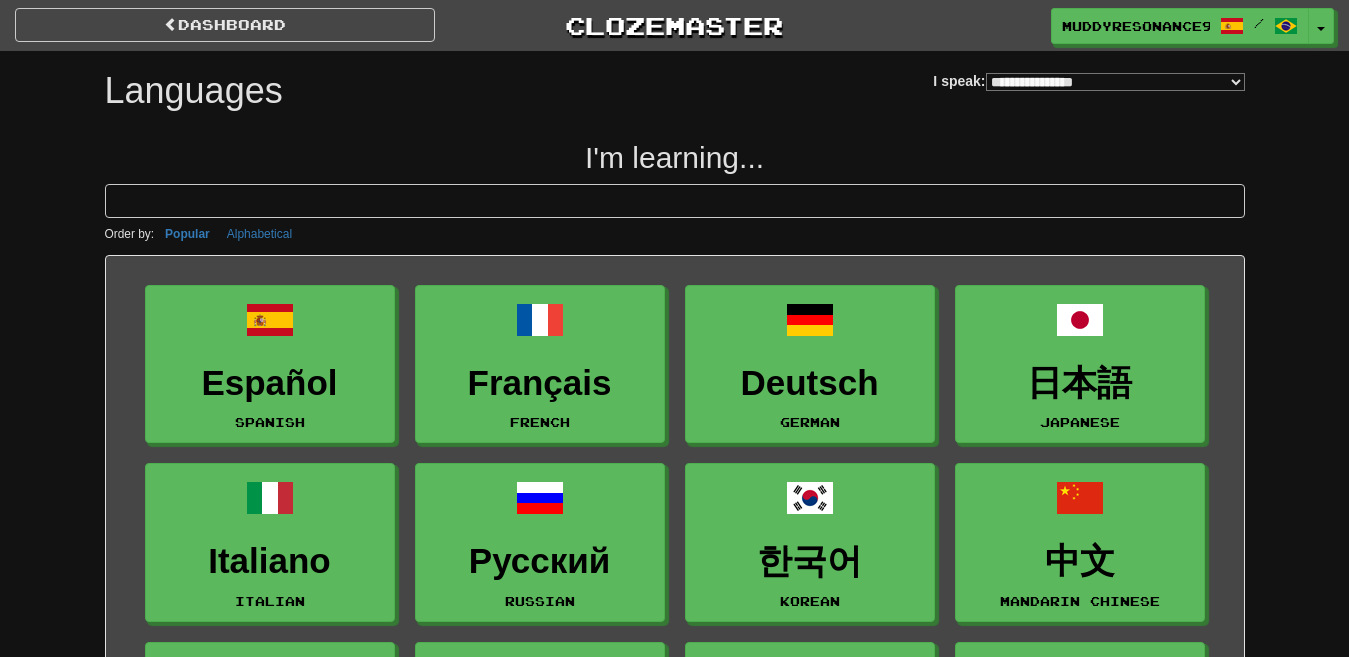 scroll, scrollTop: 0, scrollLeft: 0, axis: both 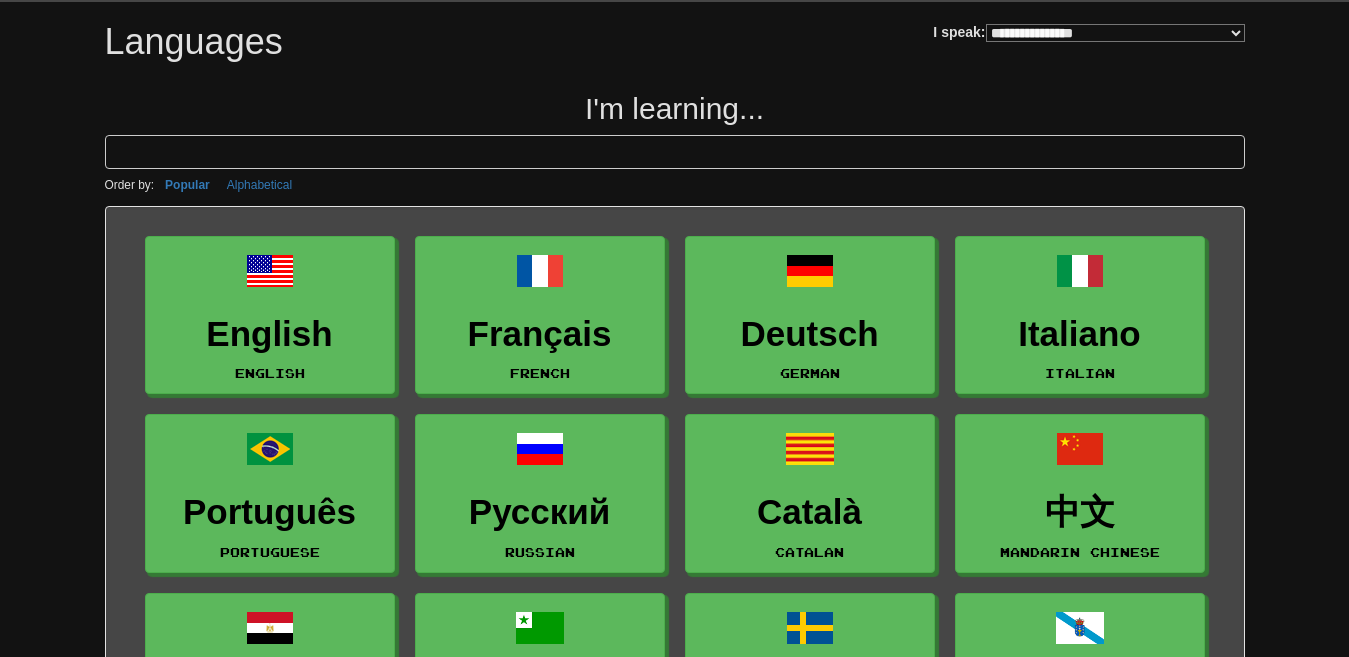 click on "**********" at bounding box center (1115, 33) 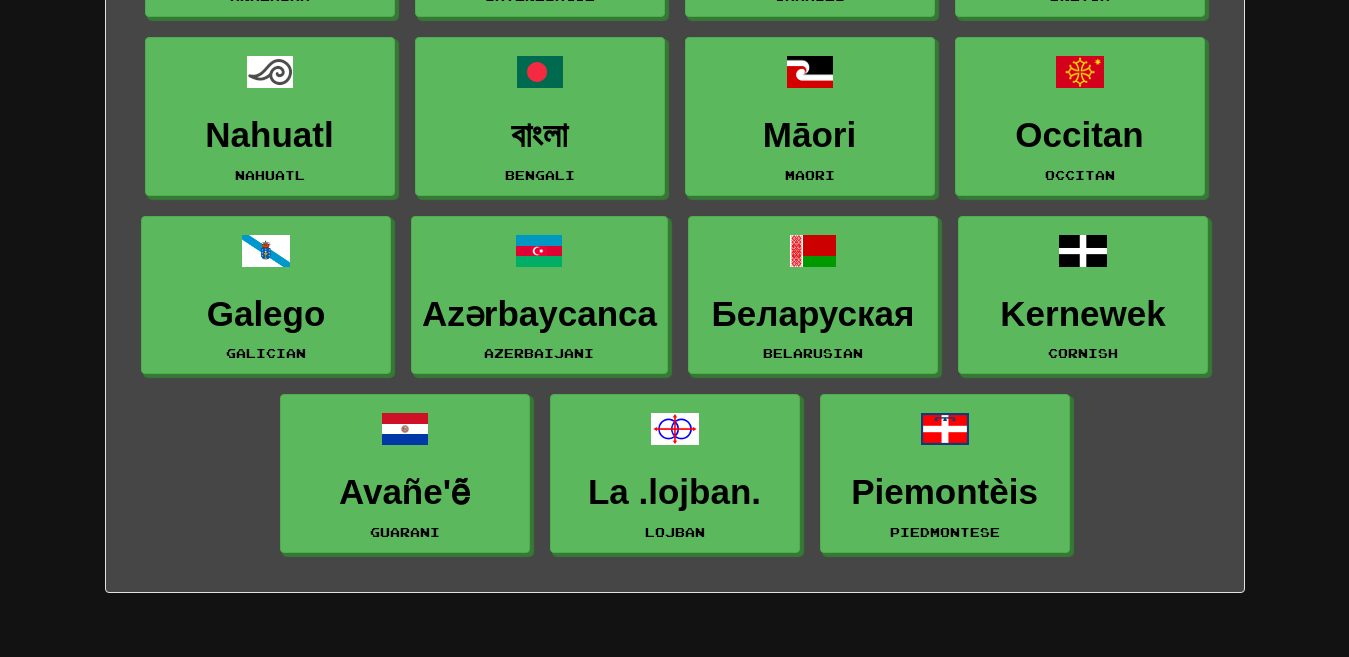 scroll, scrollTop: 3007, scrollLeft: 0, axis: vertical 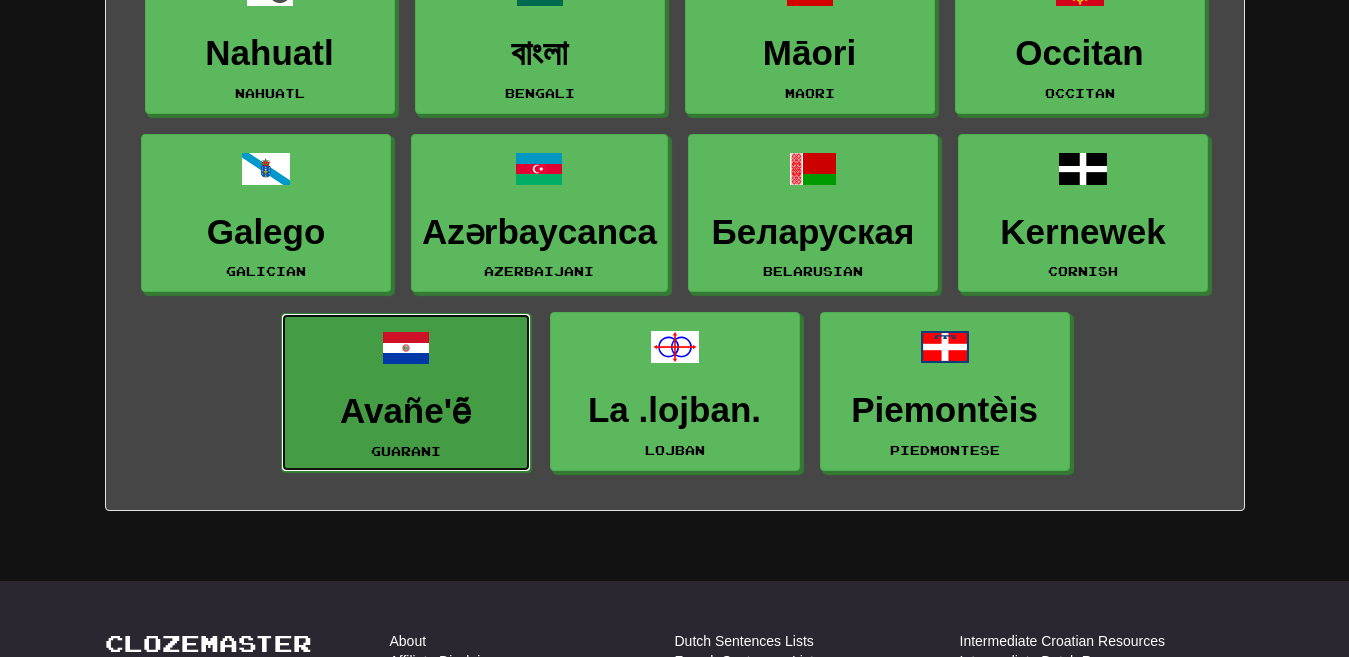 click on "Avañe'ẽ Guarani" at bounding box center [406, 392] 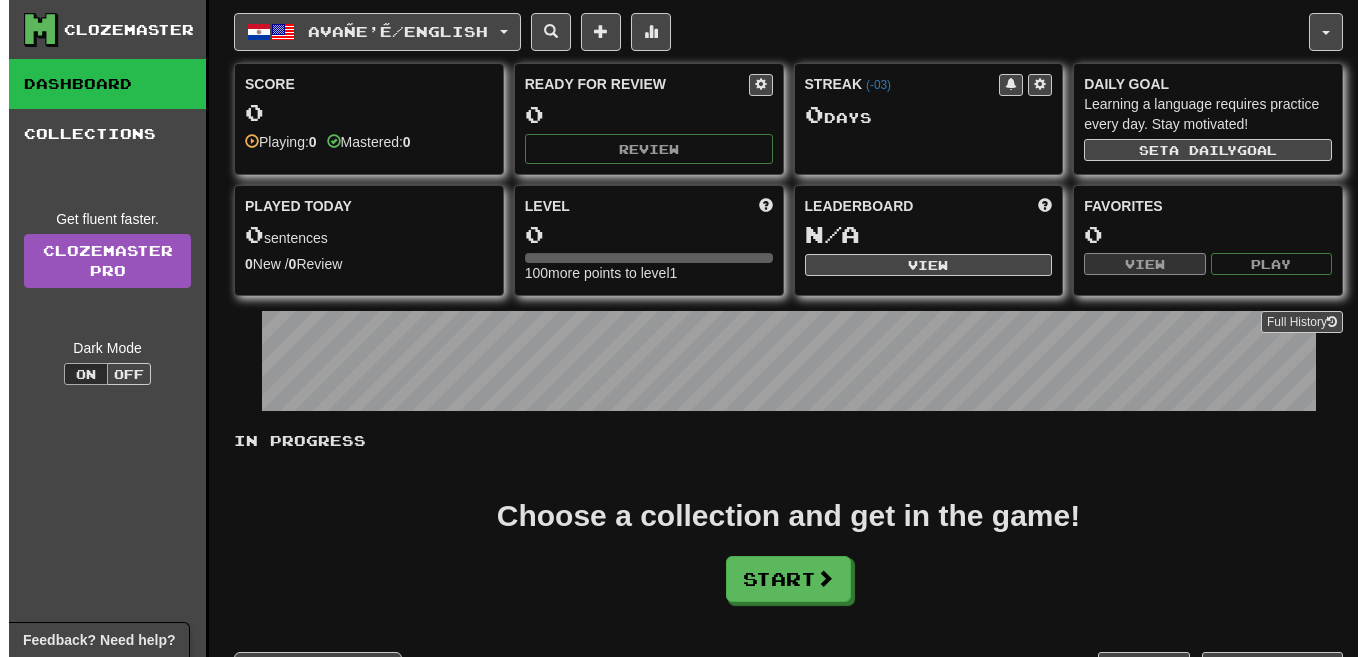 scroll, scrollTop: 0, scrollLeft: 0, axis: both 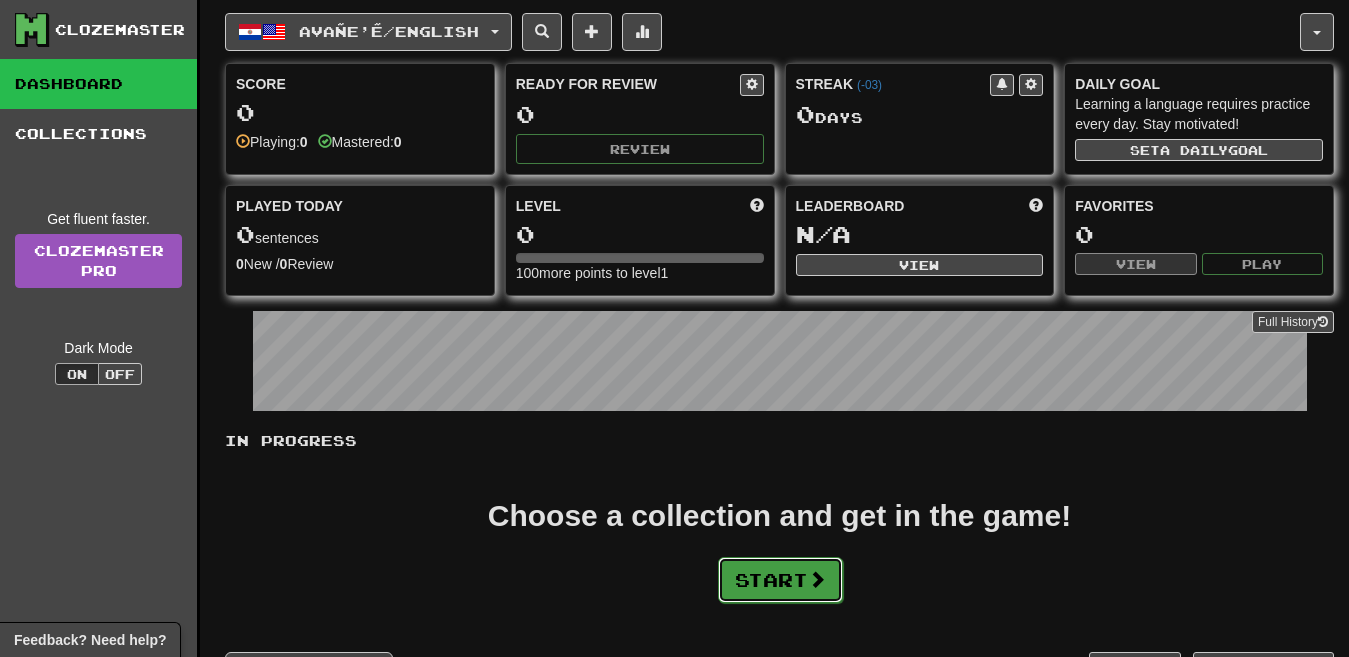 click on "Start" at bounding box center [780, 580] 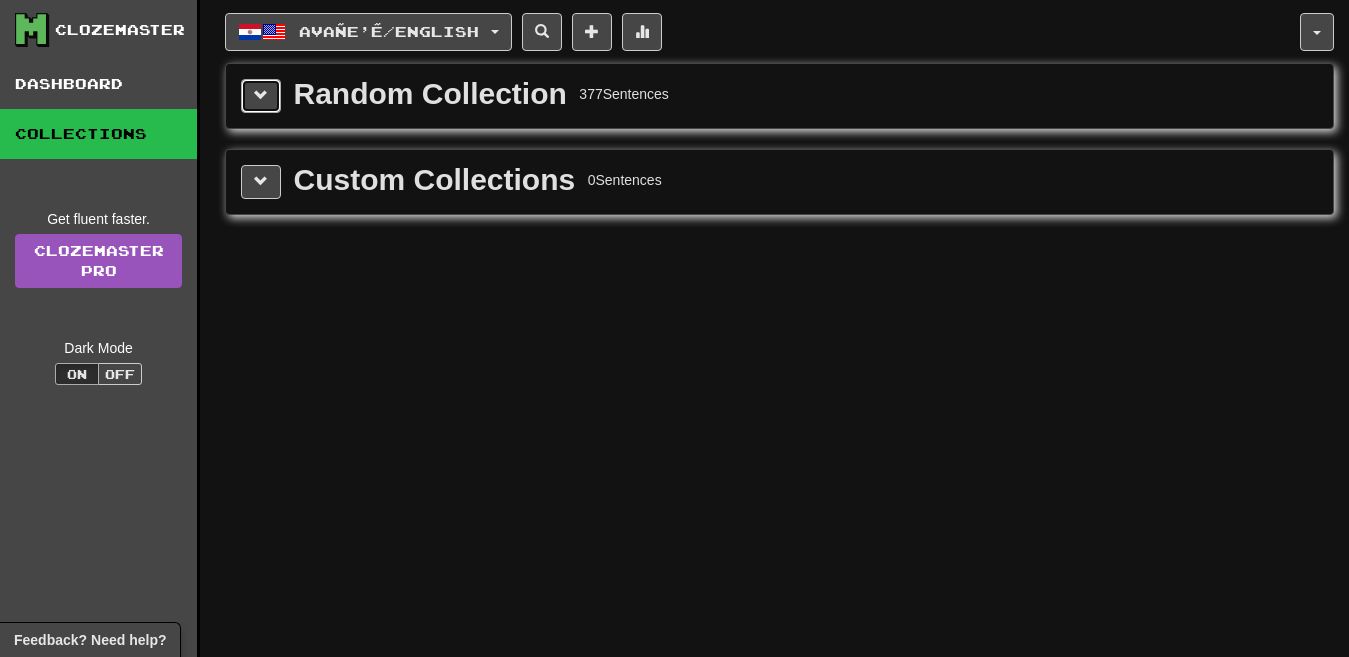 click at bounding box center [261, 95] 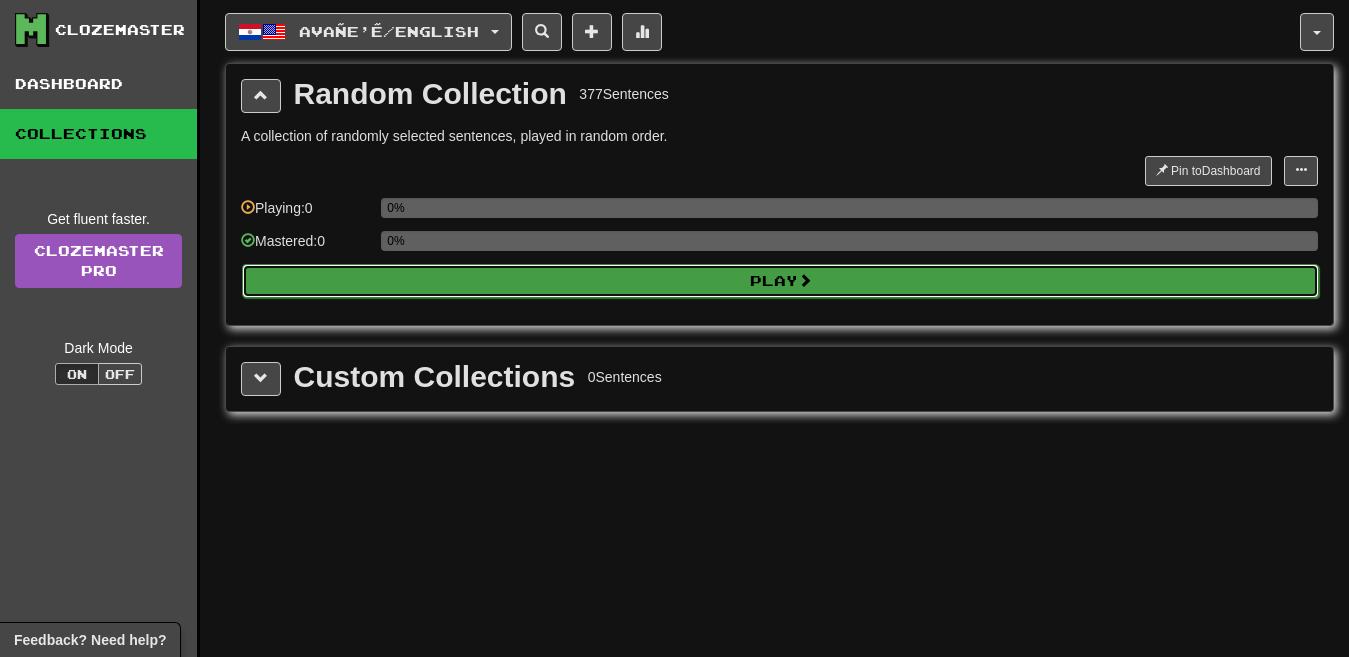 click on "Play" at bounding box center [780, 281] 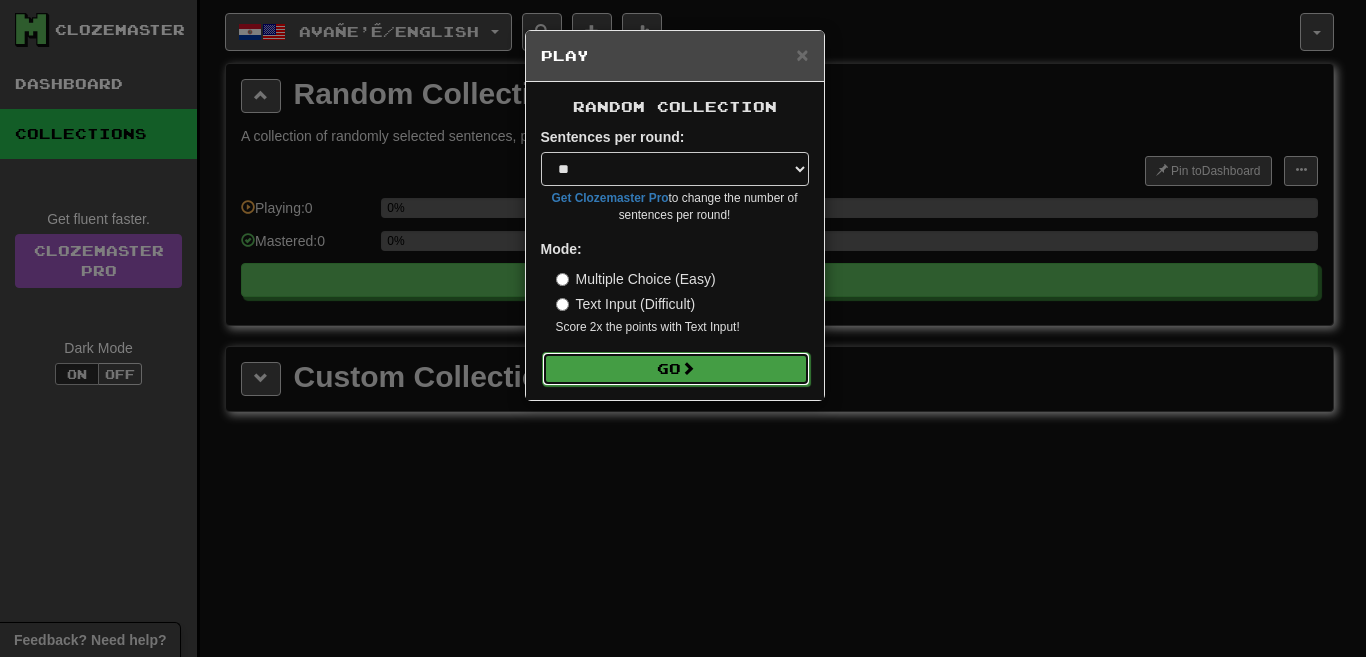 click on "Go" at bounding box center (676, 369) 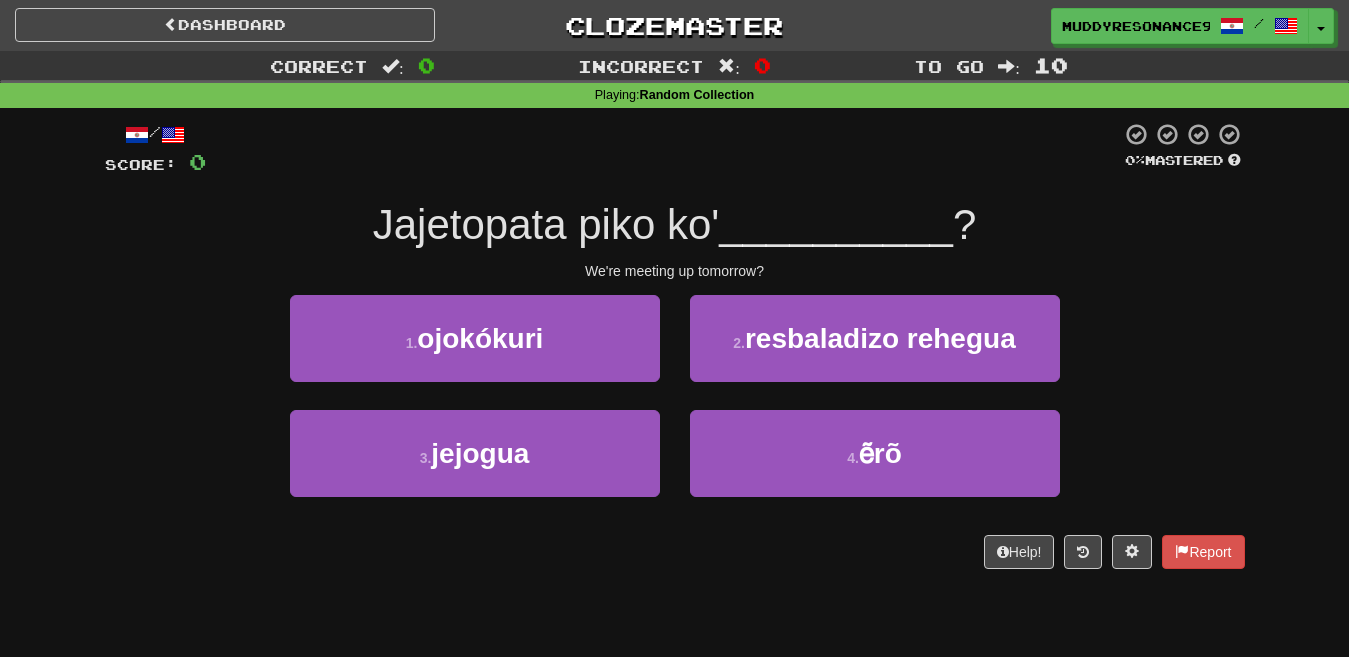 scroll, scrollTop: 0, scrollLeft: 0, axis: both 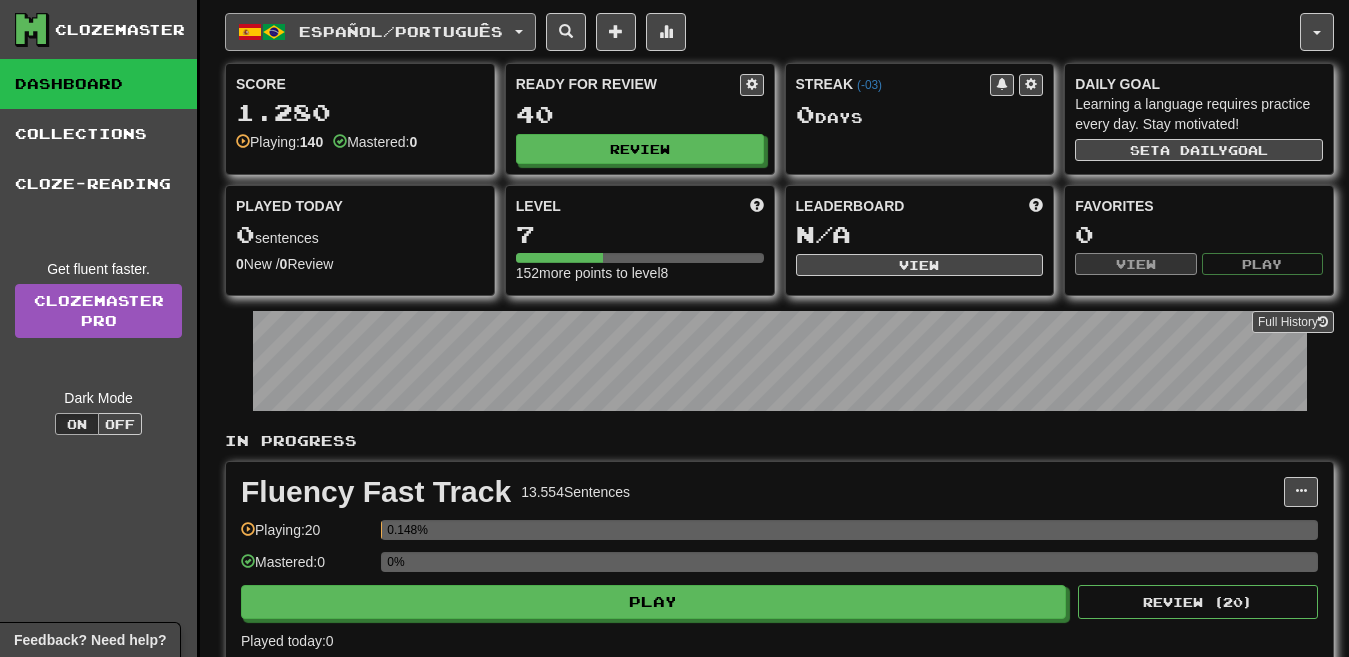 click on "Español  /  Português" at bounding box center (401, 31) 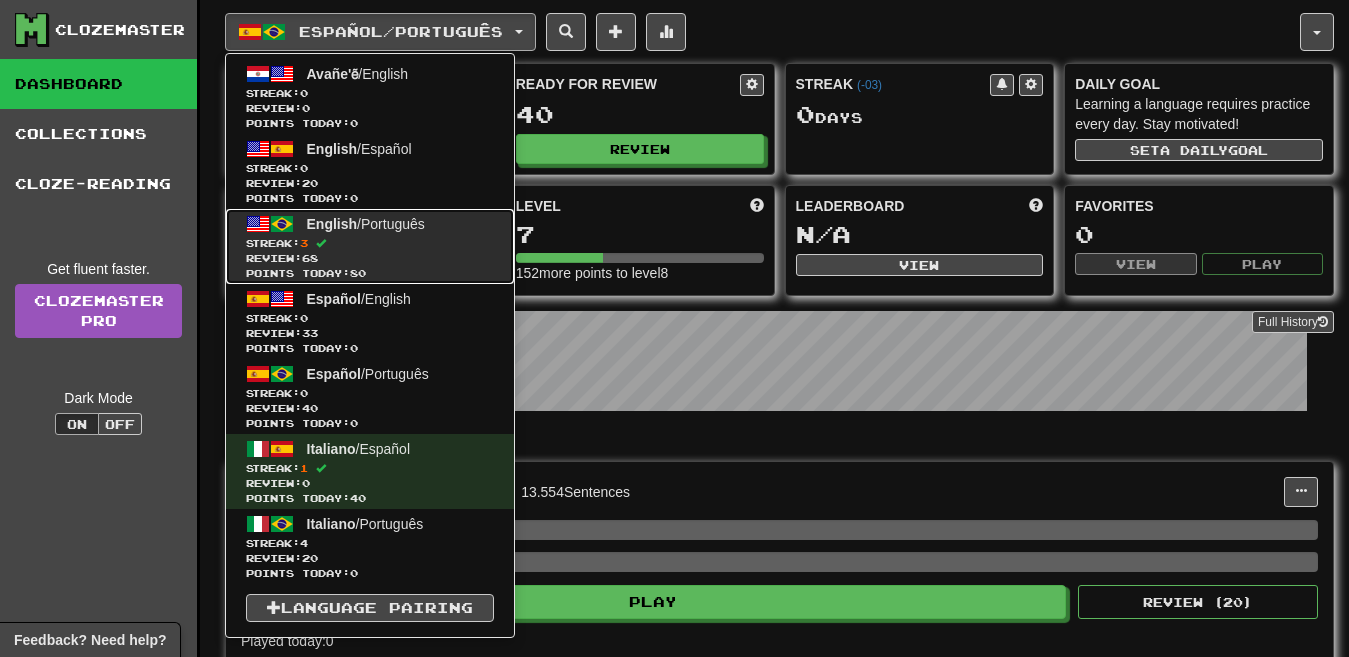 click on "Streak:  3" at bounding box center (370, 243) 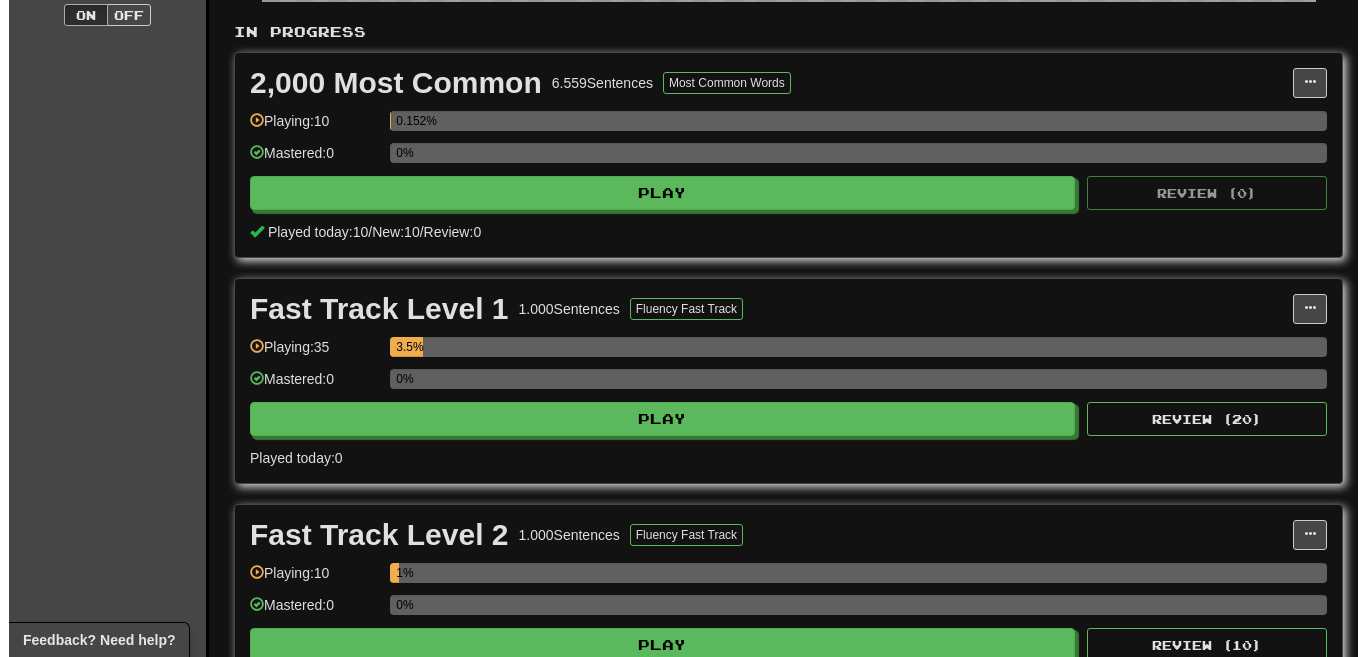 scroll, scrollTop: 384, scrollLeft: 0, axis: vertical 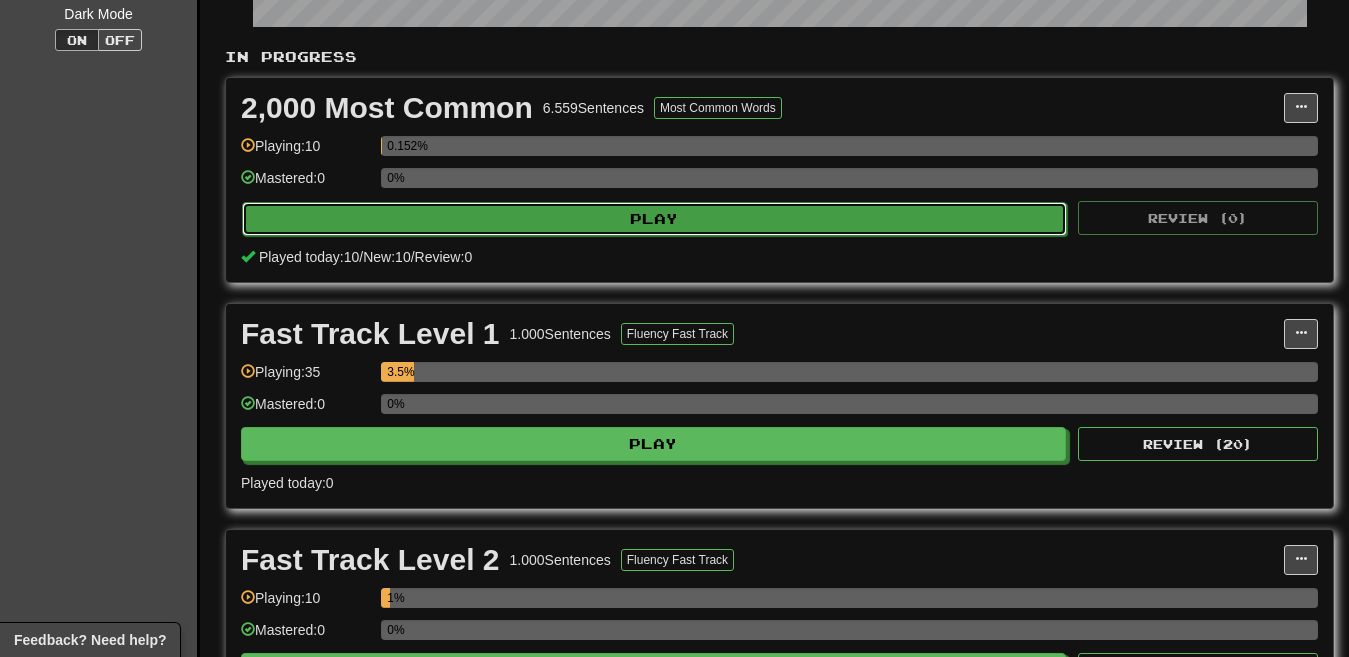 click on "Play" at bounding box center (654, 219) 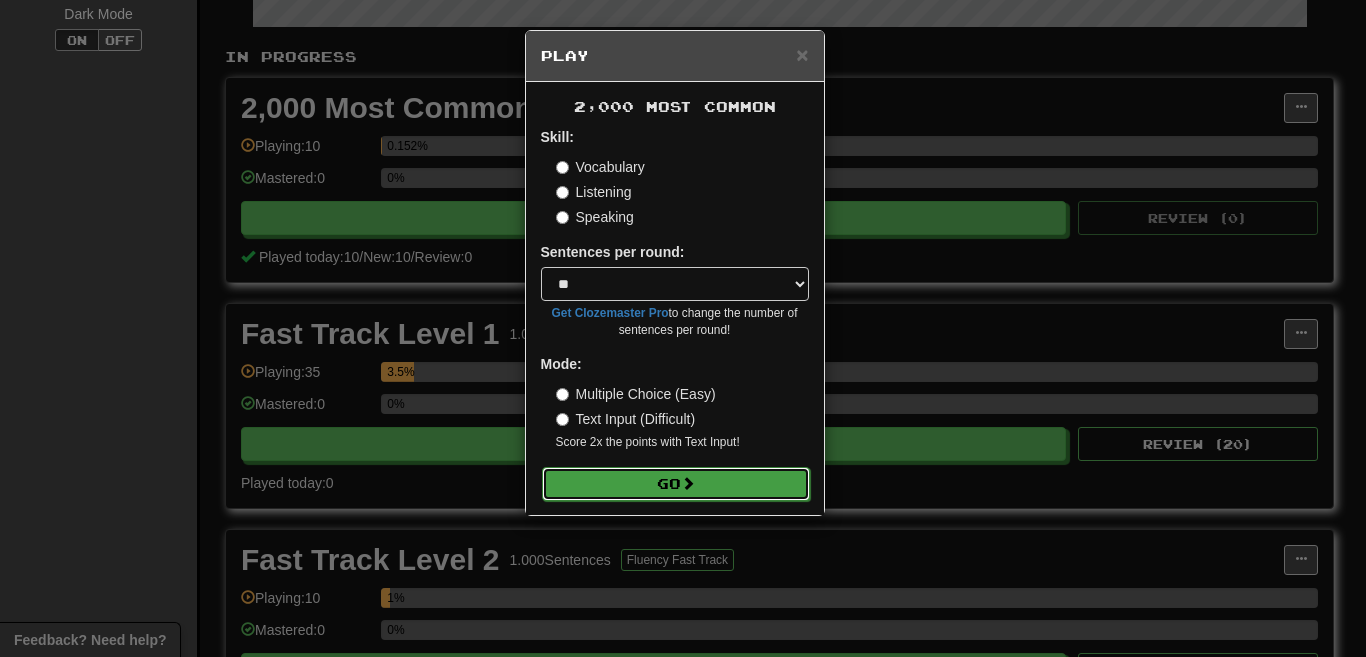 click on "Go" at bounding box center (676, 484) 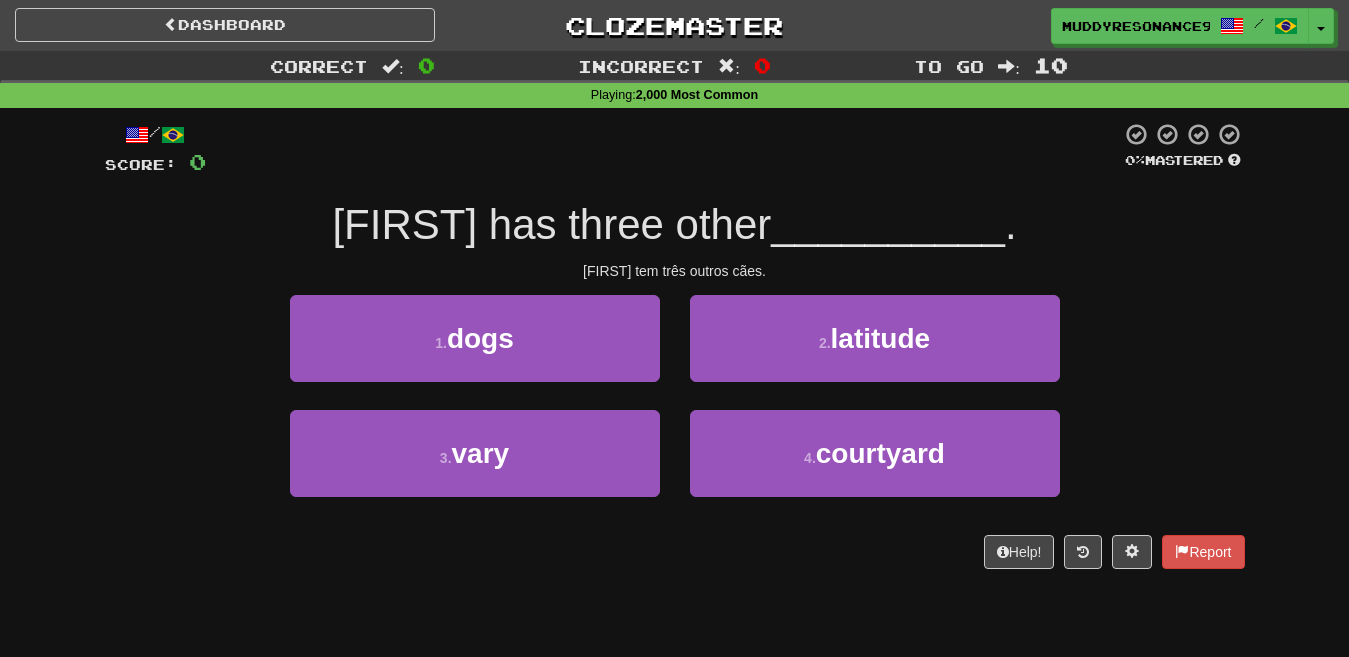 scroll, scrollTop: 0, scrollLeft: 0, axis: both 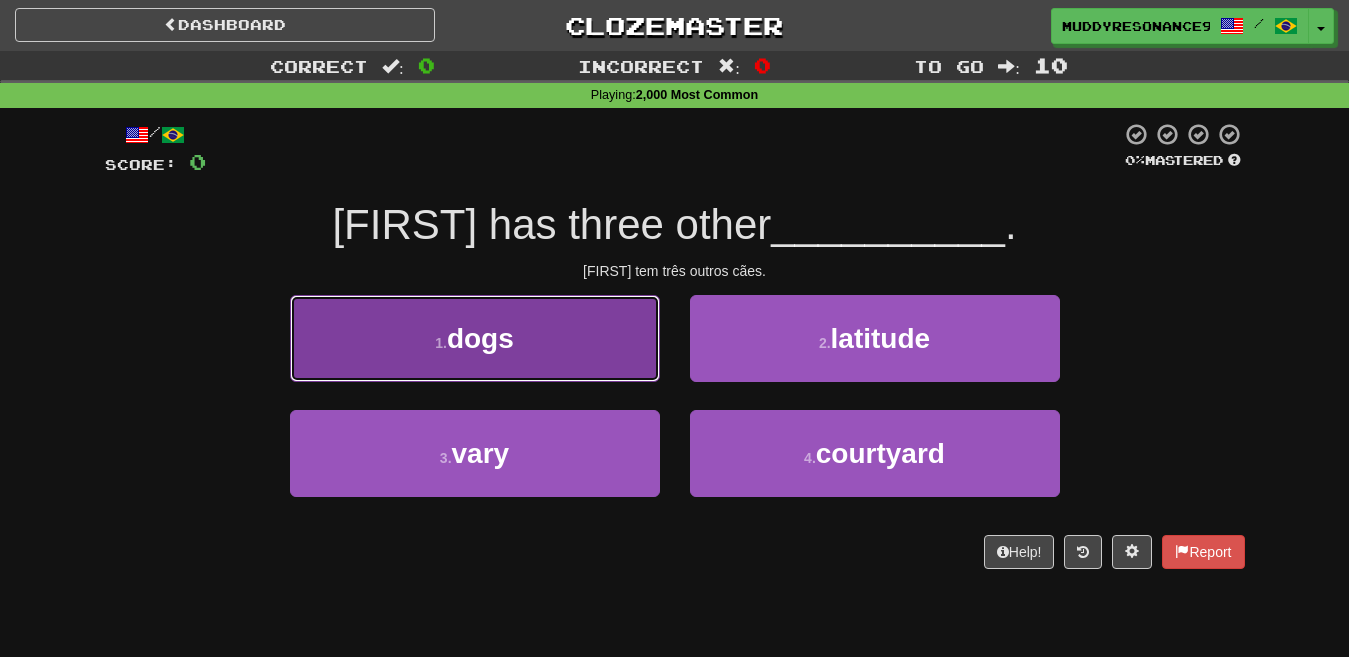 click on "1 .  dogs" at bounding box center [475, 338] 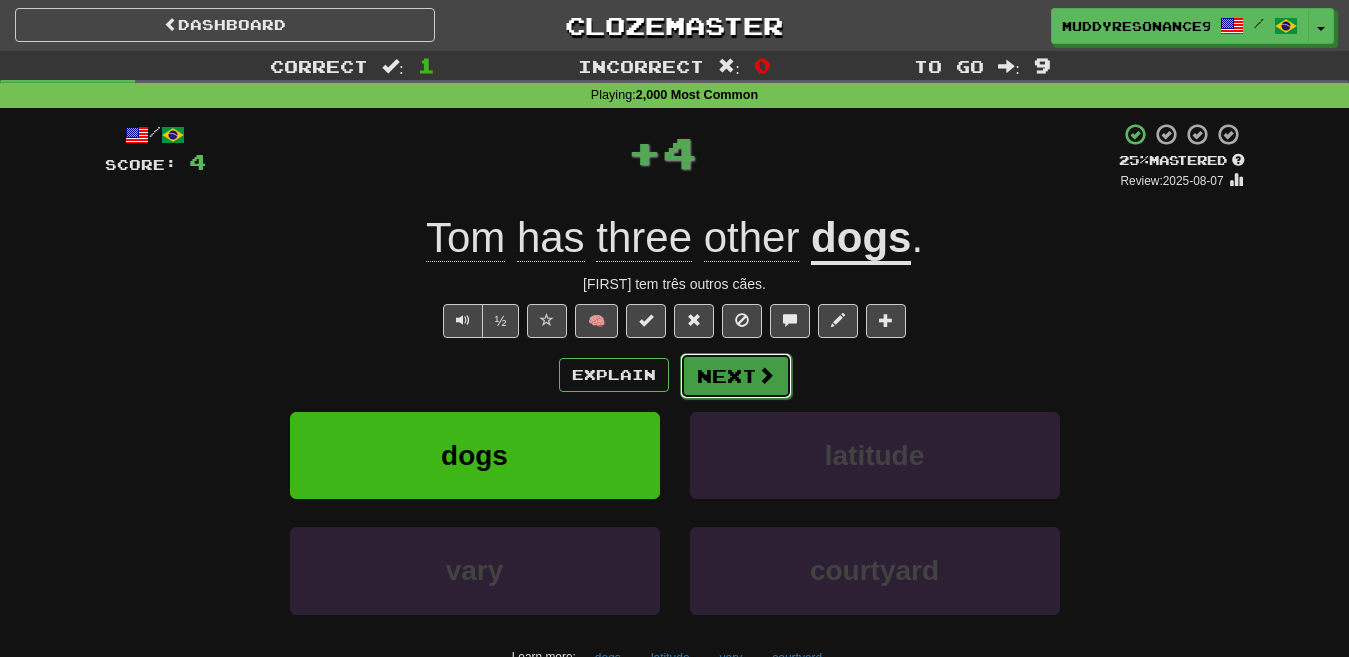 click at bounding box center [766, 375] 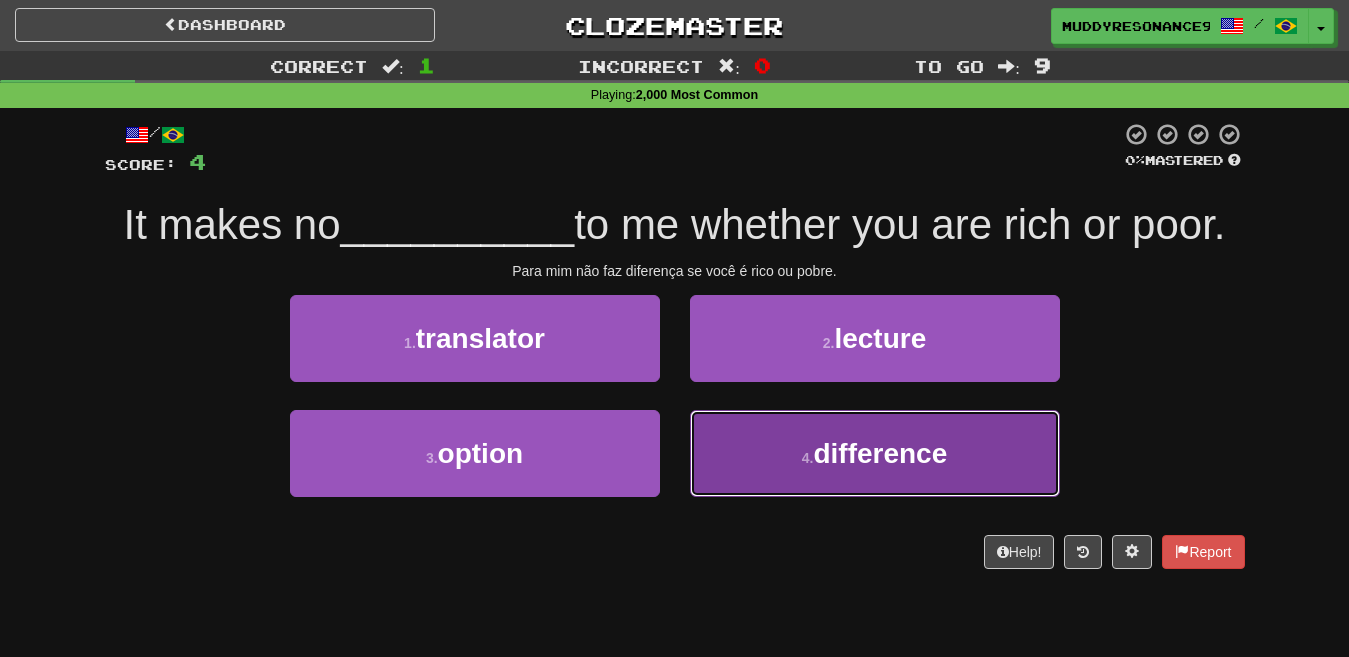 click on "difference" at bounding box center (880, 453) 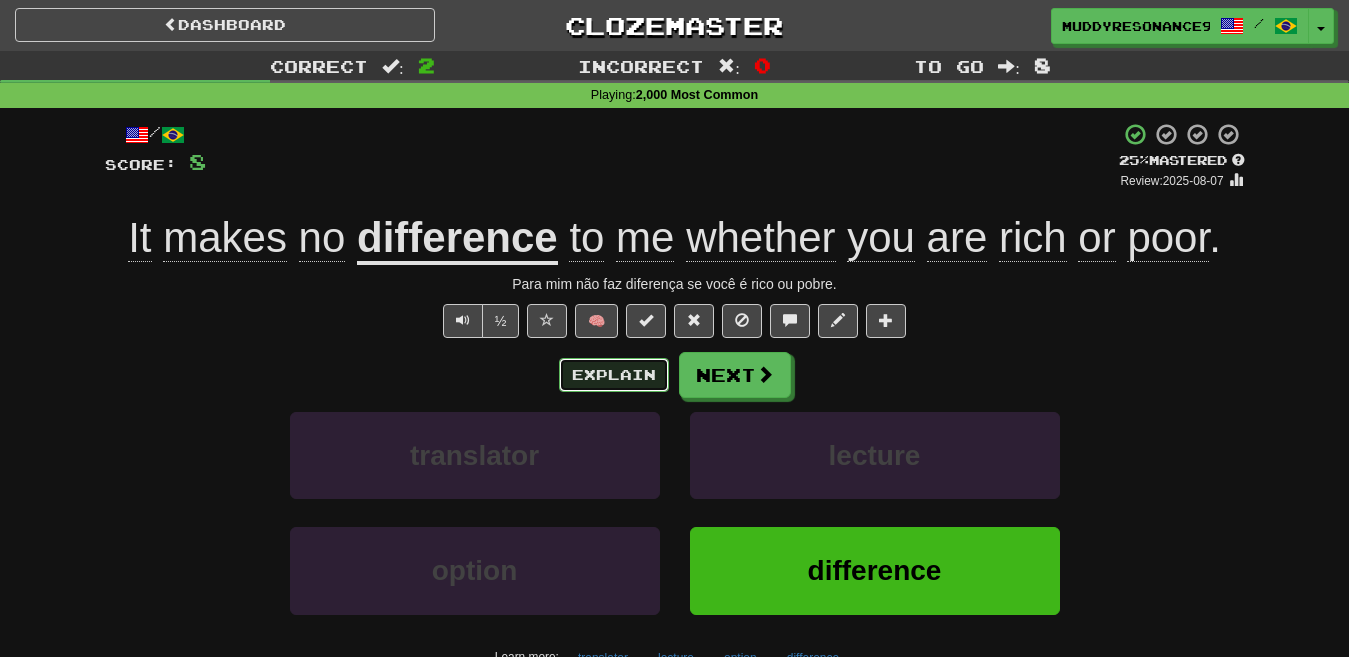 click on "Explain" at bounding box center (614, 375) 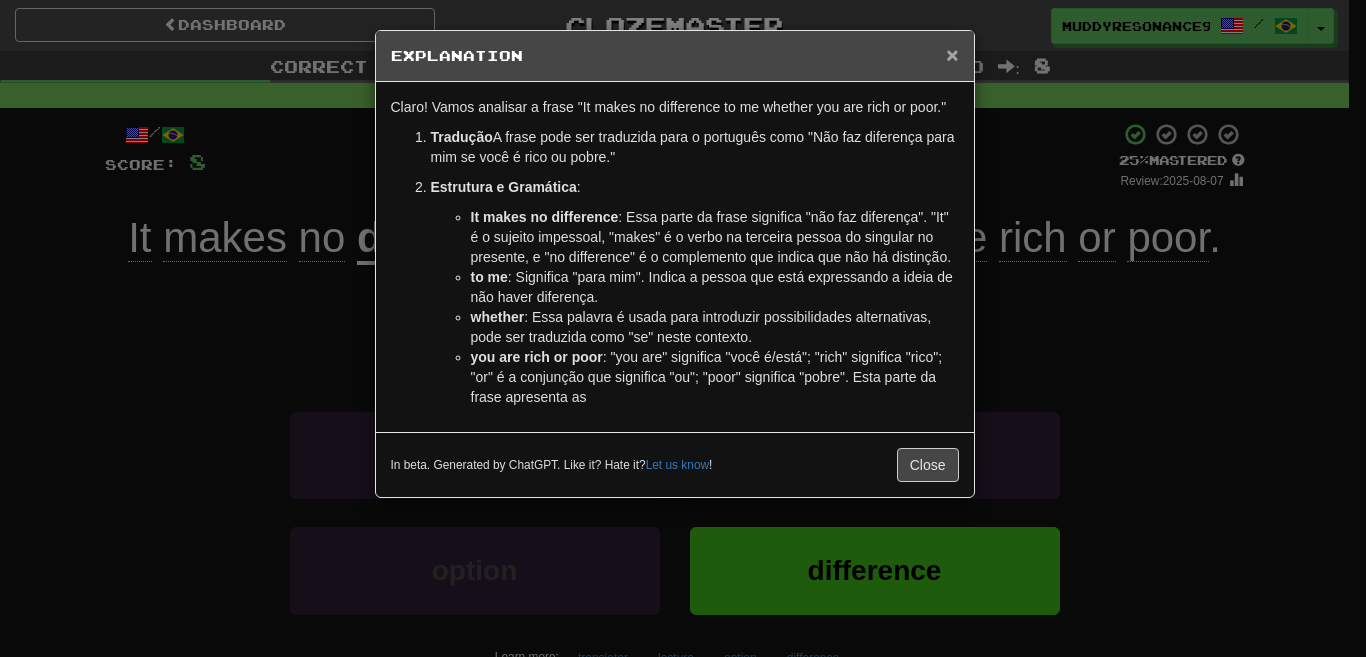 click on "×" at bounding box center [952, 54] 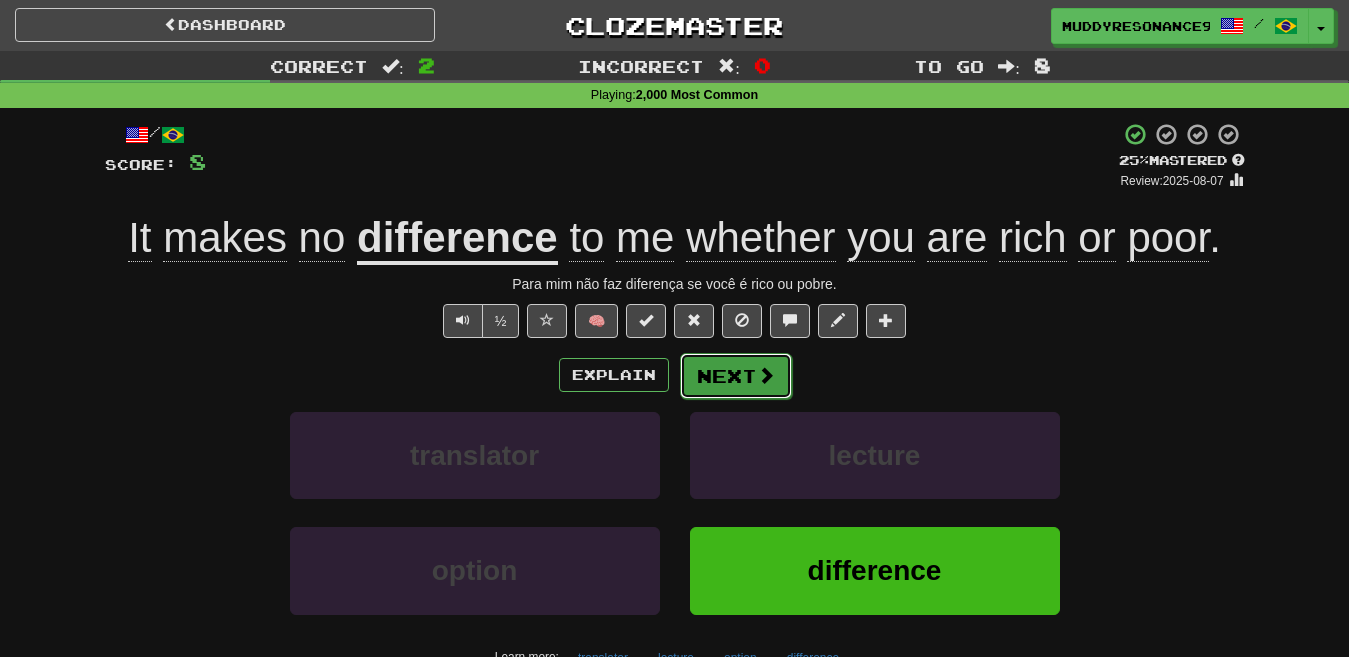 click on "Next" at bounding box center (736, 376) 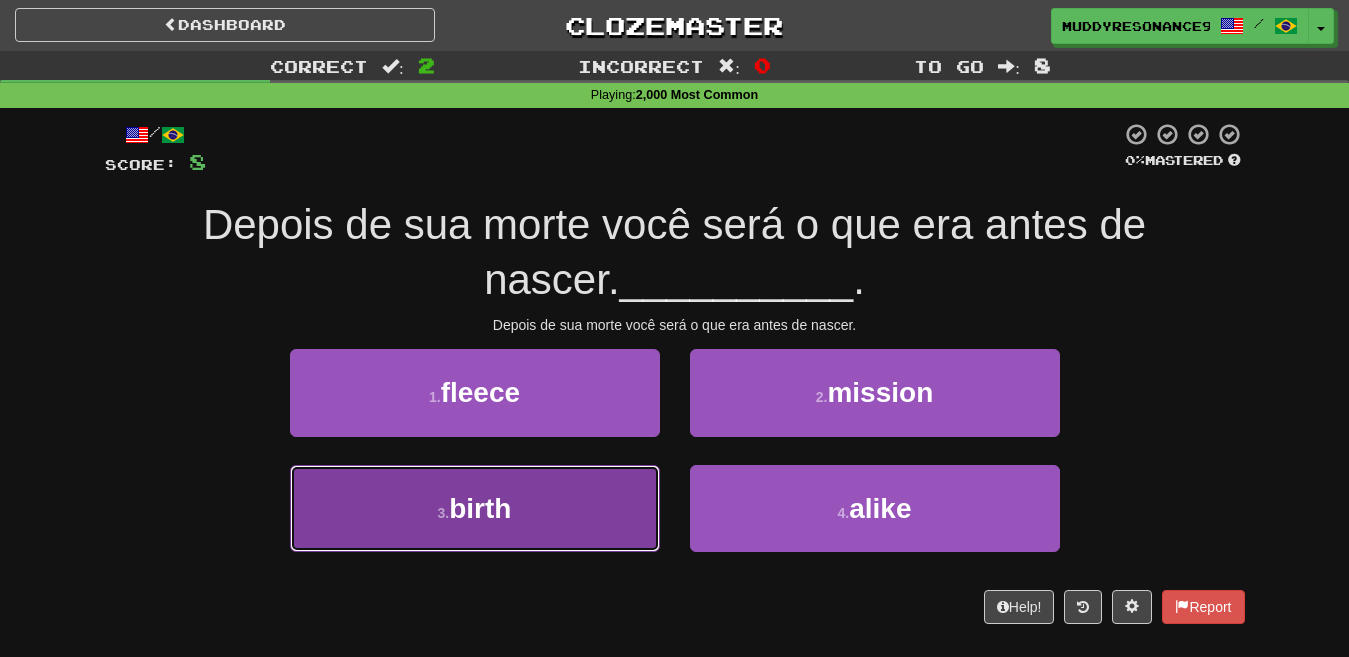 click on "3 .  birth" at bounding box center (475, 508) 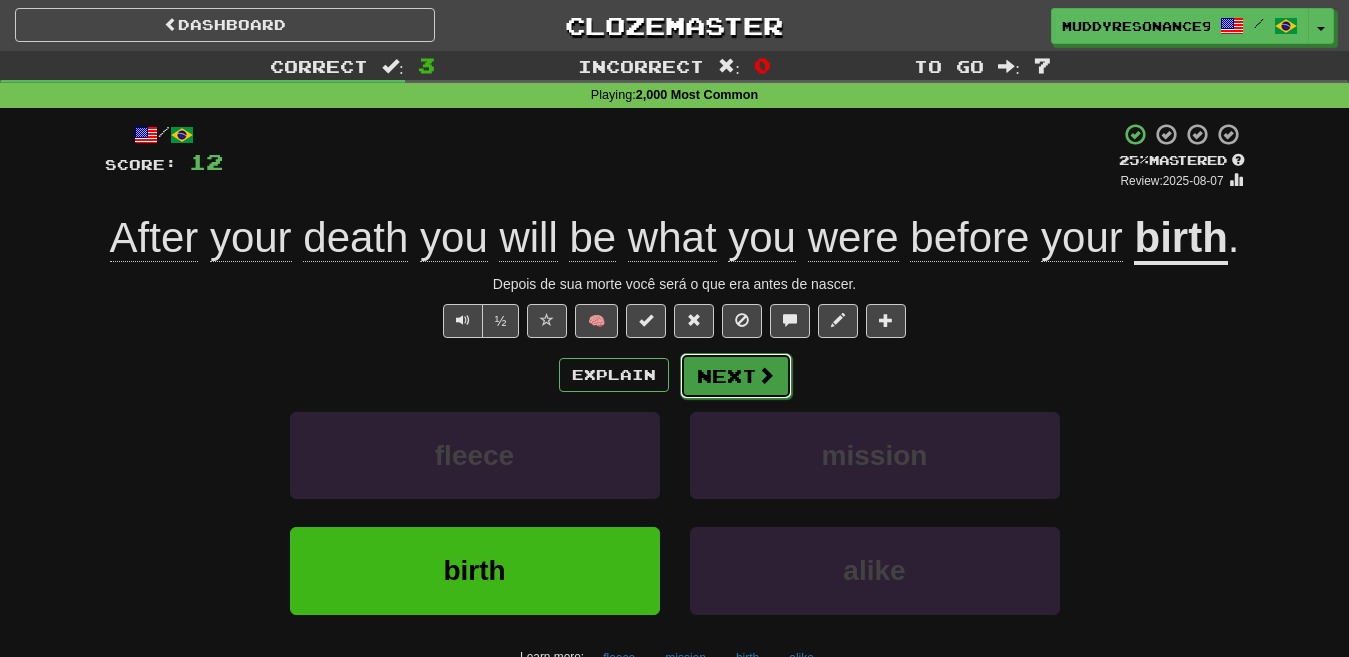 click on "Next" at bounding box center [736, 376] 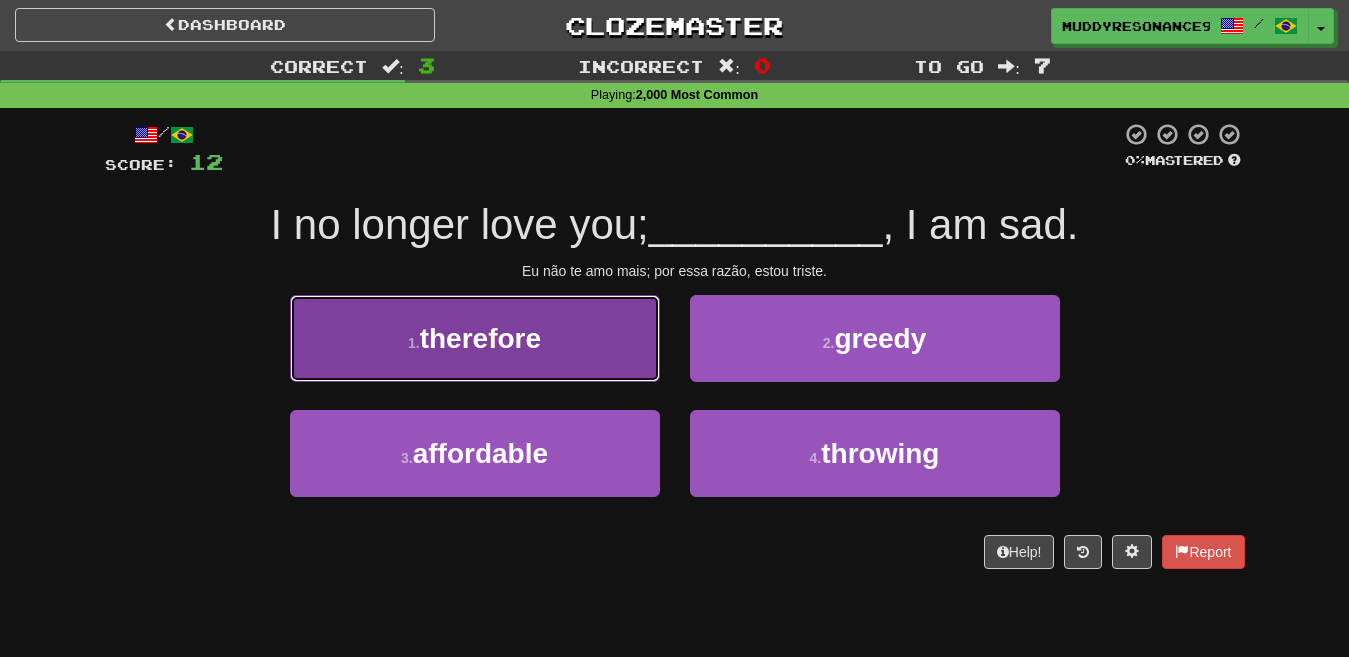 click on "1 .  therefore" at bounding box center [475, 338] 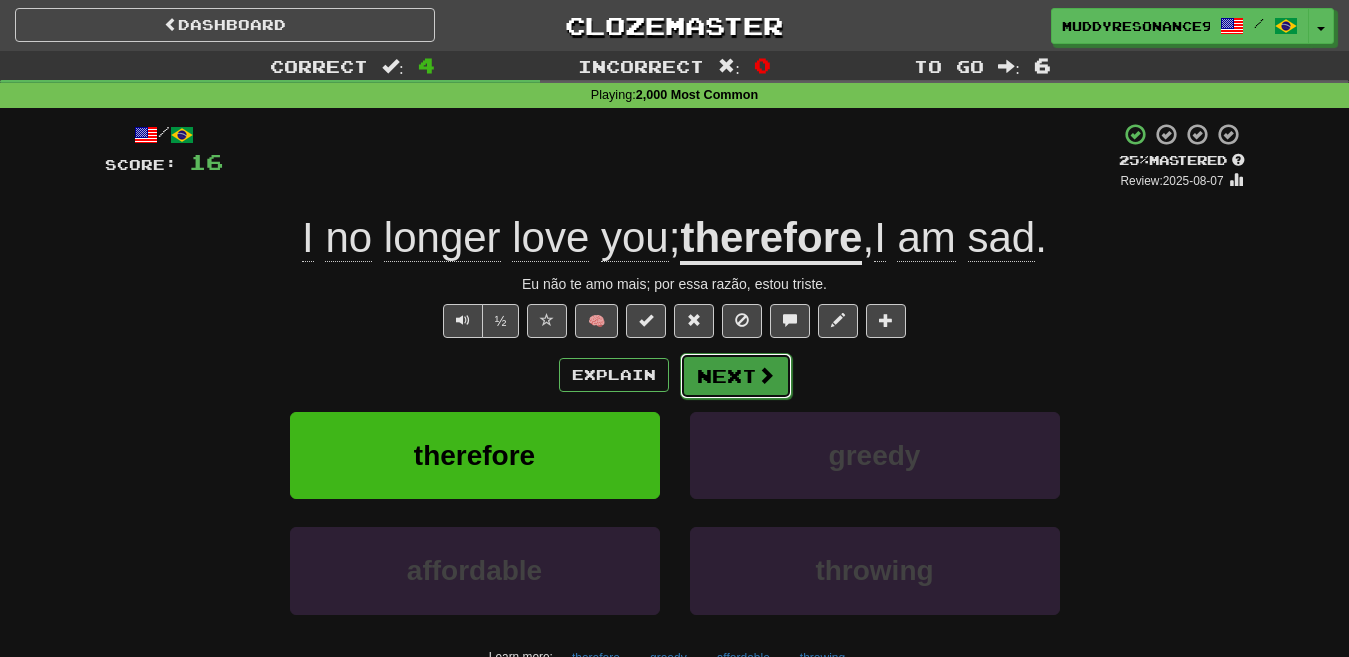 click at bounding box center [766, 375] 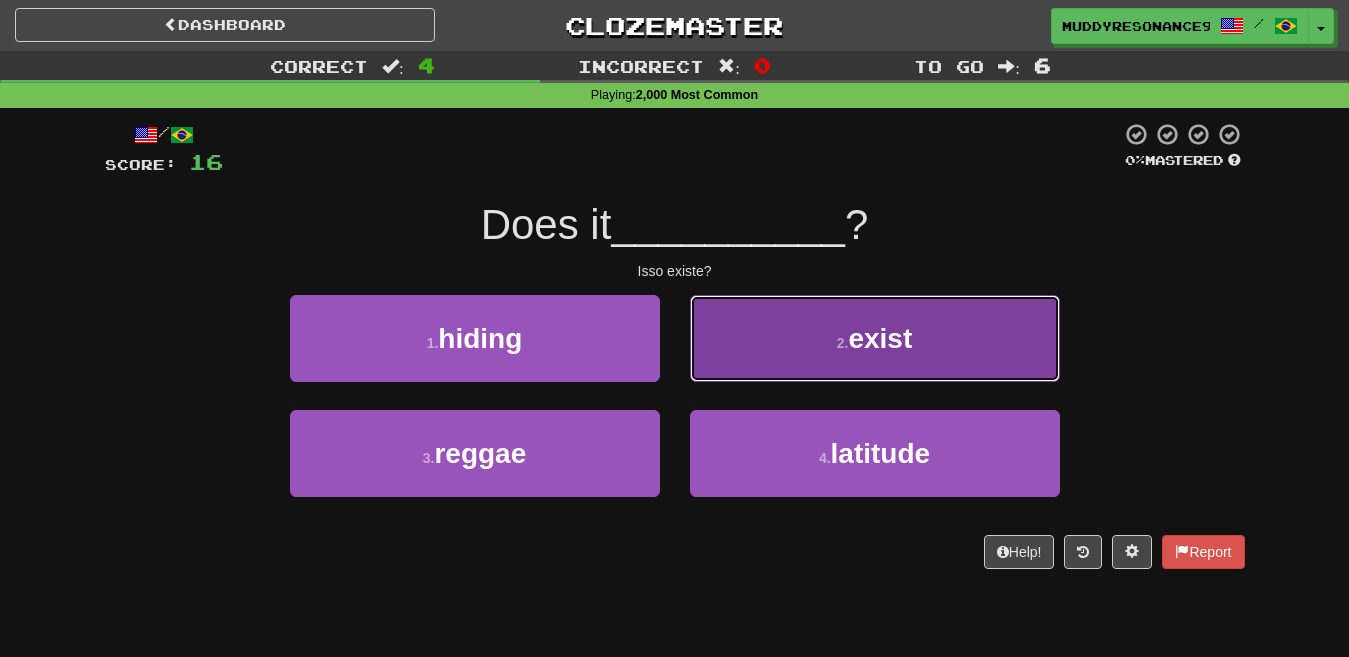 click on "exist" at bounding box center (880, 338) 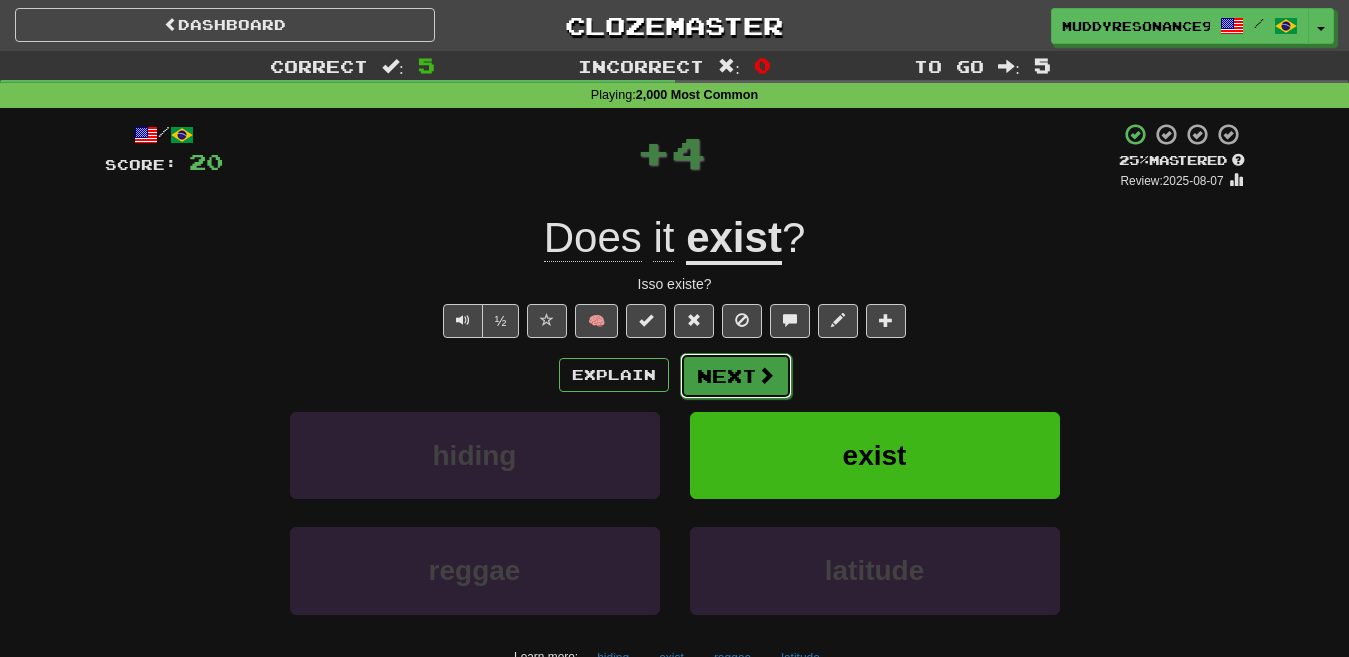 click on "Next" at bounding box center [736, 376] 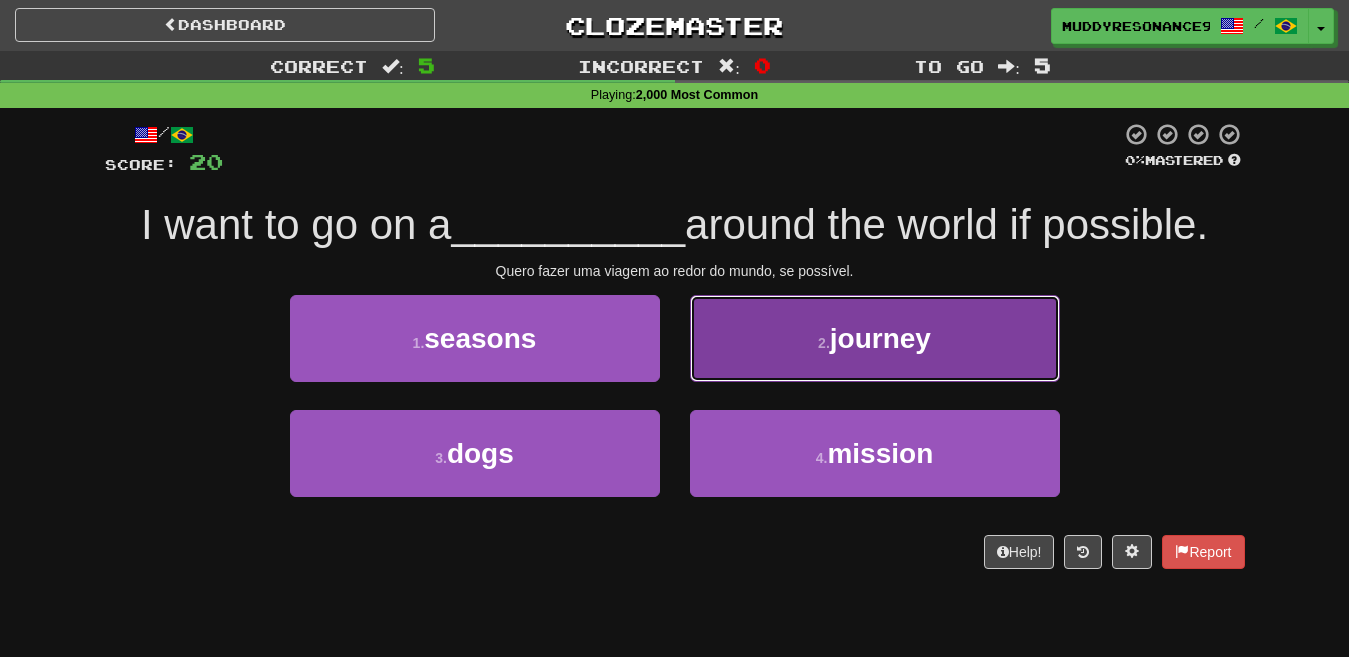 click on "journey" at bounding box center [880, 338] 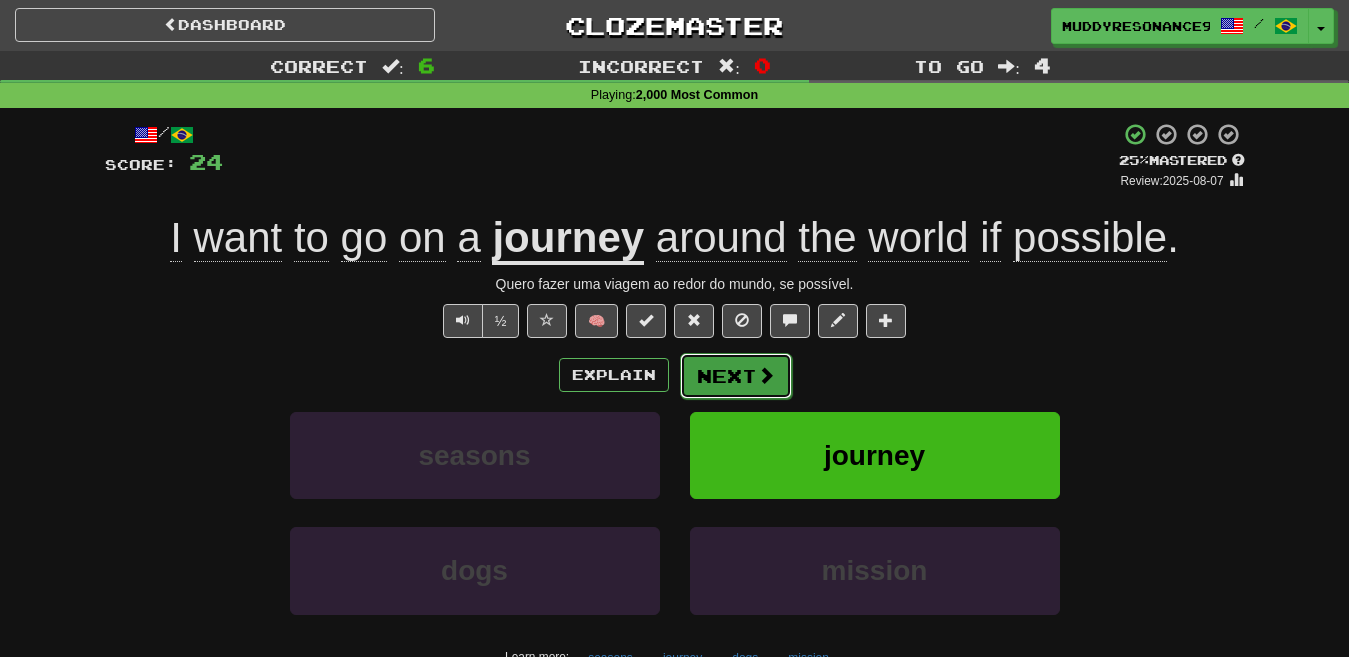 click on "Next" at bounding box center [736, 376] 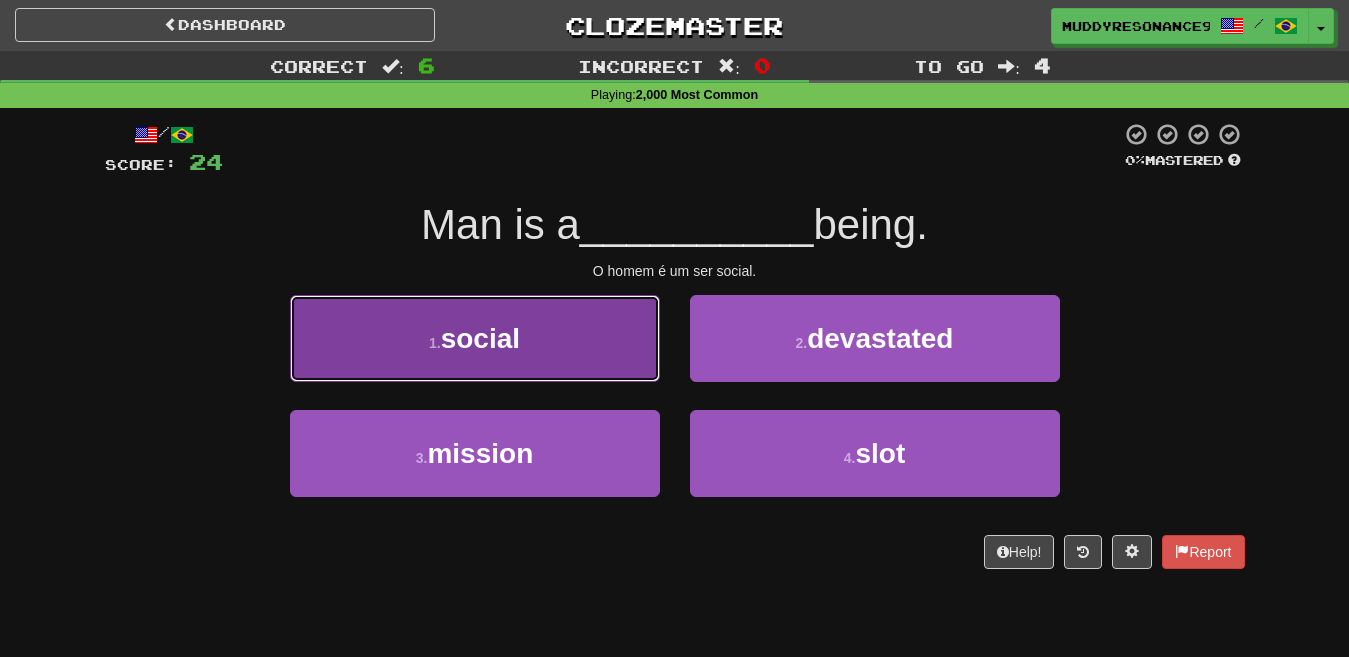 click on "1 .  social" at bounding box center (475, 338) 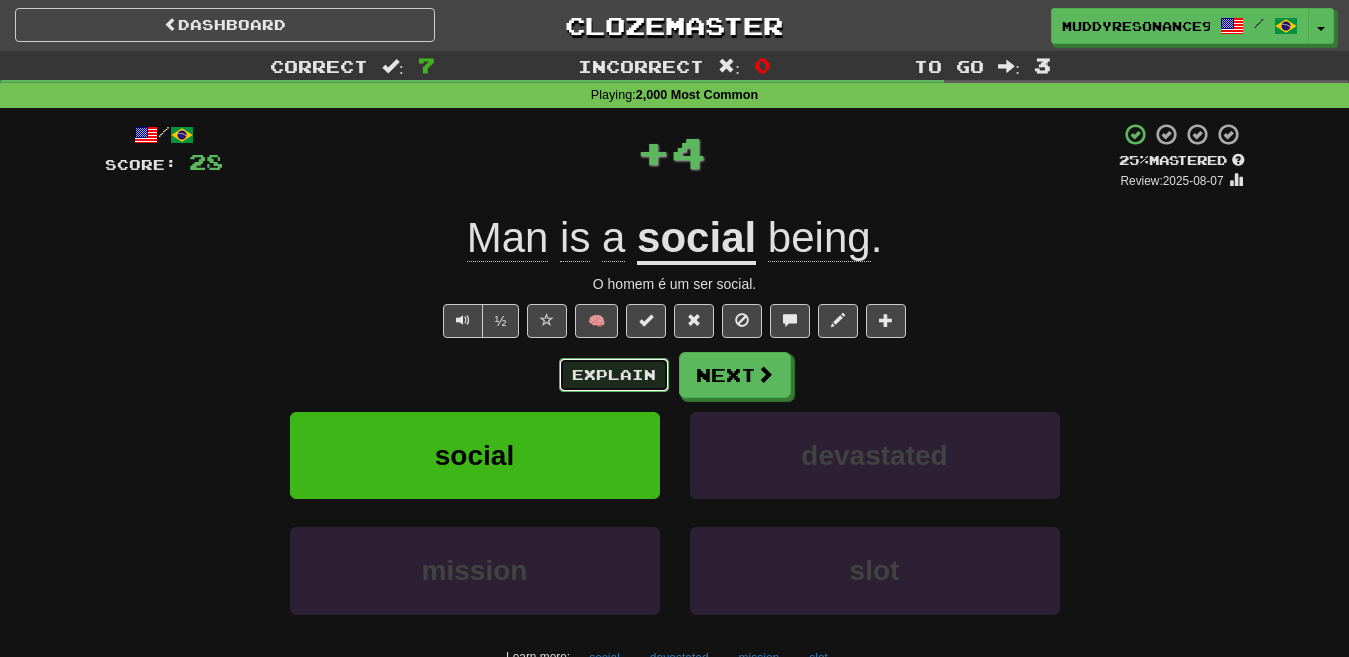 click on "Explain" at bounding box center (614, 375) 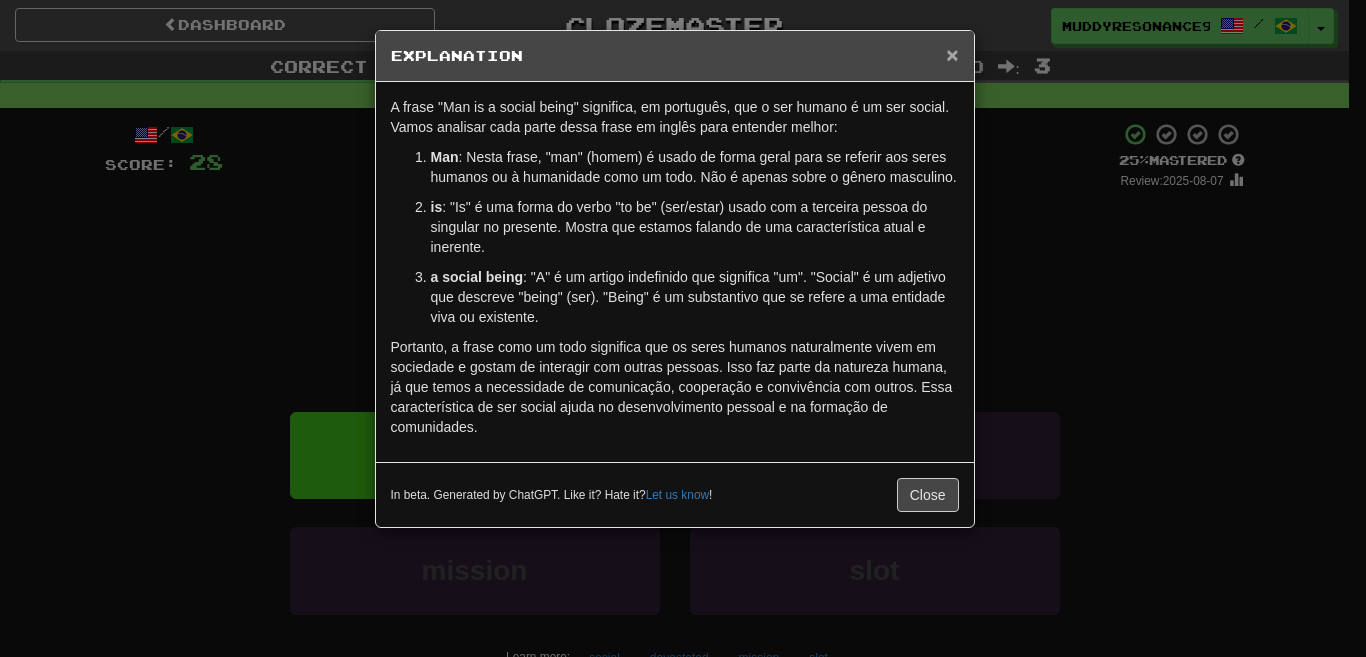 click on "×" at bounding box center [952, 54] 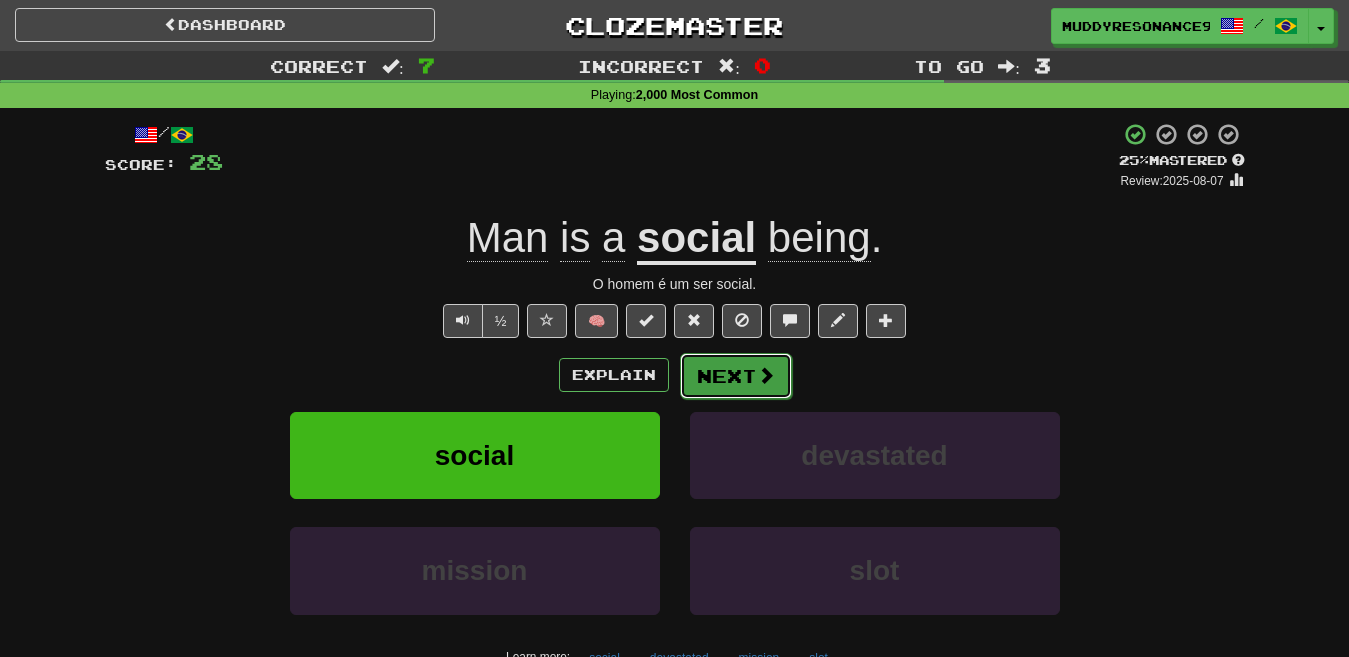 click on "Next" at bounding box center (736, 376) 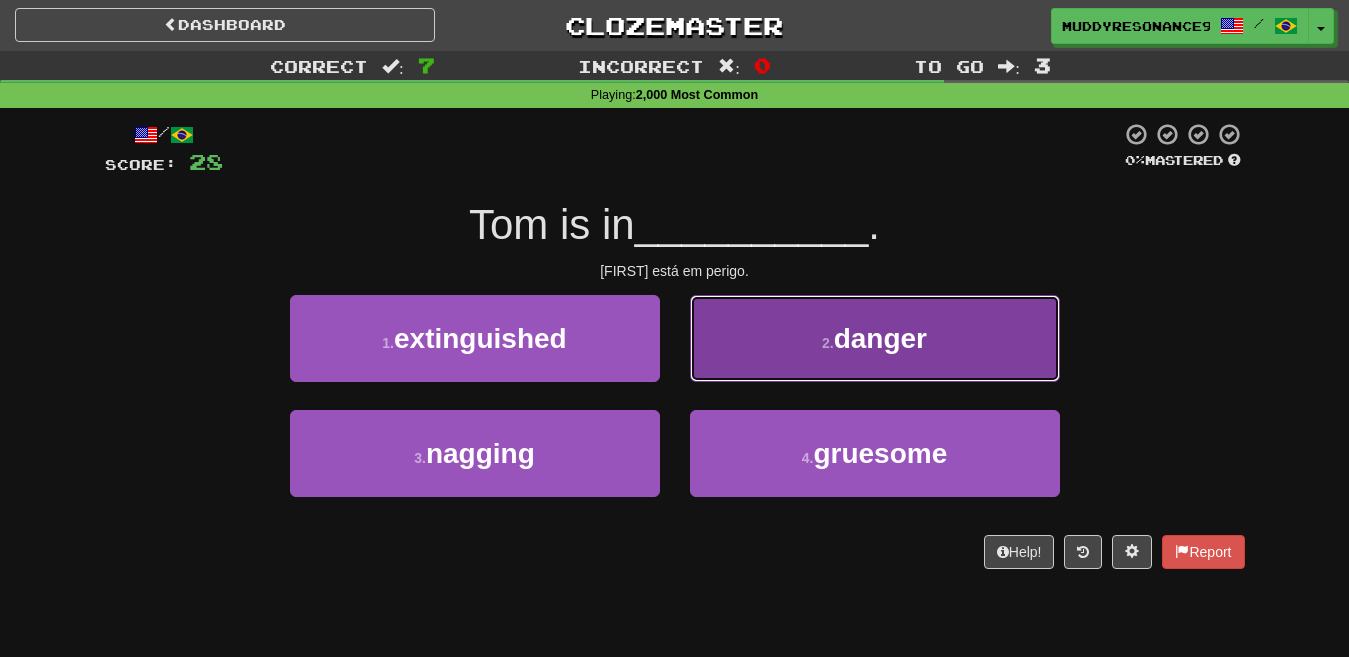 click on "danger" at bounding box center (880, 338) 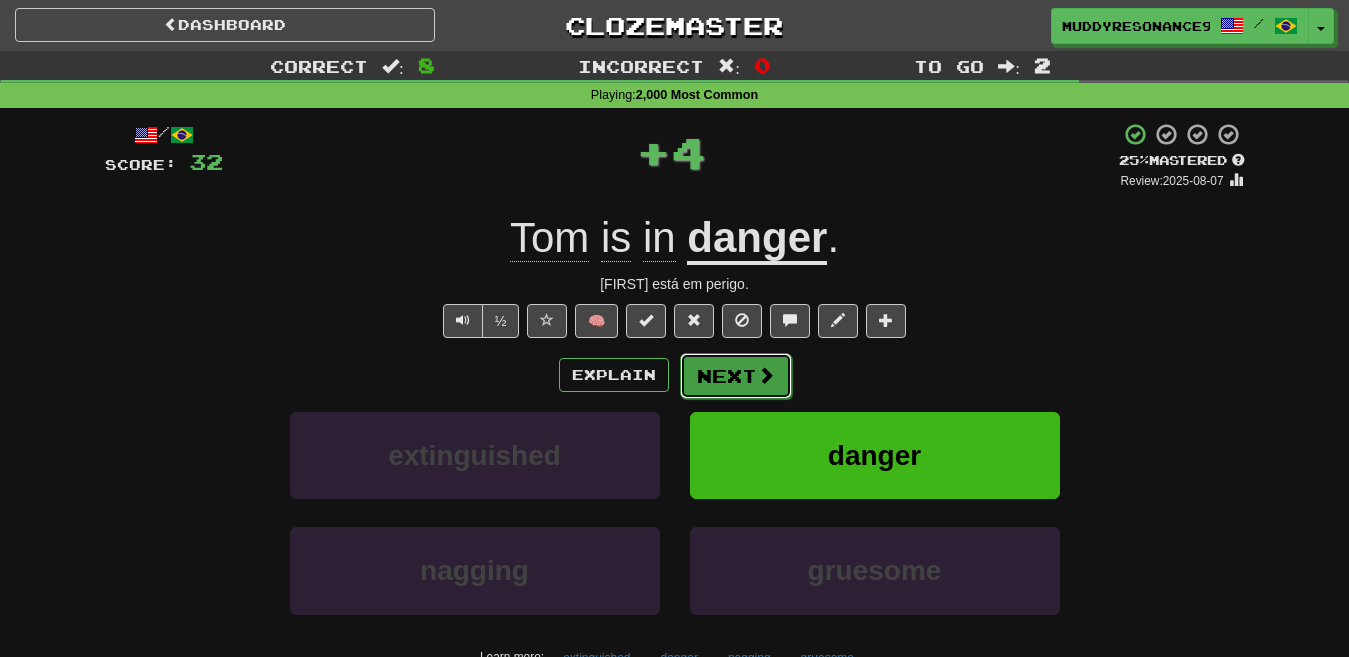 click on "Next" at bounding box center (736, 376) 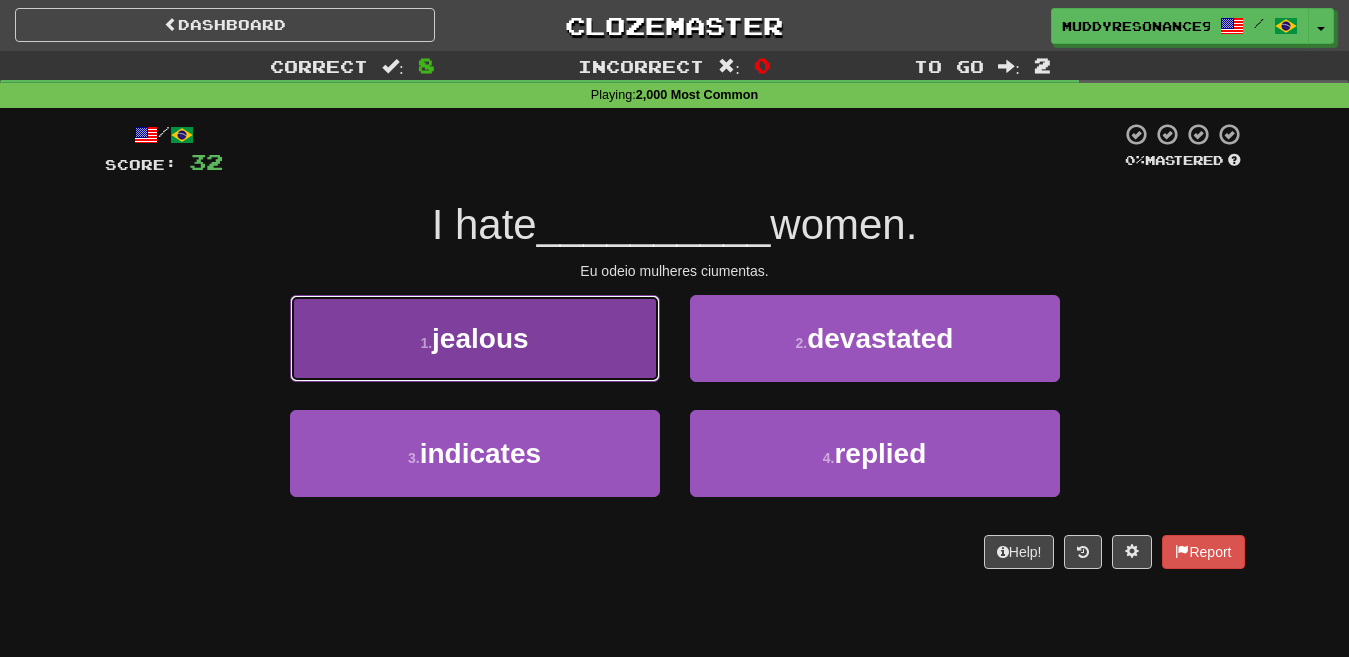 click on "1 .  jealous" at bounding box center (475, 338) 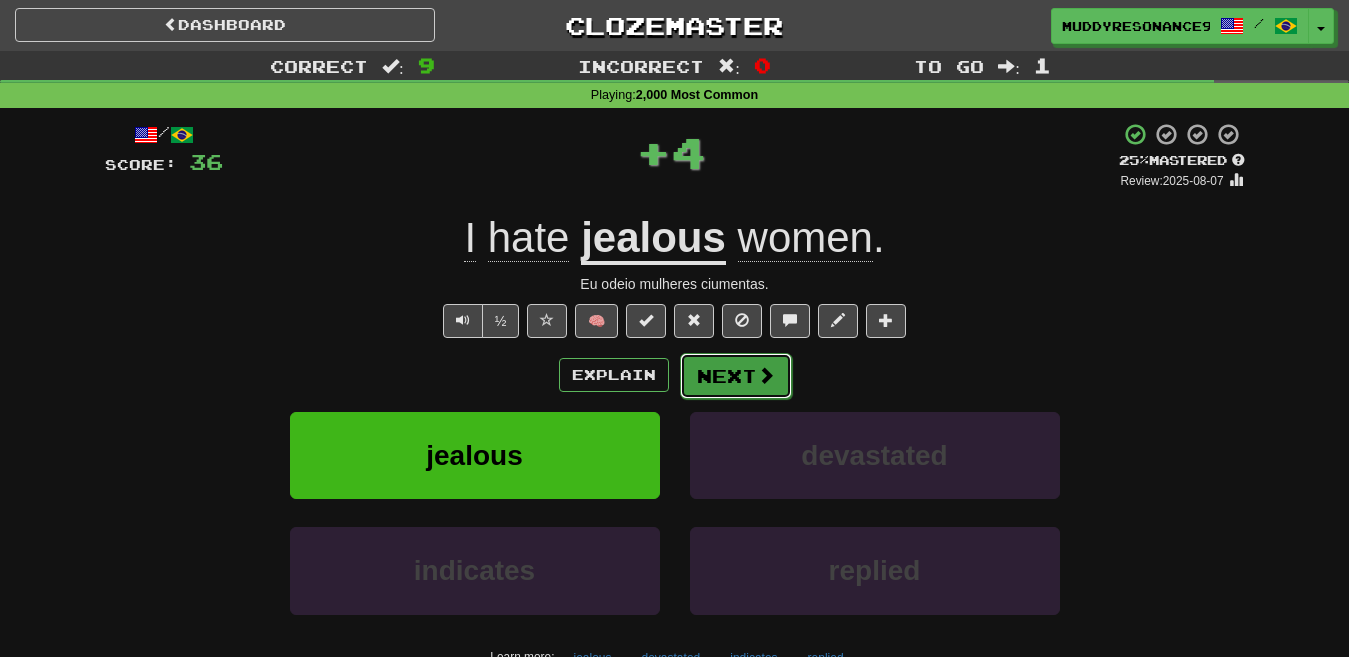 click on "Next" at bounding box center [736, 376] 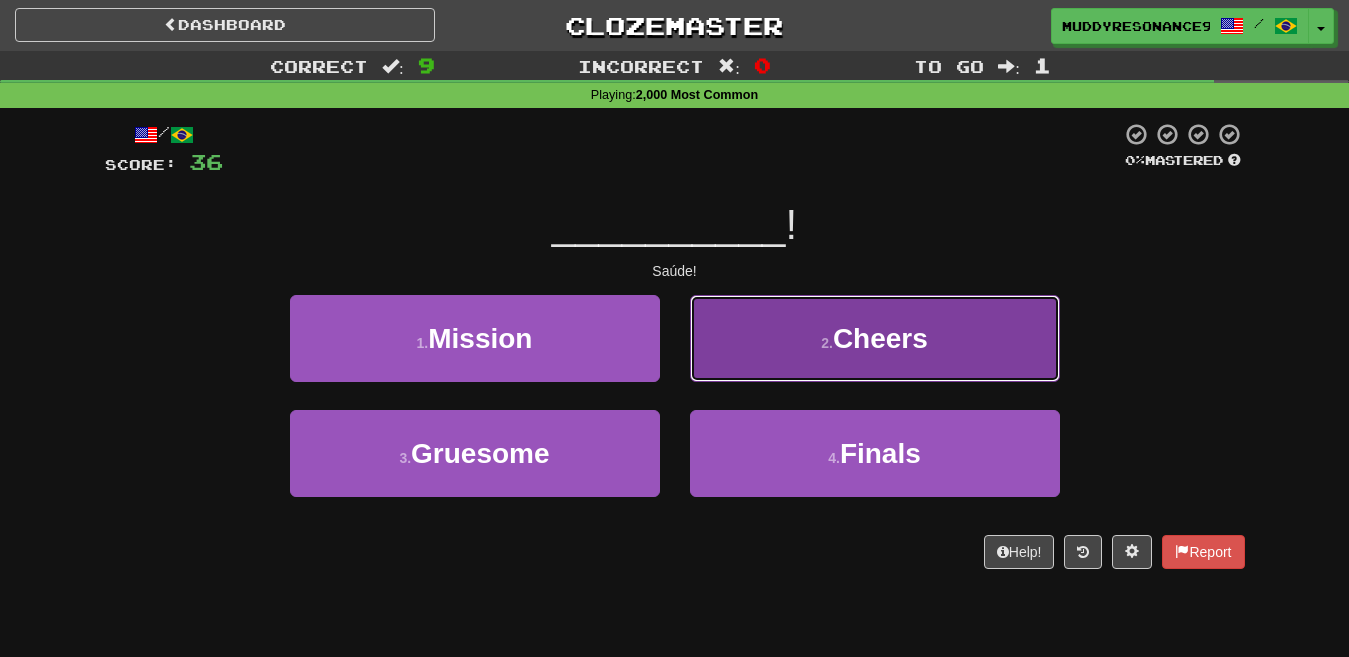 click on "2 .  Cheers" at bounding box center [875, 338] 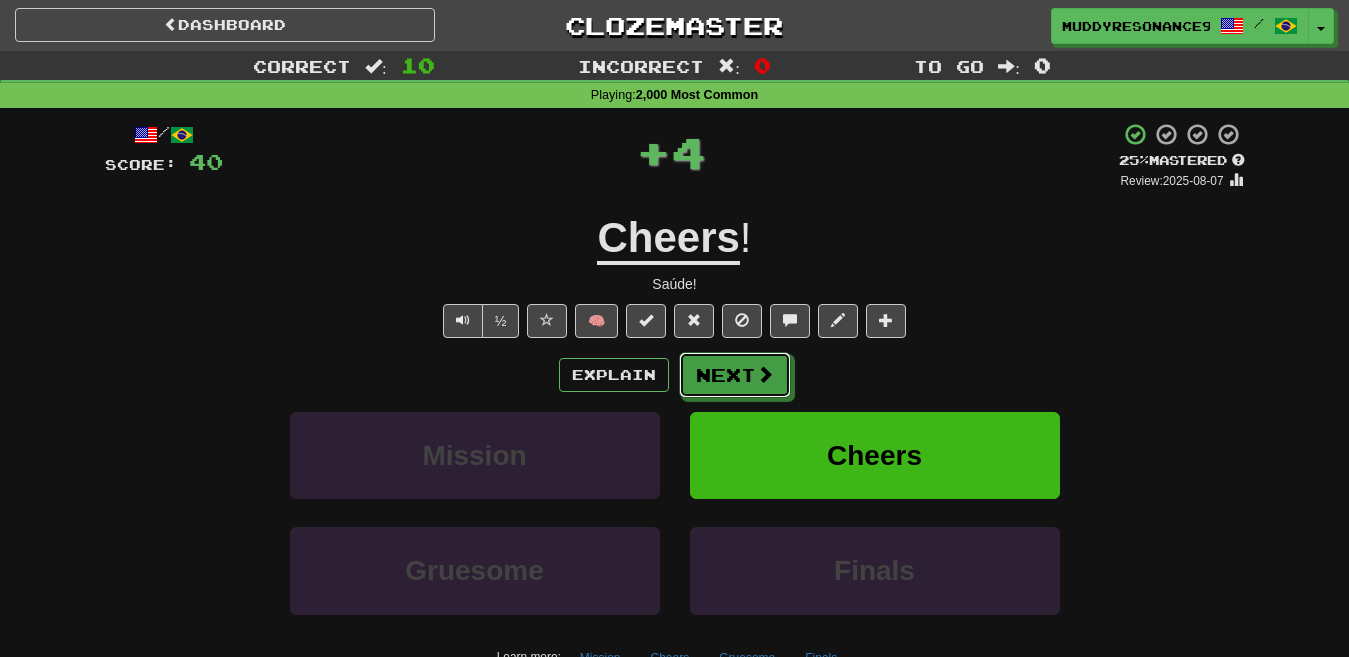 drag, startPoint x: 743, startPoint y: 362, endPoint x: 761, endPoint y: 236, distance: 127.27922 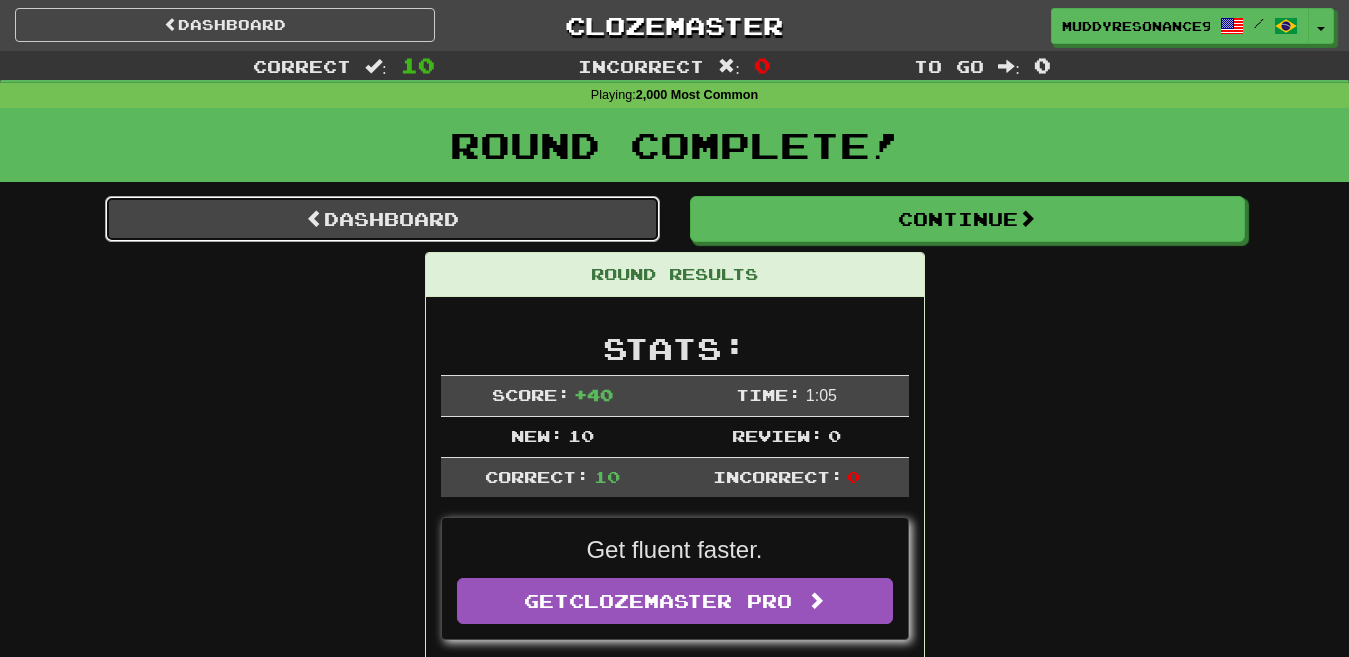 click on "Dashboard" at bounding box center [382, 219] 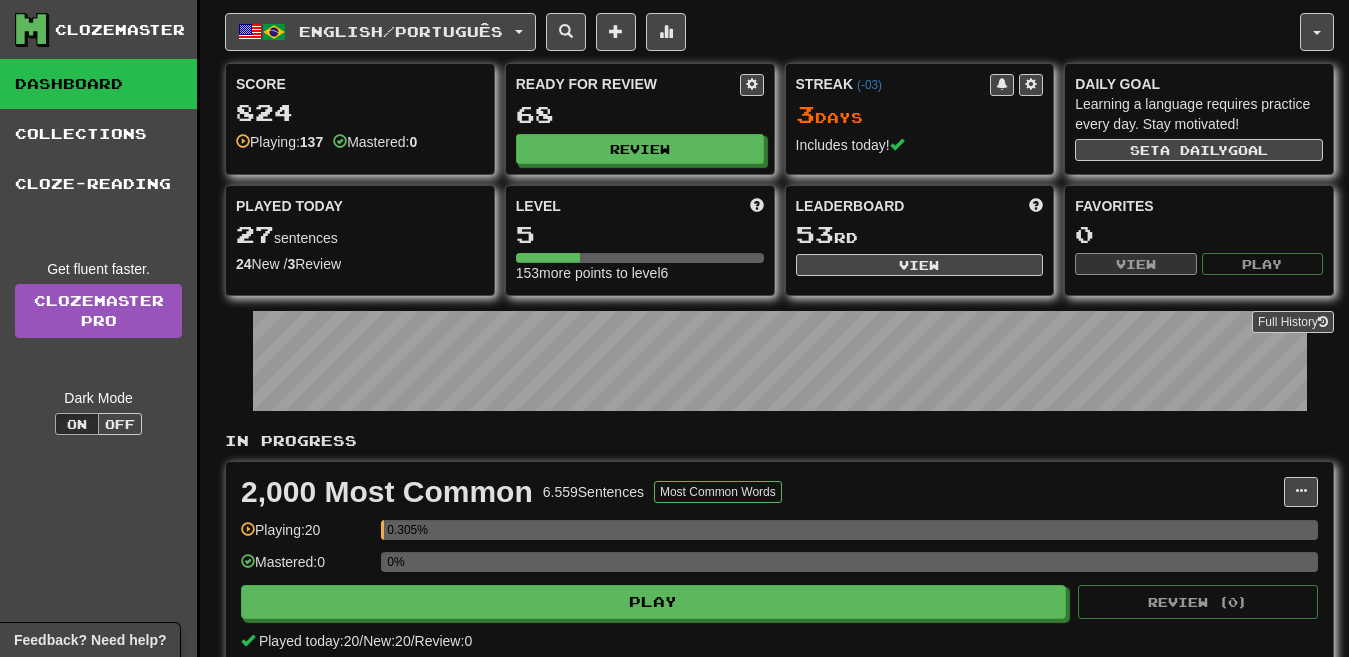scroll, scrollTop: 0, scrollLeft: 0, axis: both 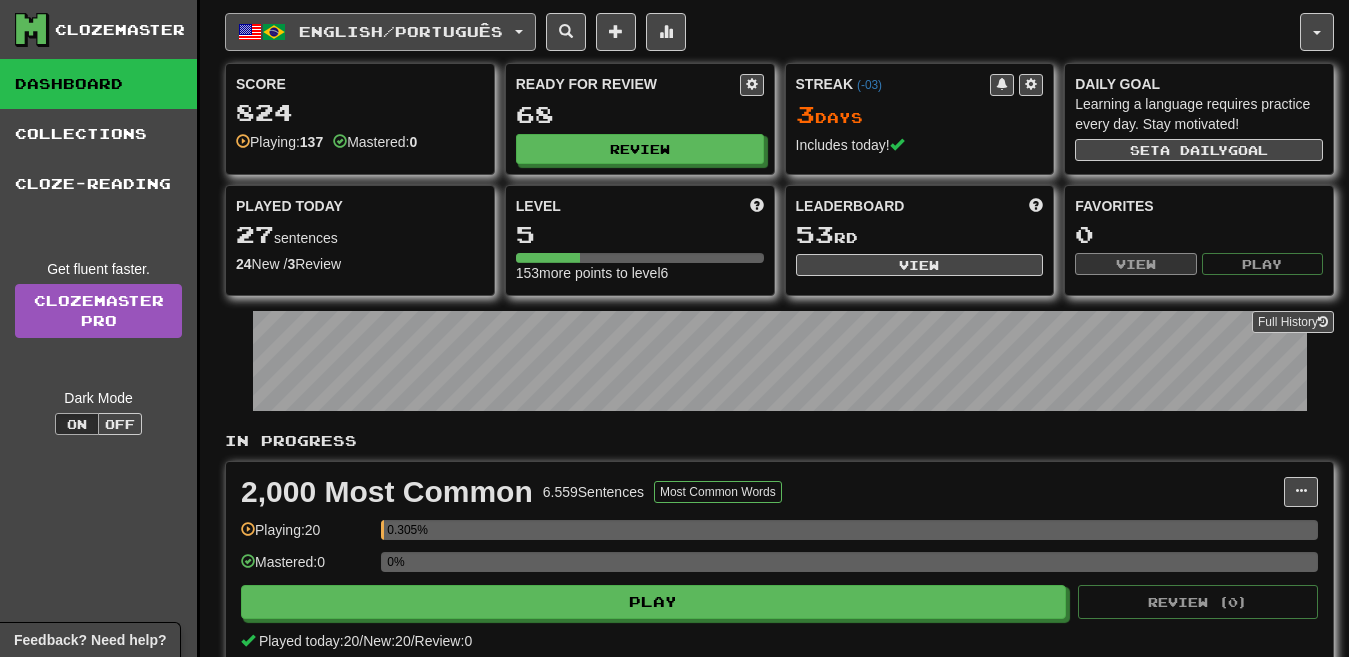 click on "English  /  Português" at bounding box center [401, 31] 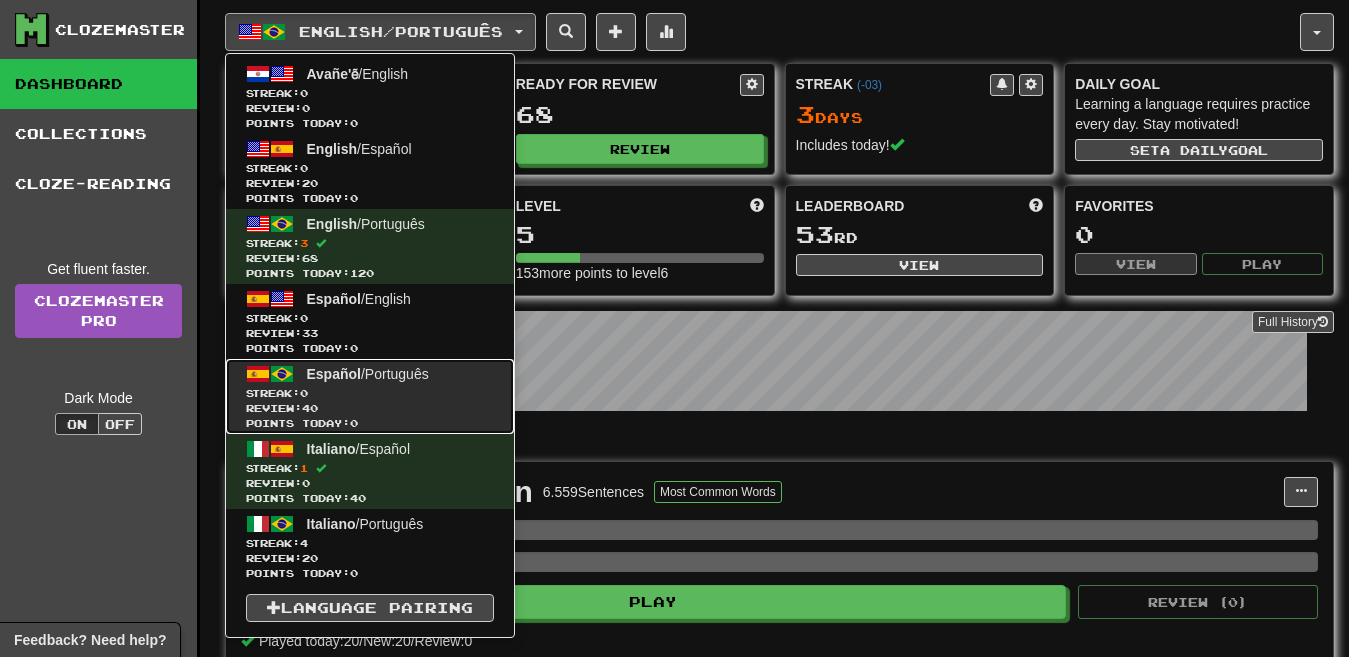 click on "Streak:  0" at bounding box center [370, 393] 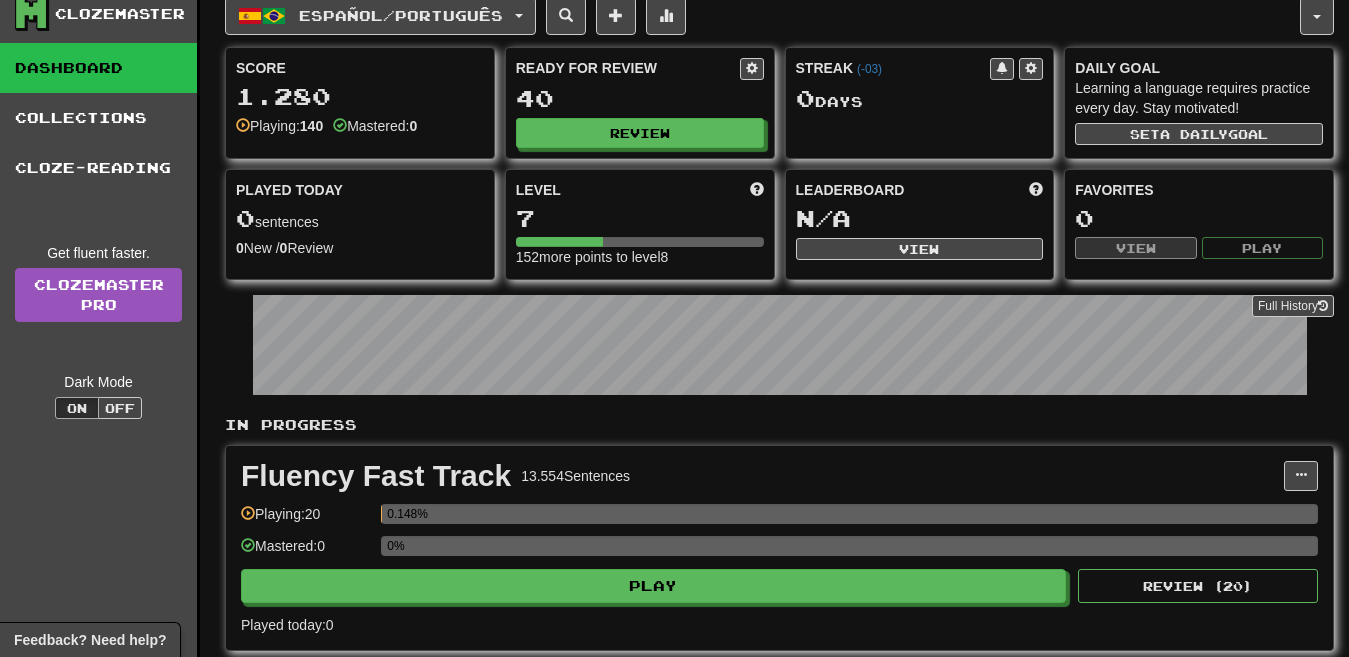 scroll, scrollTop: 426, scrollLeft: 0, axis: vertical 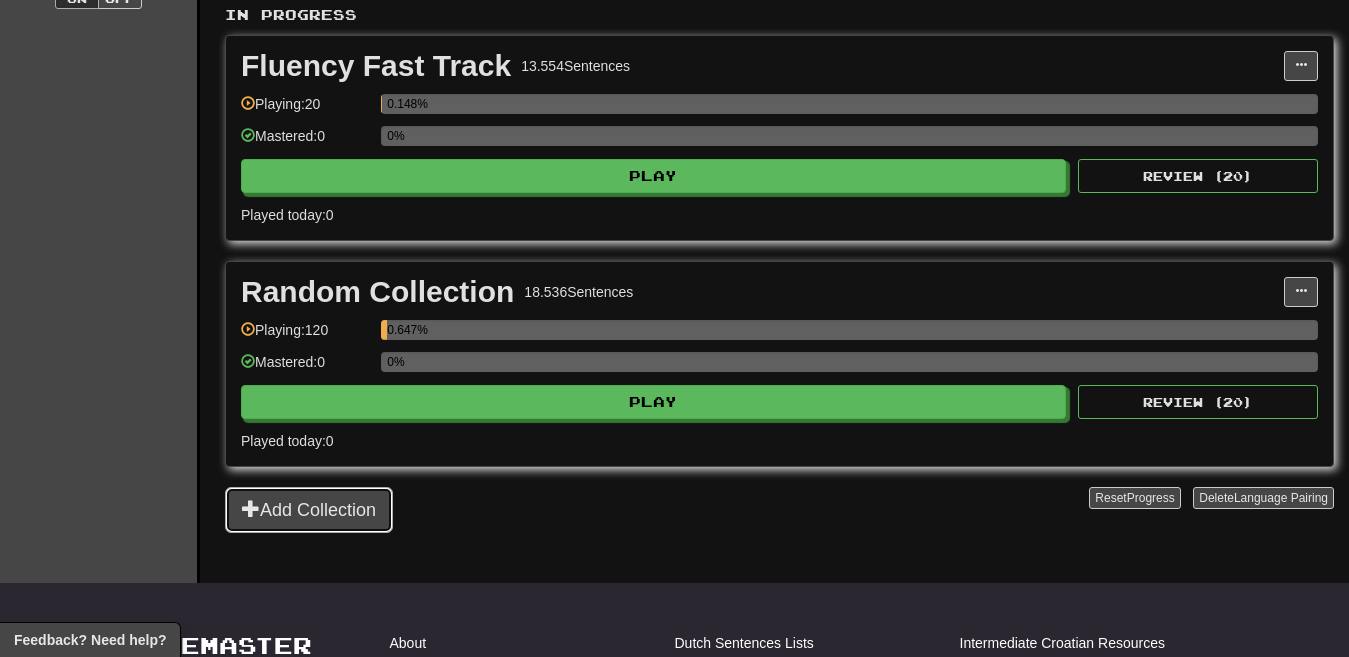 click on "Add Collection" at bounding box center (309, 510) 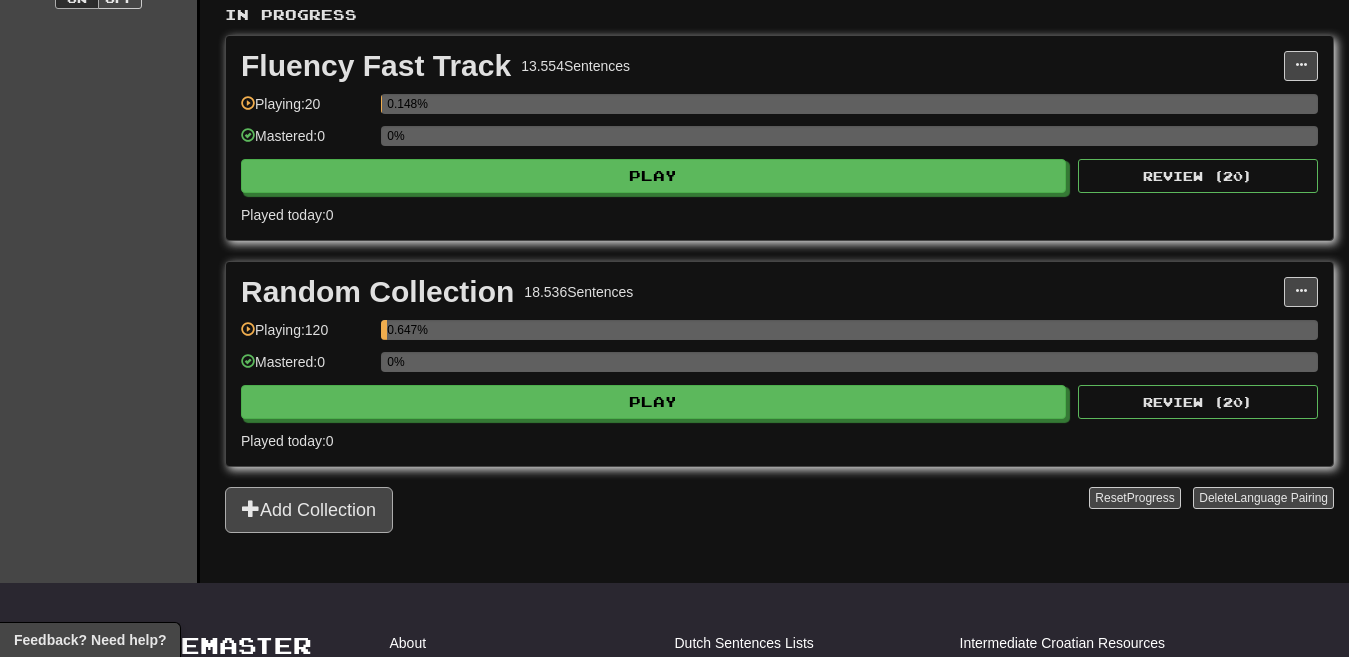 scroll, scrollTop: 0, scrollLeft: 0, axis: both 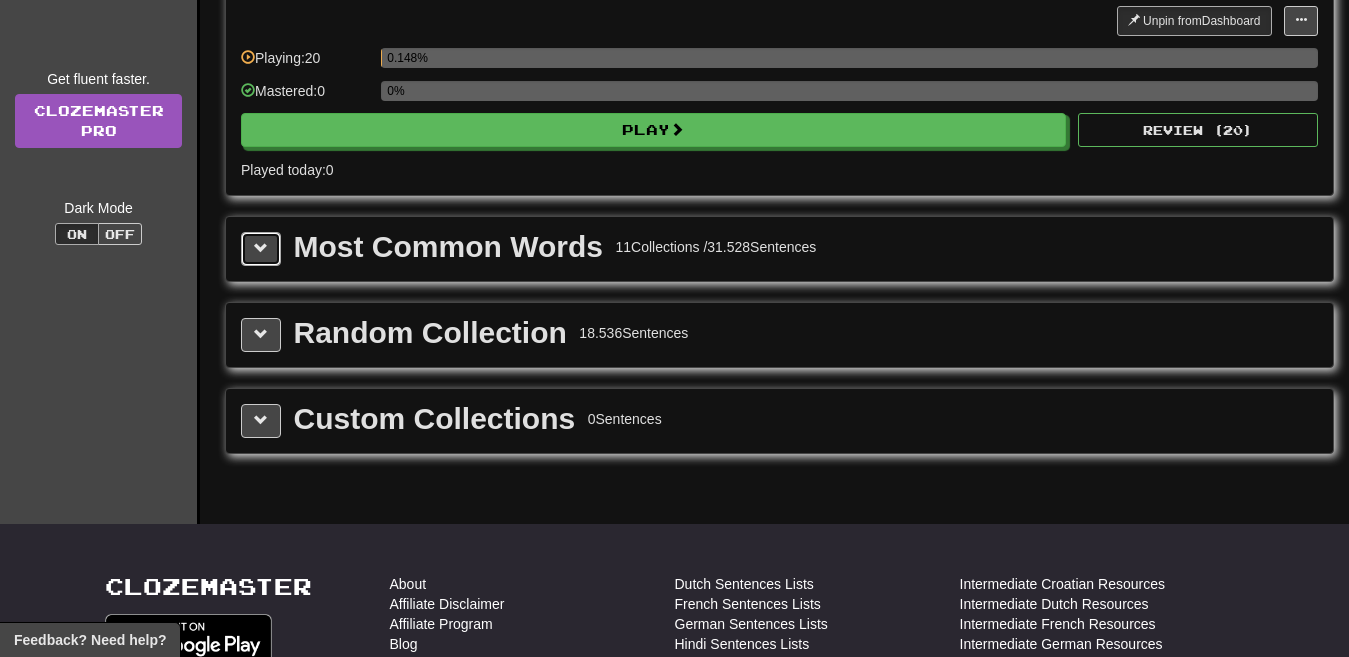 click at bounding box center [261, 249] 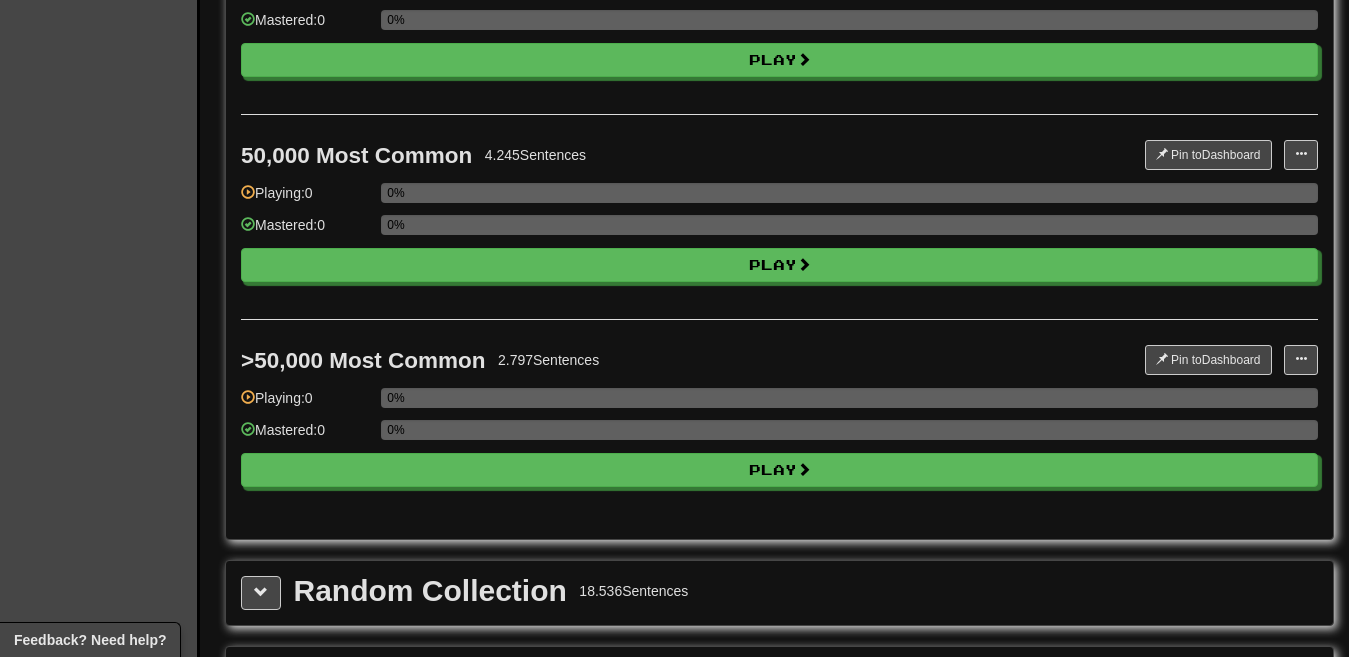 scroll, scrollTop: 2215, scrollLeft: 0, axis: vertical 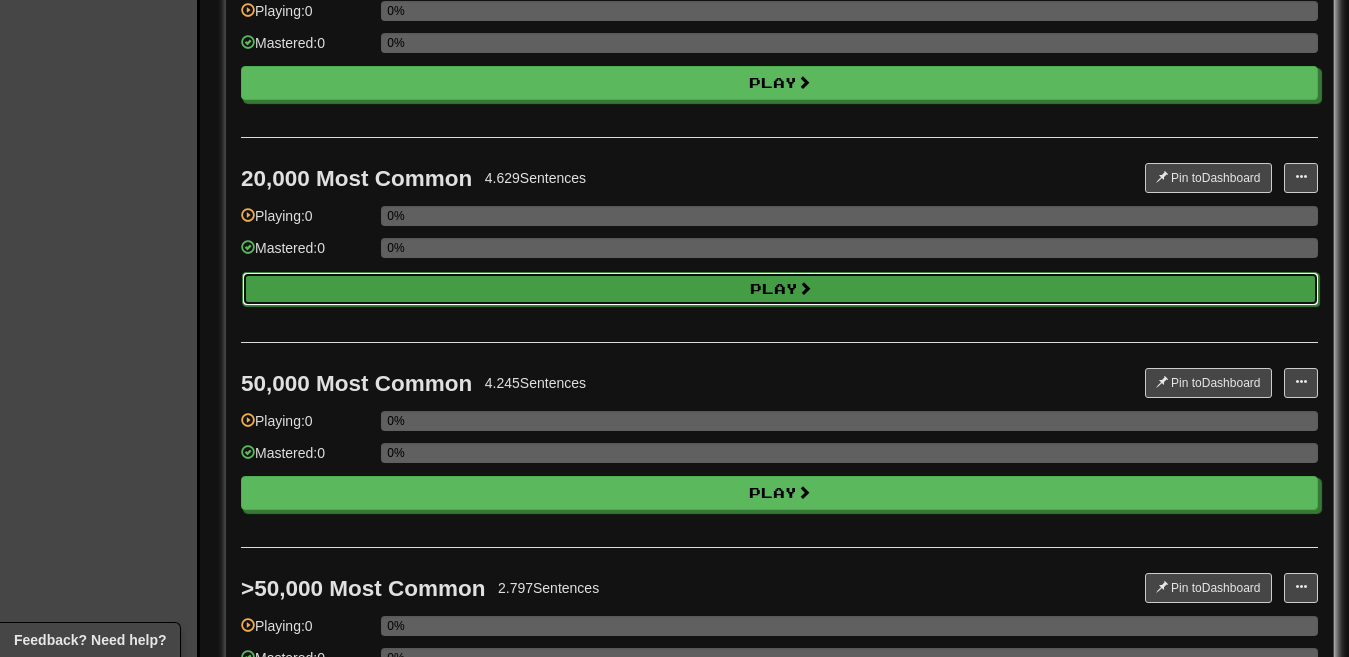 click on "Play" at bounding box center [780, 289] 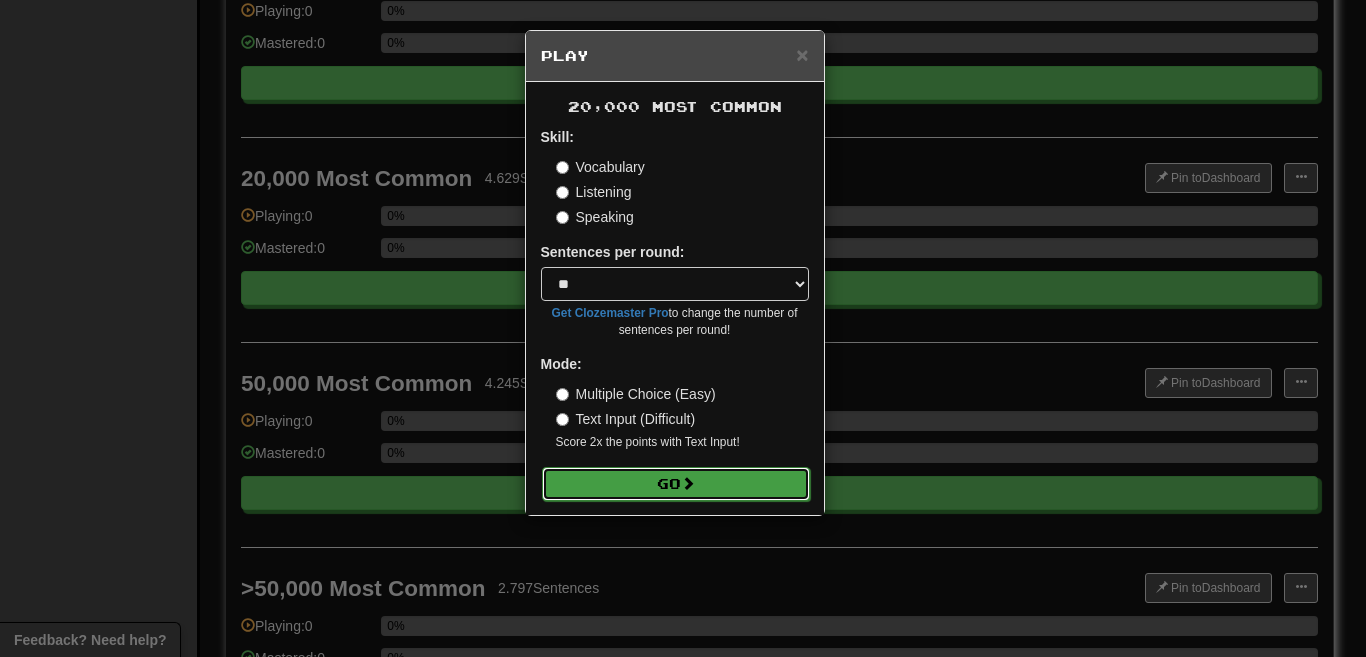 click on "Go" at bounding box center [676, 484] 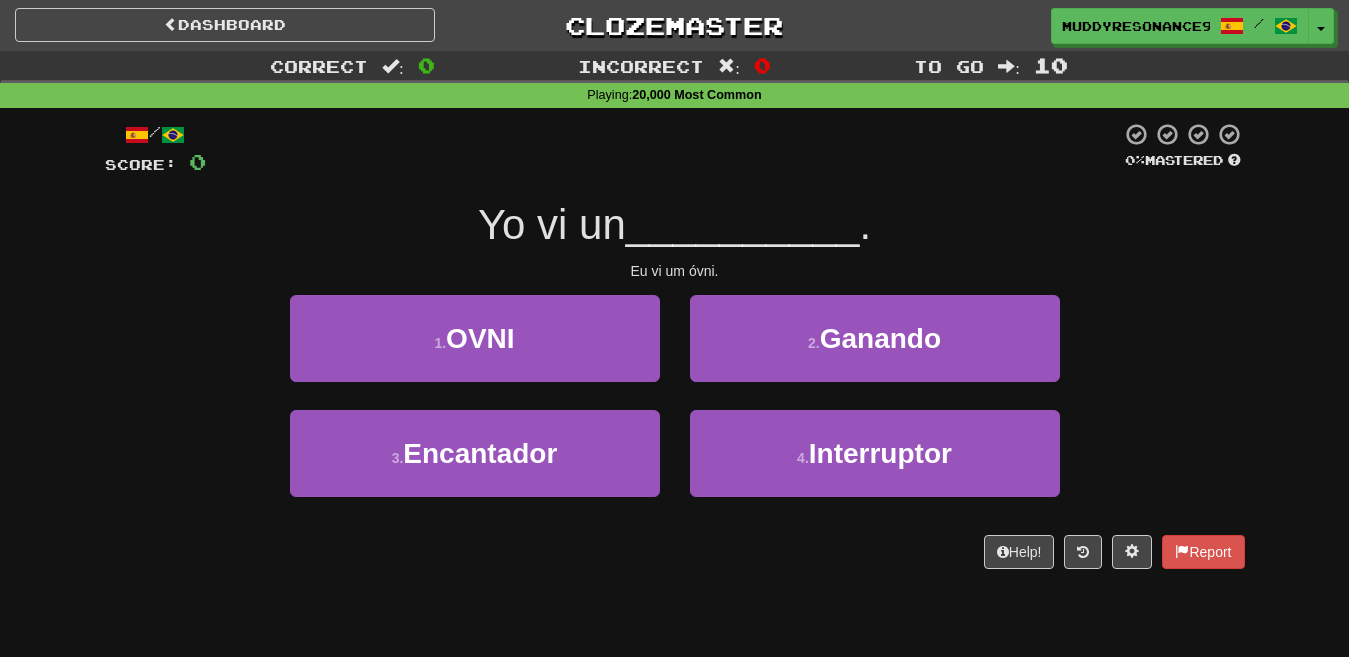 scroll, scrollTop: 0, scrollLeft: 0, axis: both 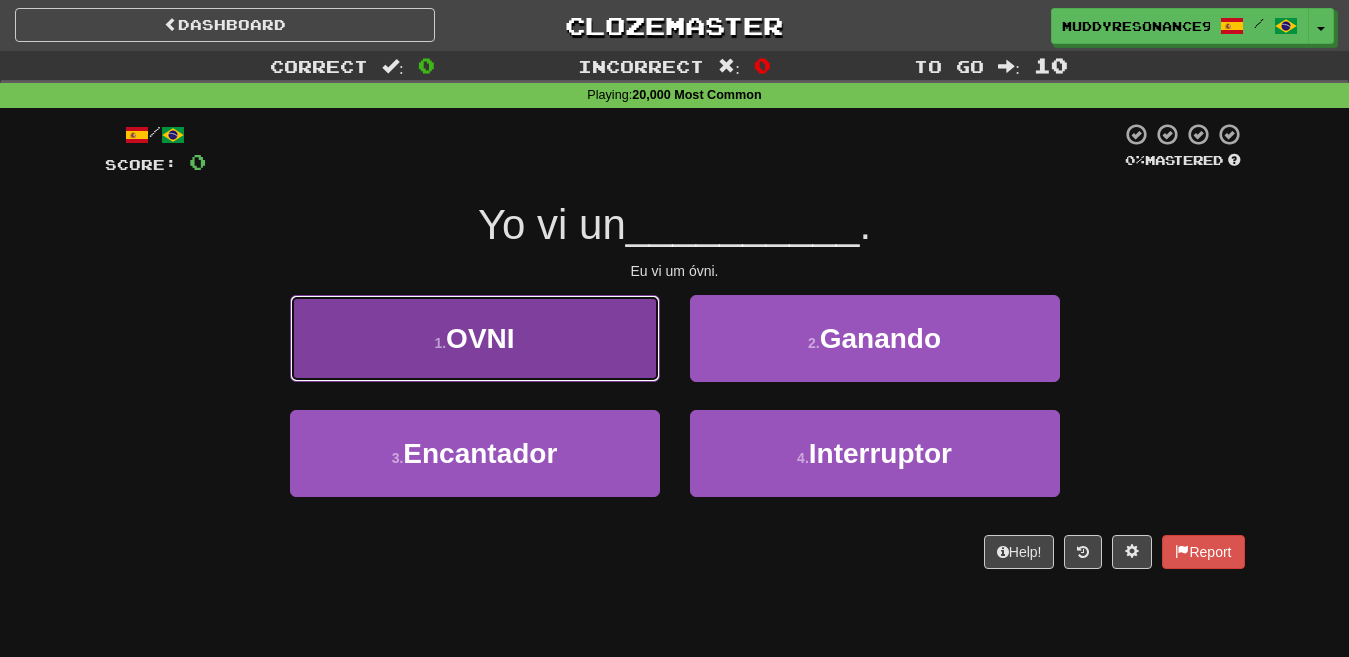 click on "1 . OVNI" at bounding box center [475, 338] 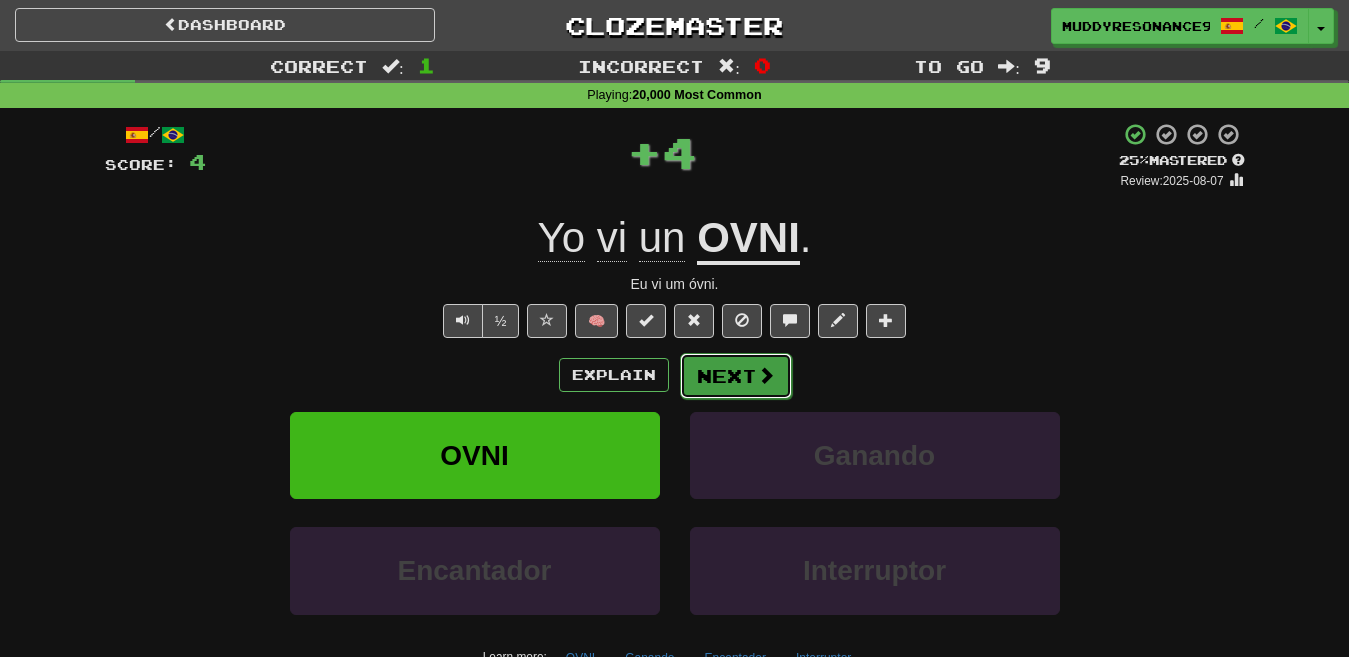 click at bounding box center [766, 375] 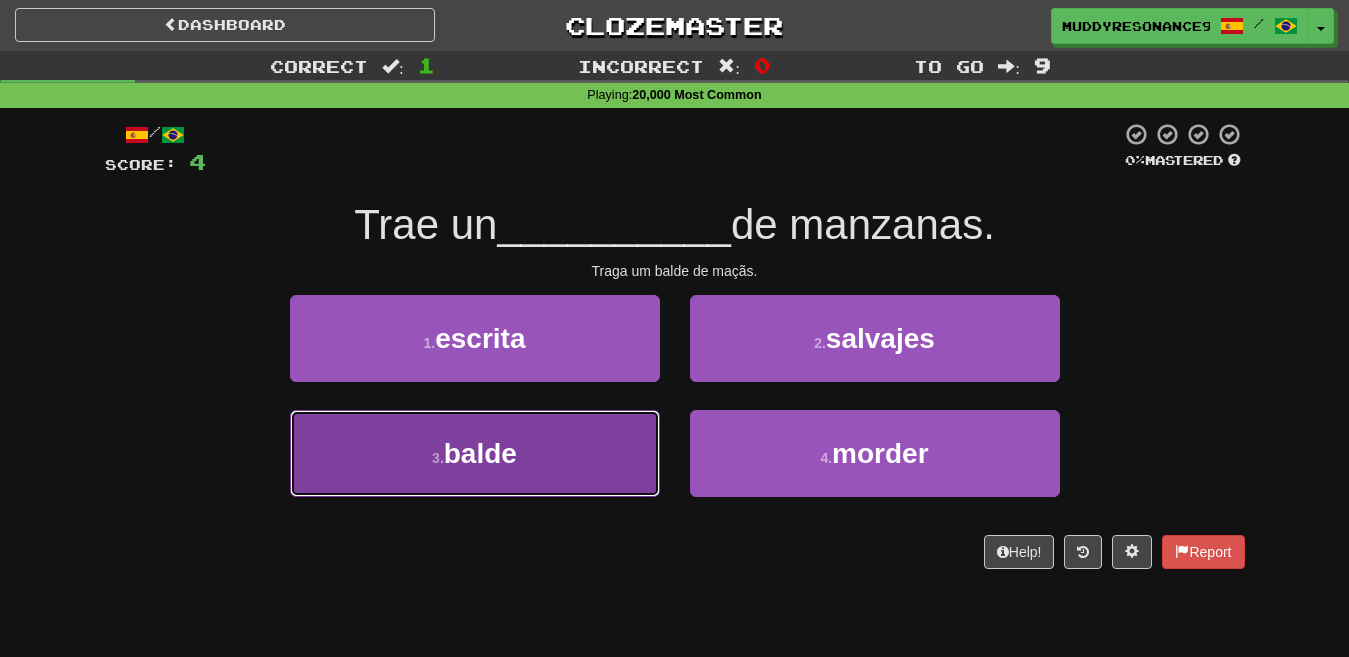 click on "3 .  balde" at bounding box center [475, 453] 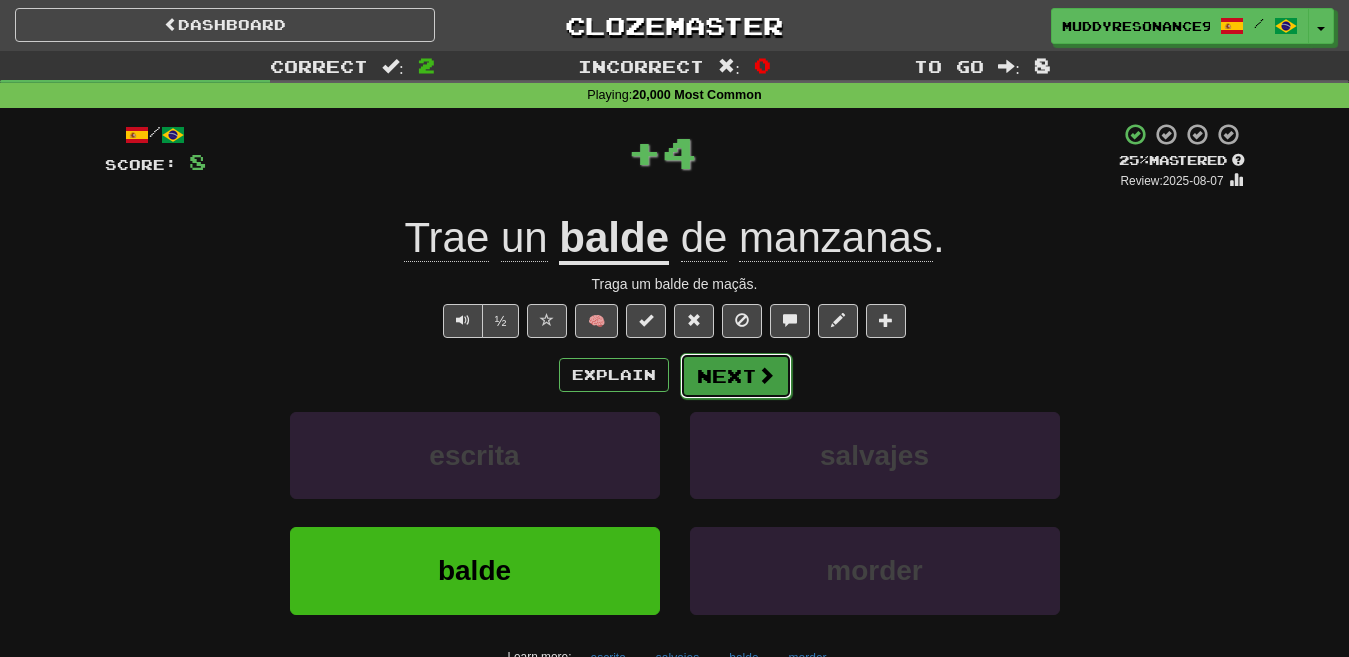 click on "Next" at bounding box center (736, 376) 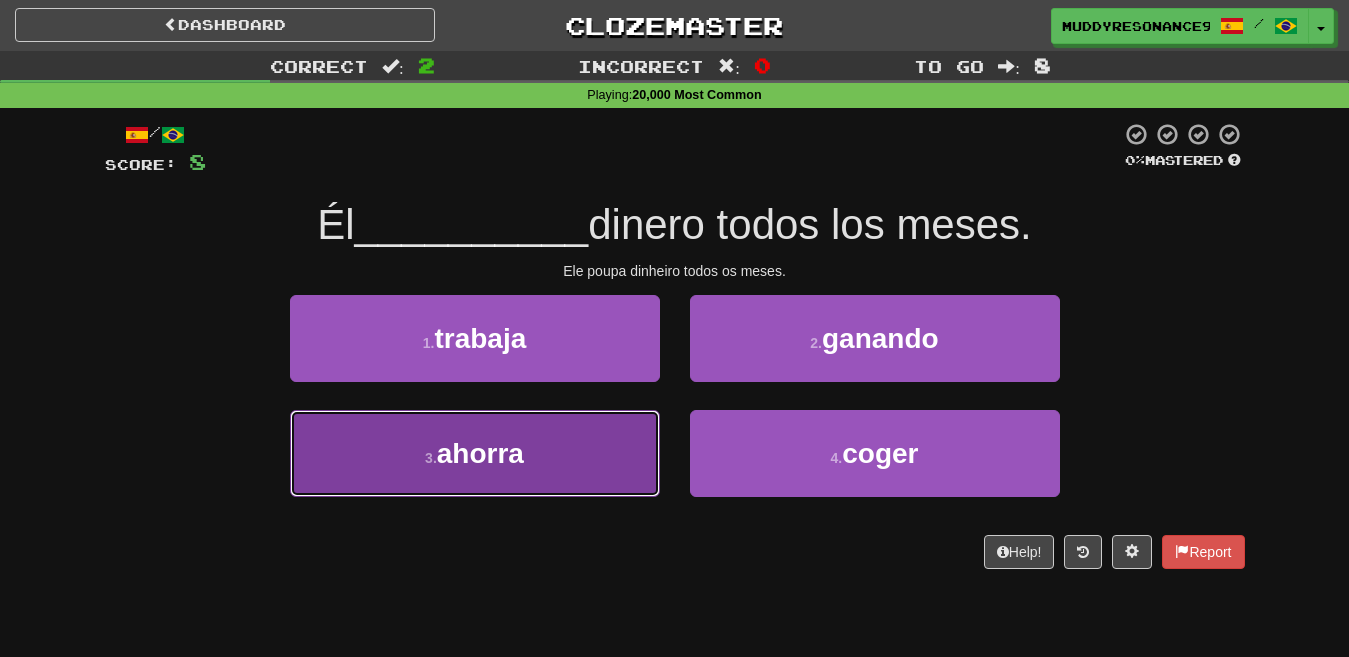 click on "3 .  ahorra" at bounding box center [475, 453] 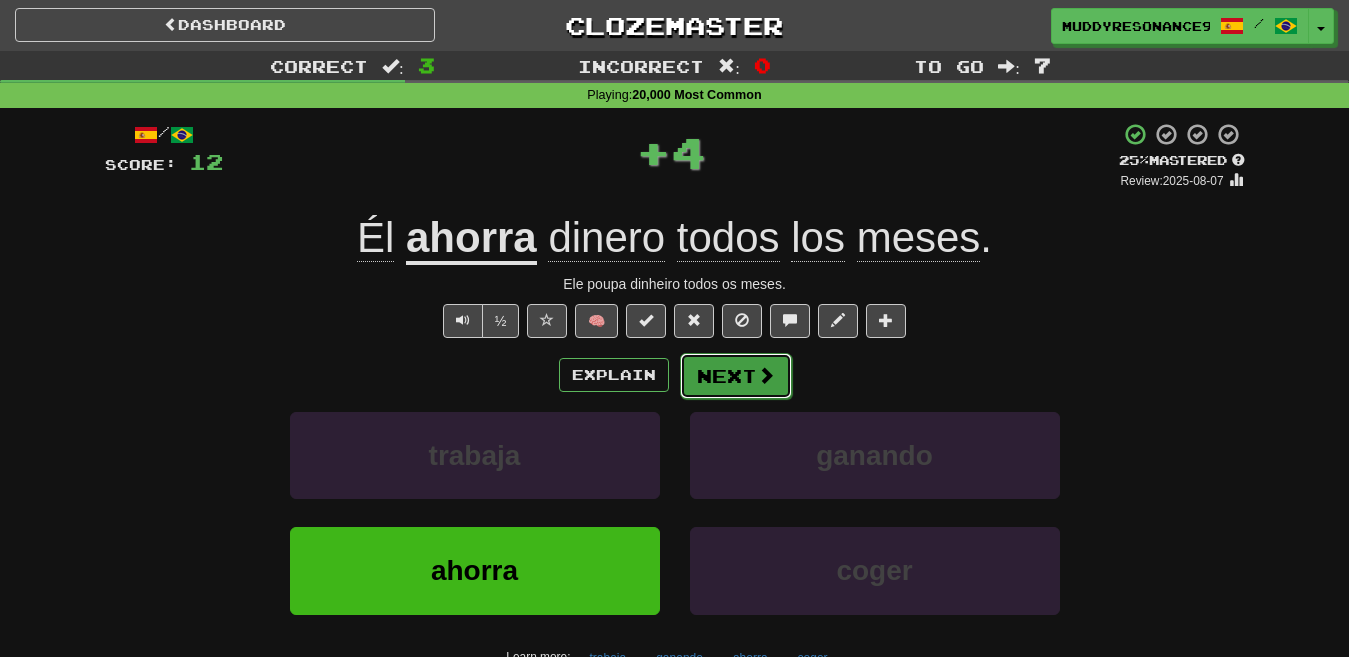 click at bounding box center [766, 375] 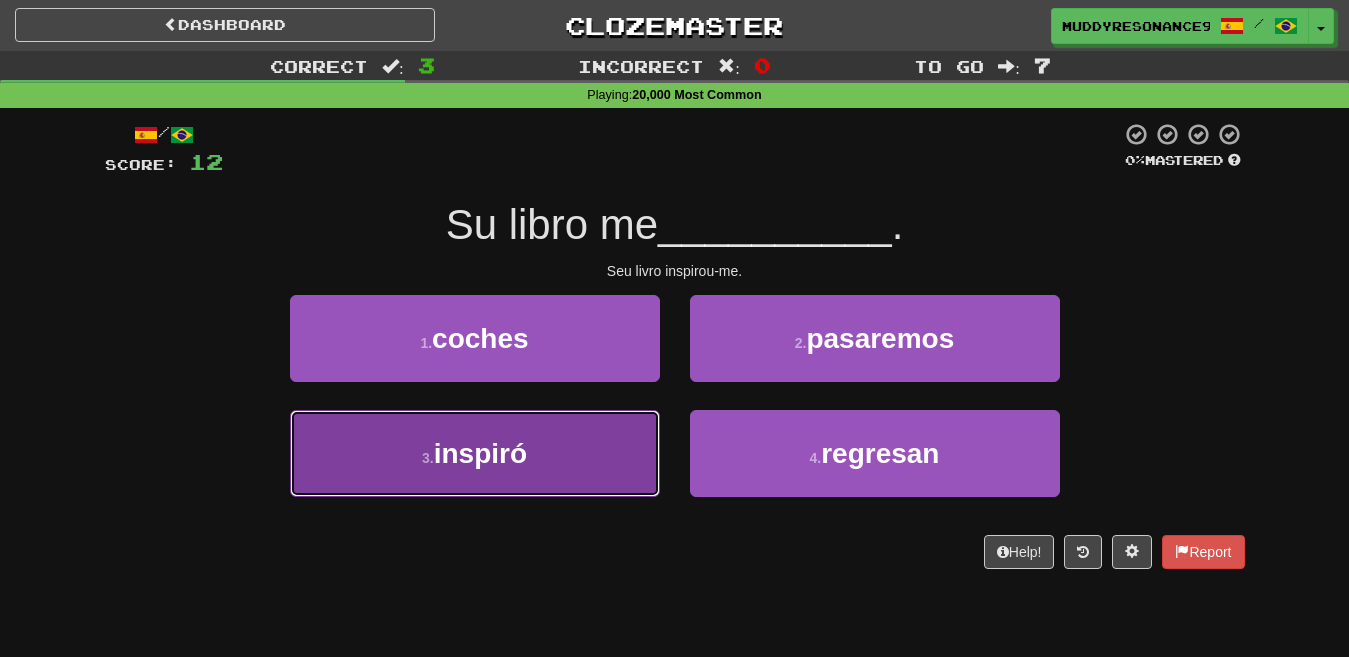 click on "3 .  inspiró" at bounding box center (475, 453) 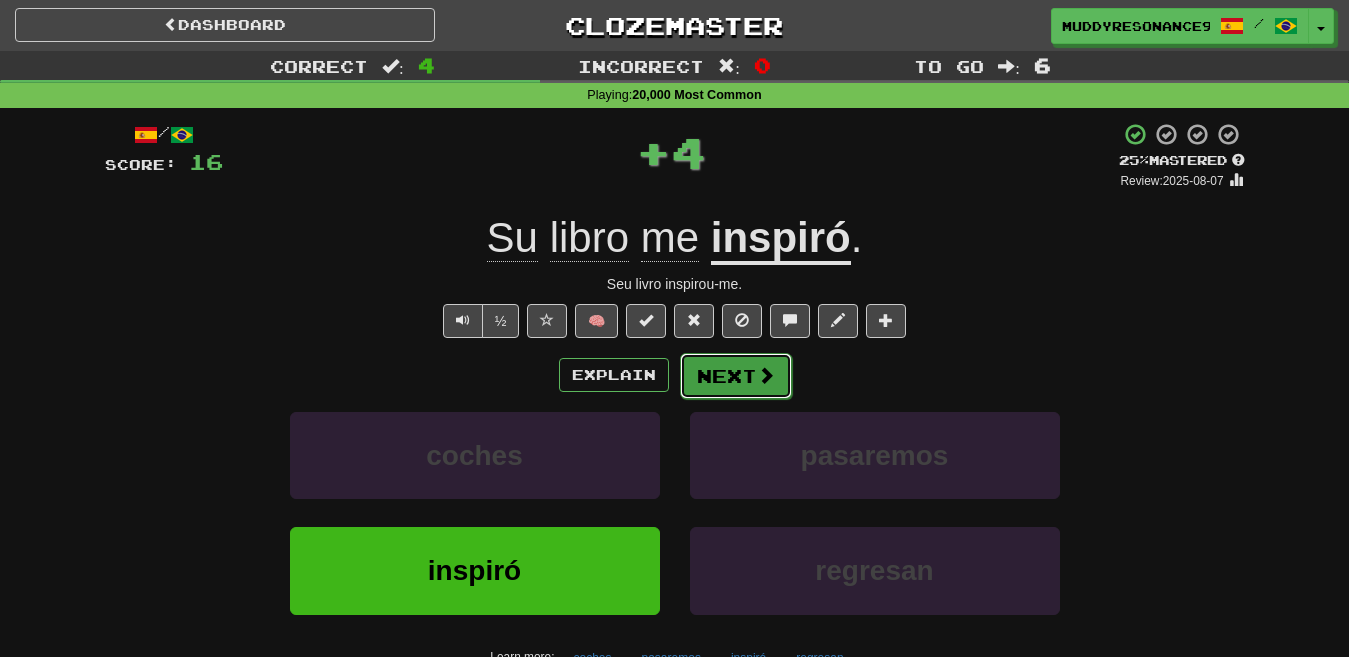 click on "Next" at bounding box center (736, 376) 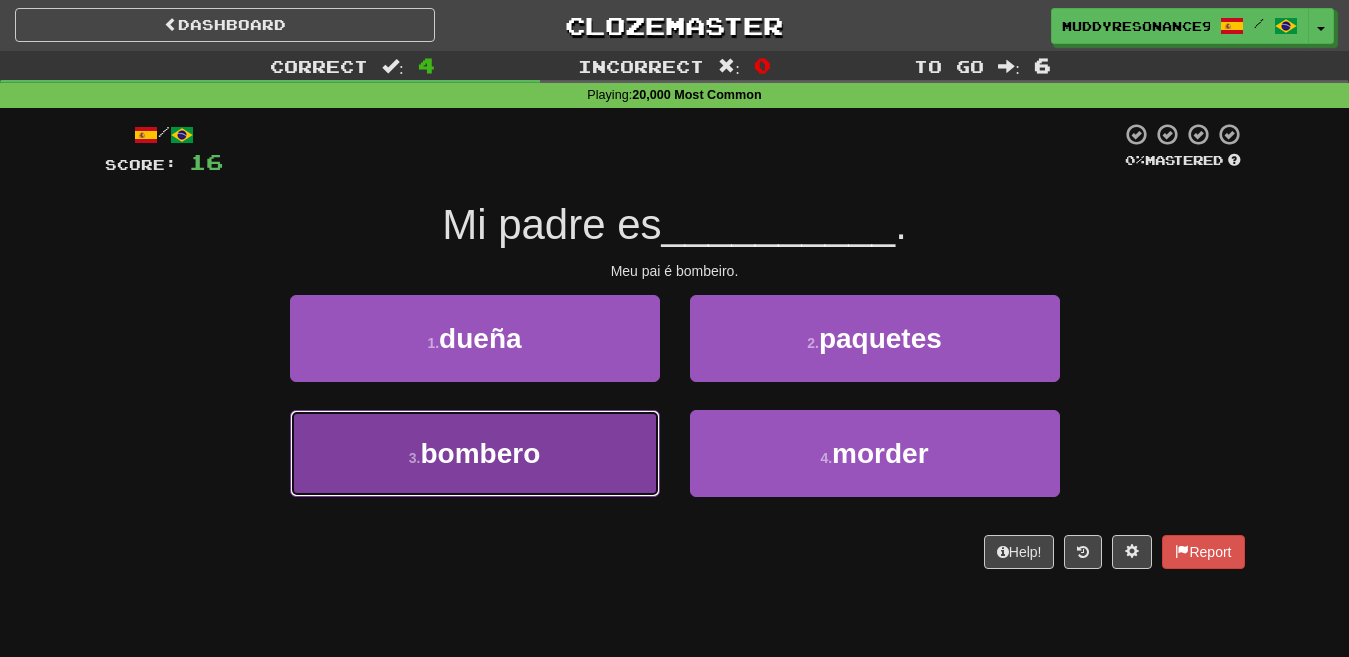 click on "3 .  bombero" at bounding box center (475, 453) 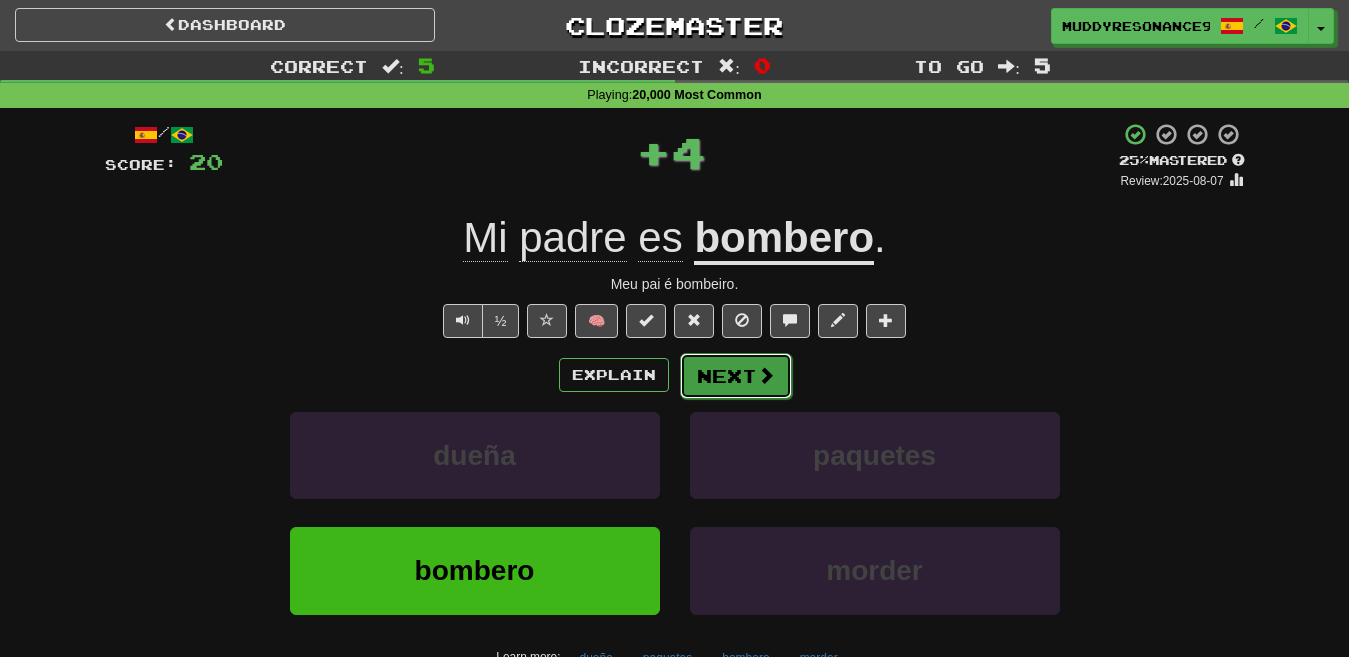 click on "Next" at bounding box center (736, 376) 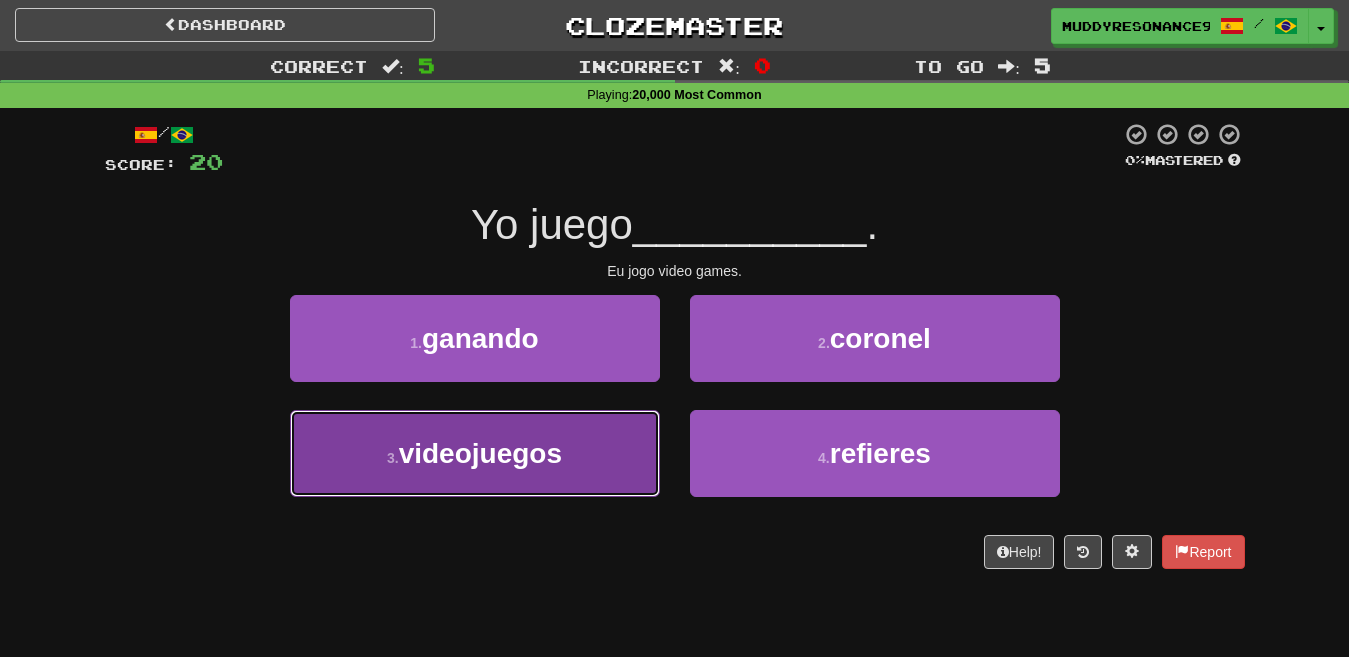 click on "3 .  videojuegos" at bounding box center (475, 453) 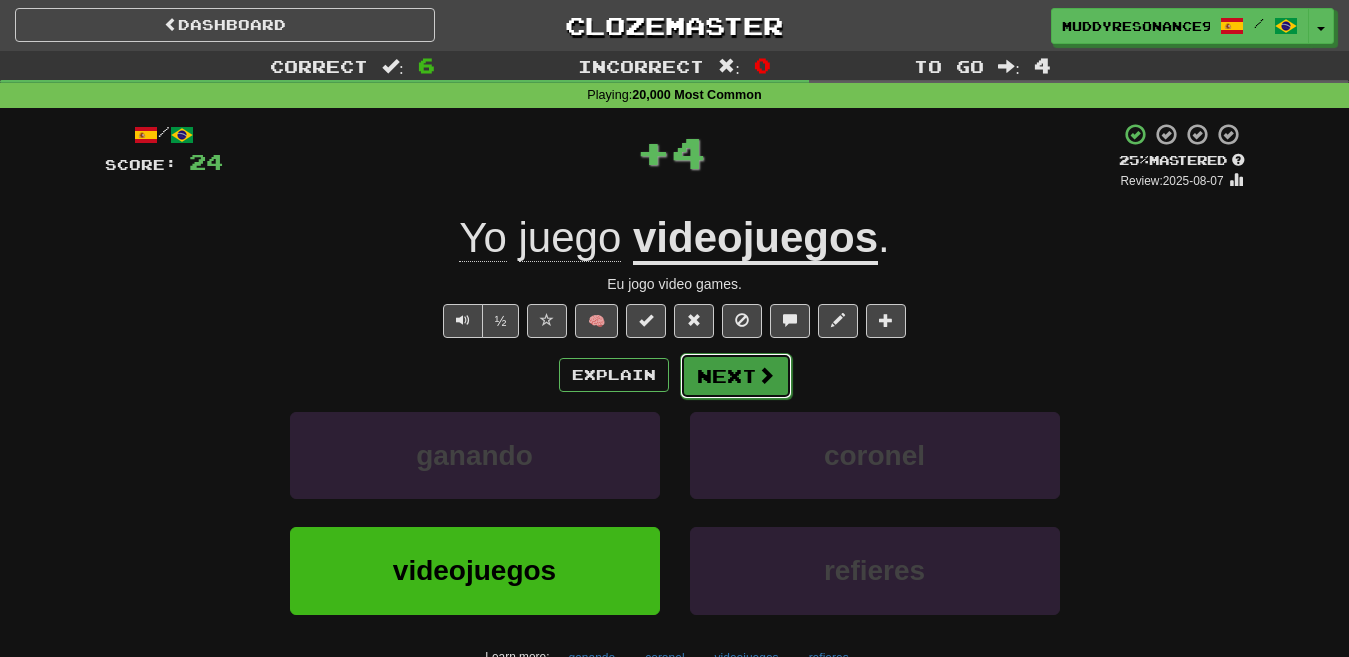 click on "Next" at bounding box center (736, 376) 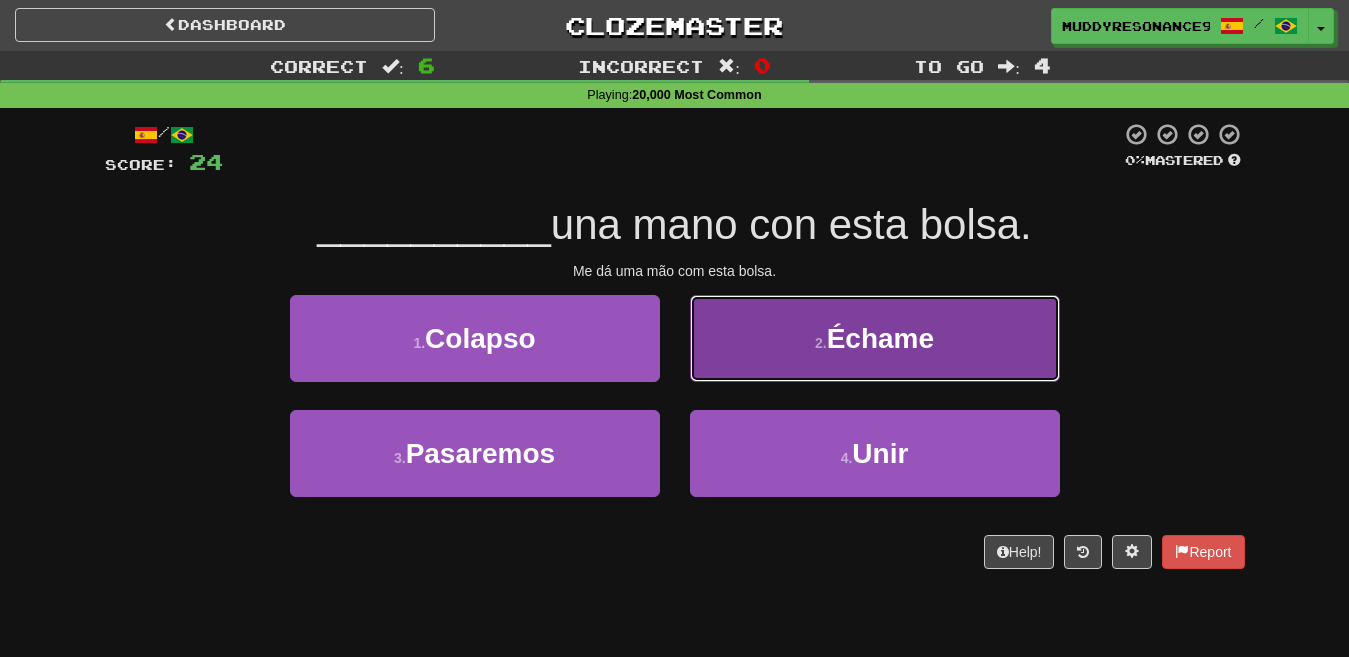 click on "Échame" at bounding box center [880, 338] 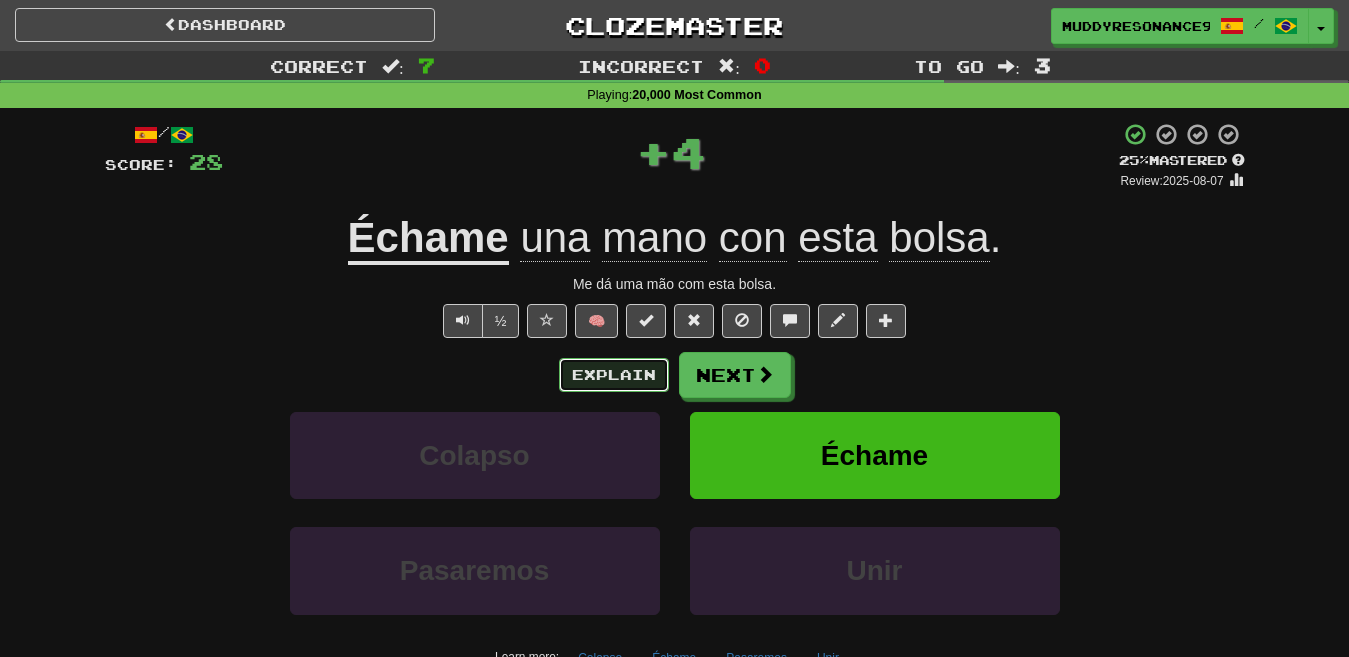 click on "Explain" at bounding box center [614, 375] 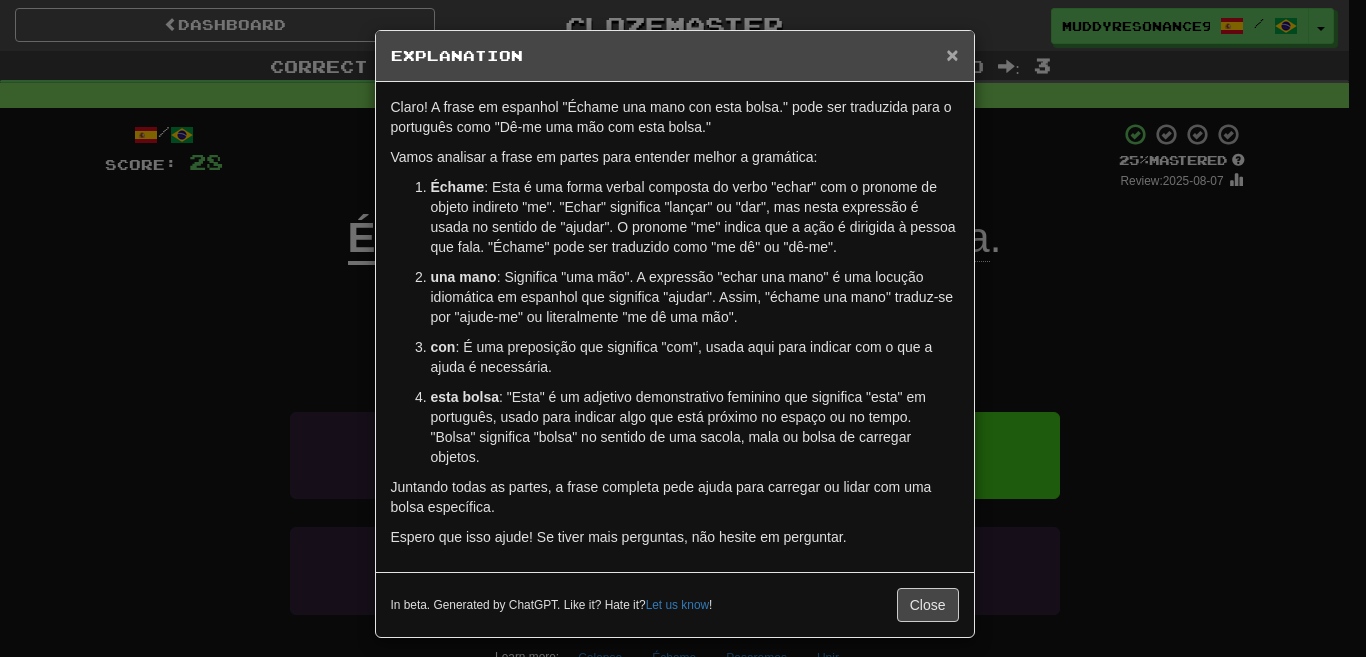 click on "×" at bounding box center [952, 54] 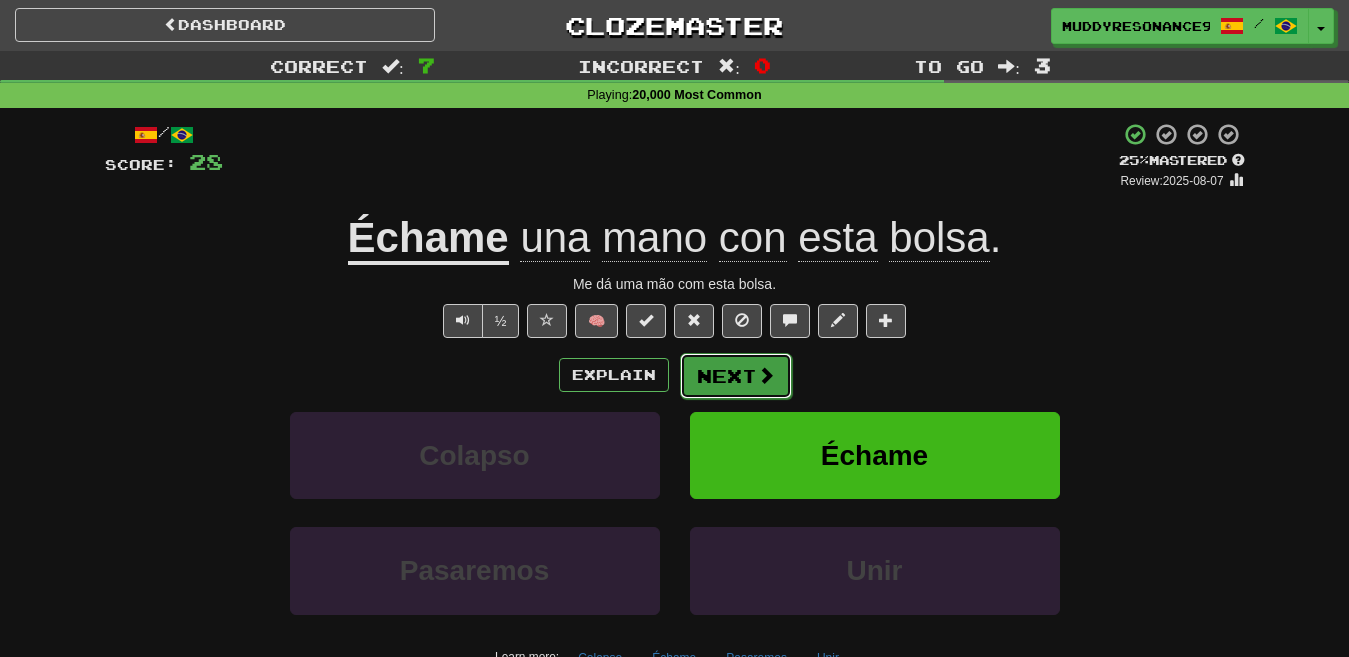 click at bounding box center [766, 375] 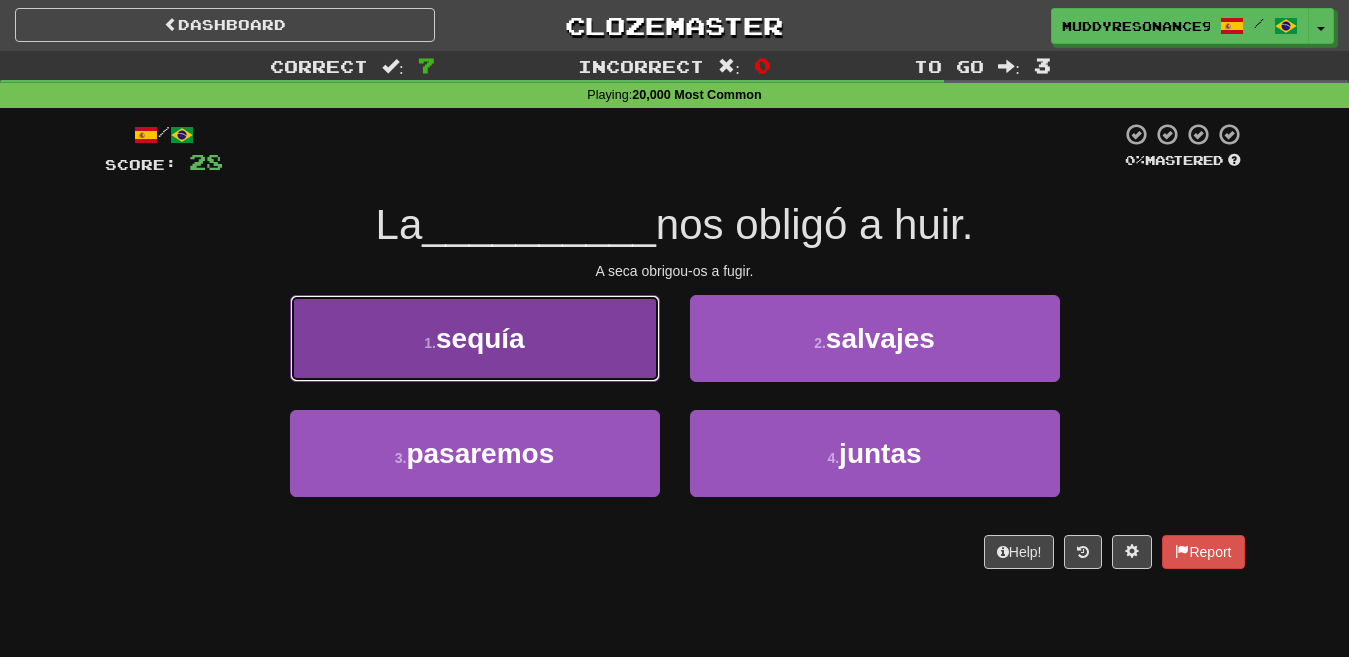 click on "1 .  sequía" at bounding box center (475, 338) 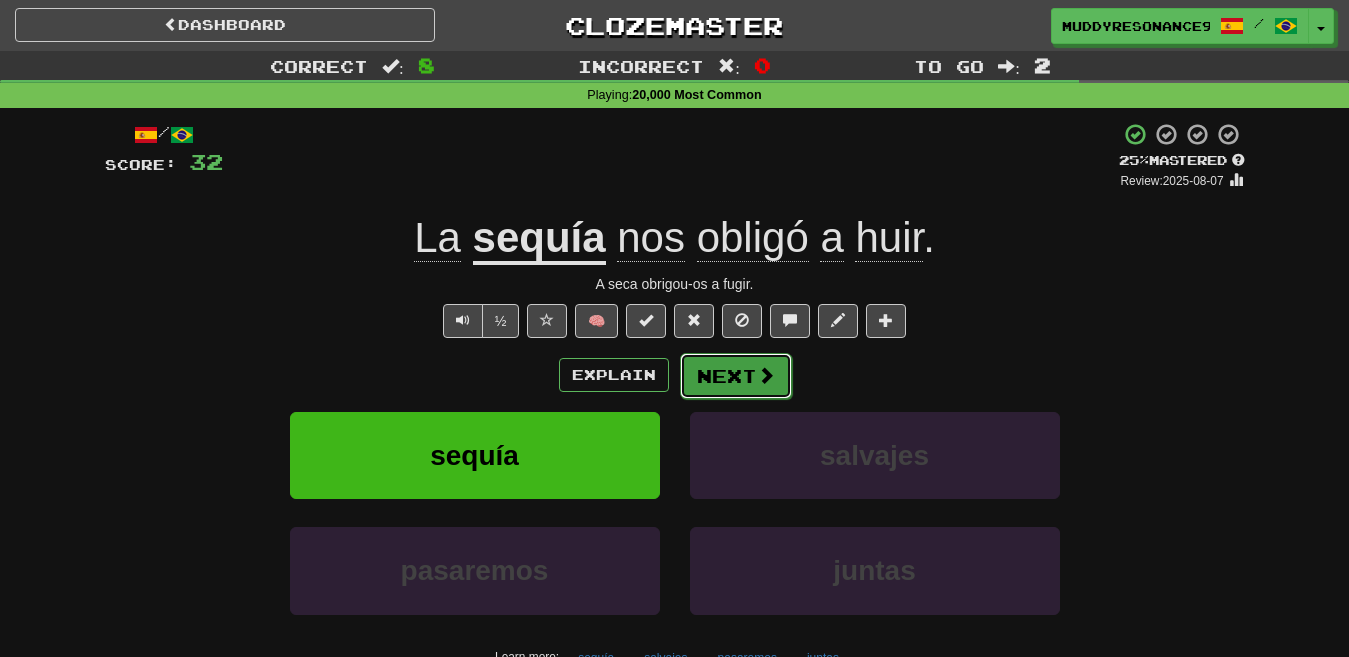 click on "Next" at bounding box center [736, 376] 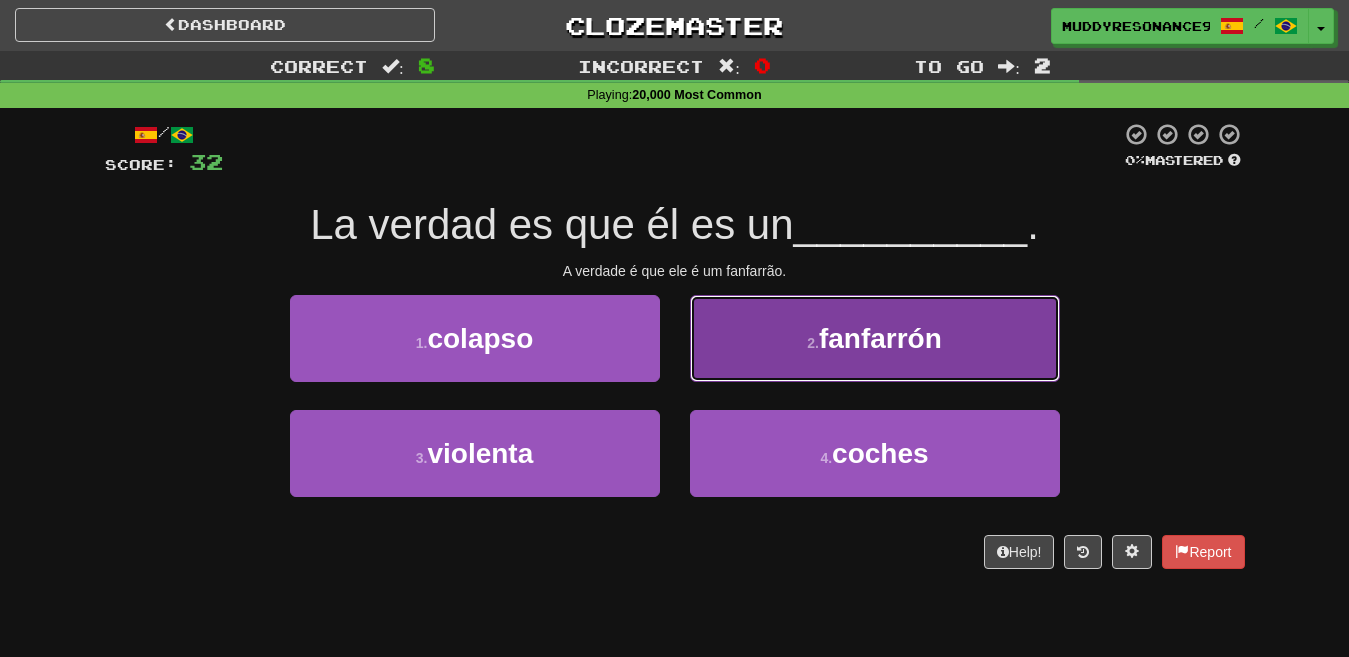 click on "2 .  fanfarrón" at bounding box center [875, 338] 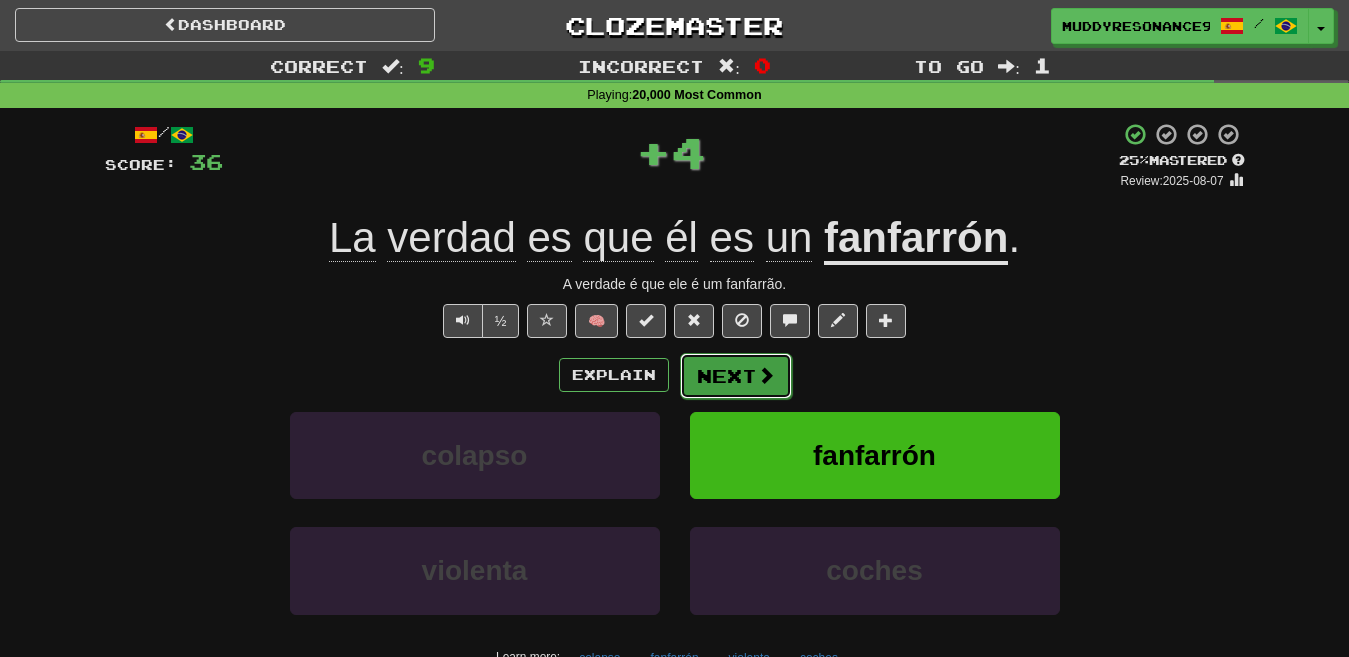click on "Next" at bounding box center (736, 376) 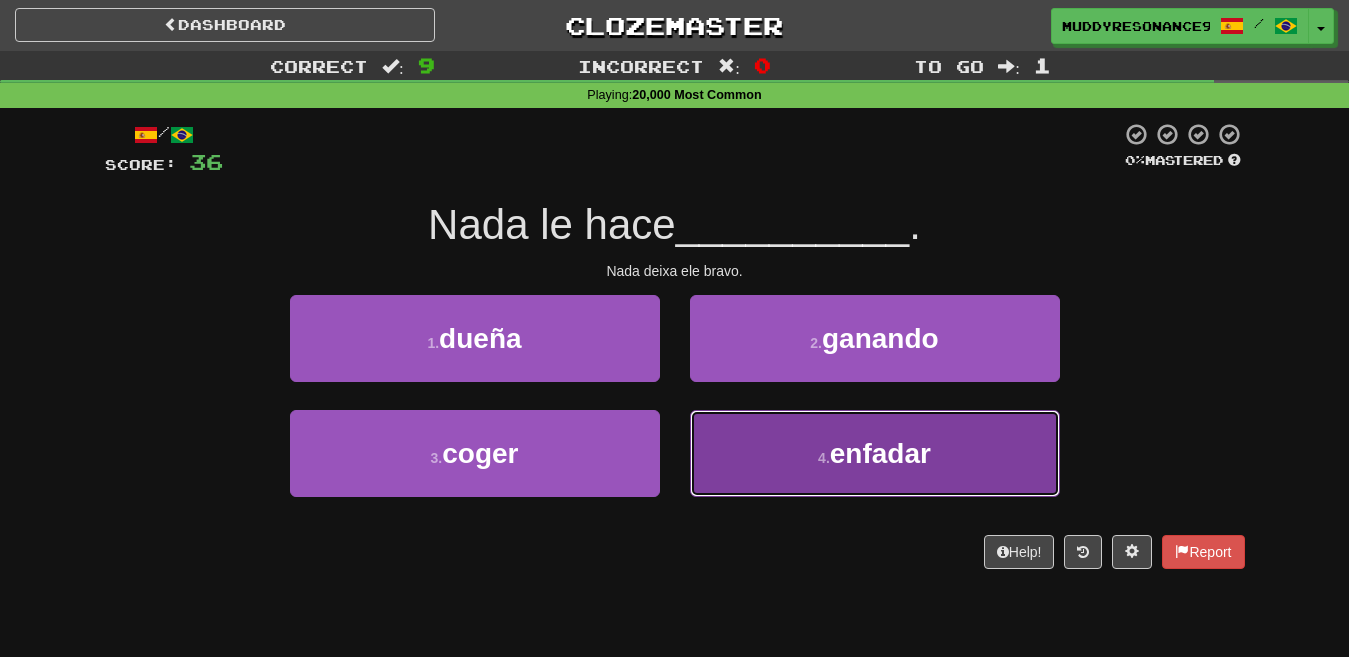 click on "4 .  enfadar" at bounding box center [875, 453] 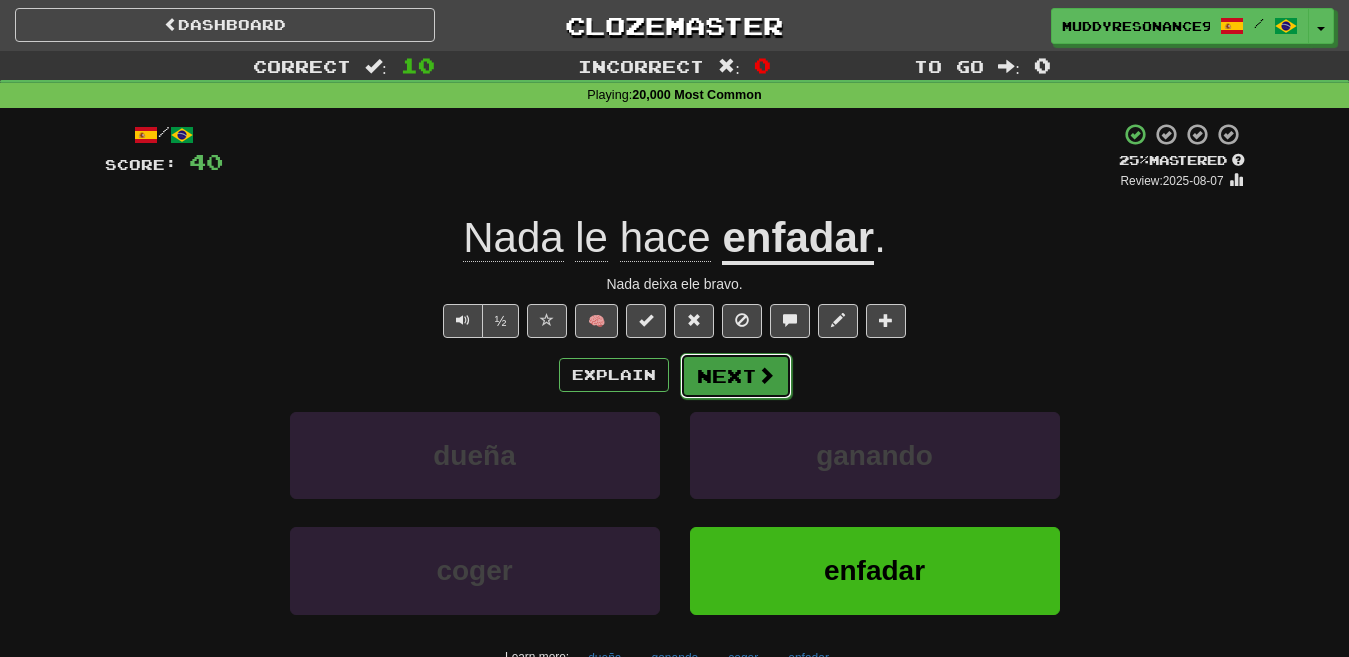 click on "Next" at bounding box center (736, 376) 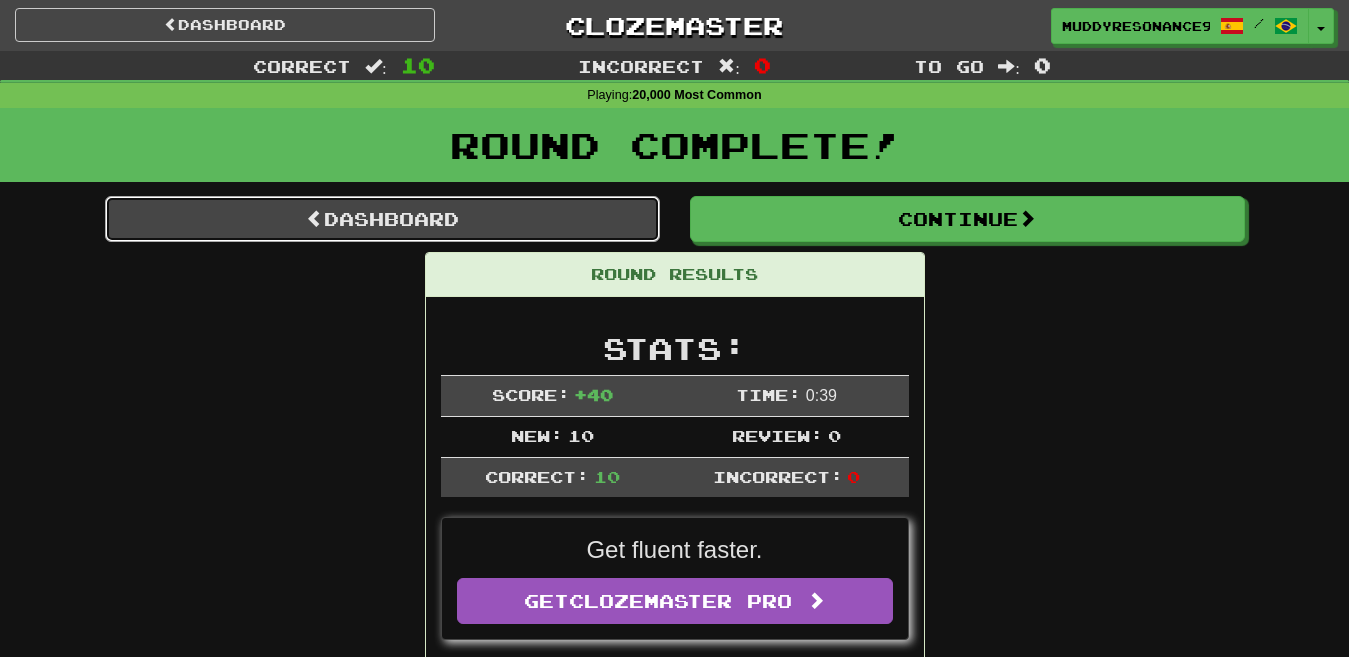 click on "Dashboard" at bounding box center [382, 219] 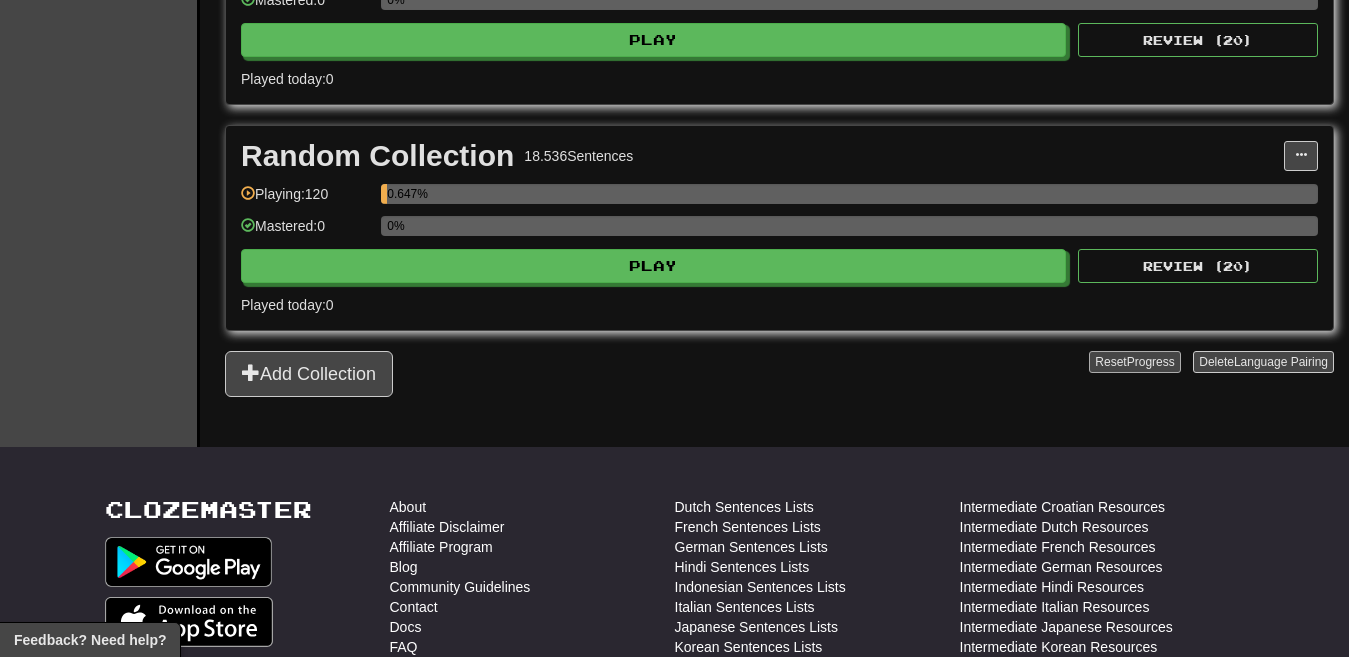 scroll, scrollTop: 788, scrollLeft: 0, axis: vertical 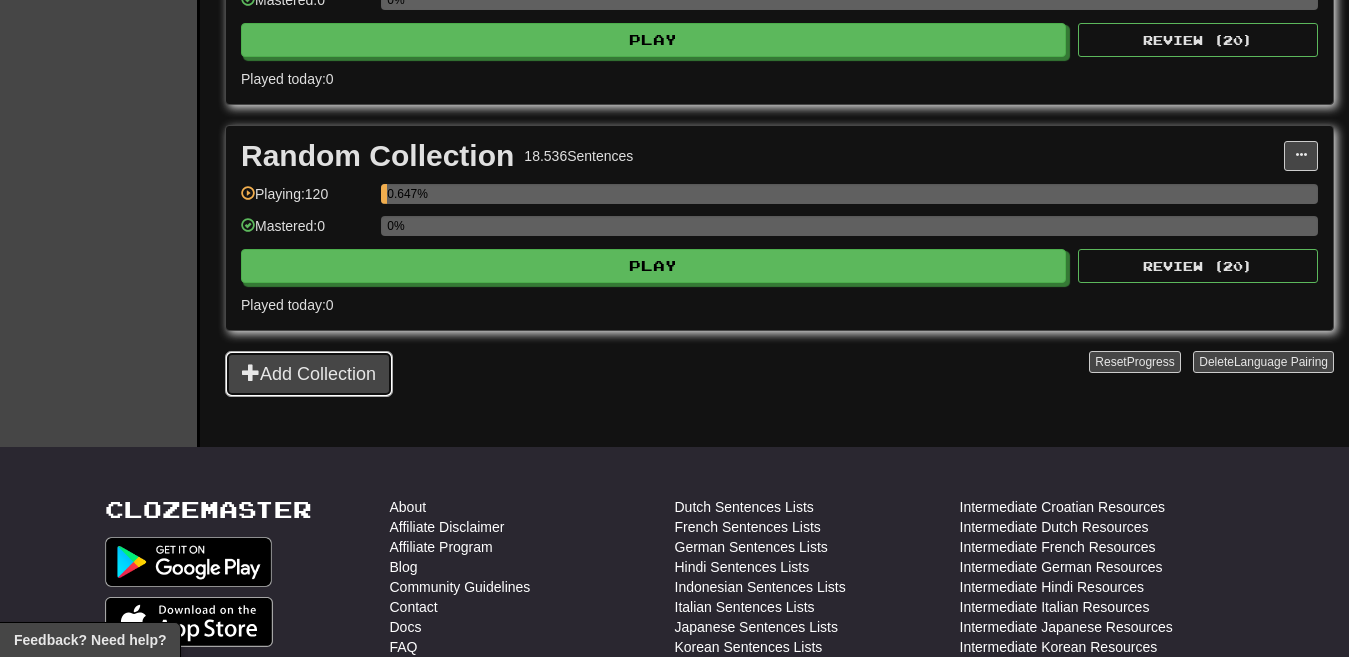 click on "Add Collection" at bounding box center (309, 374) 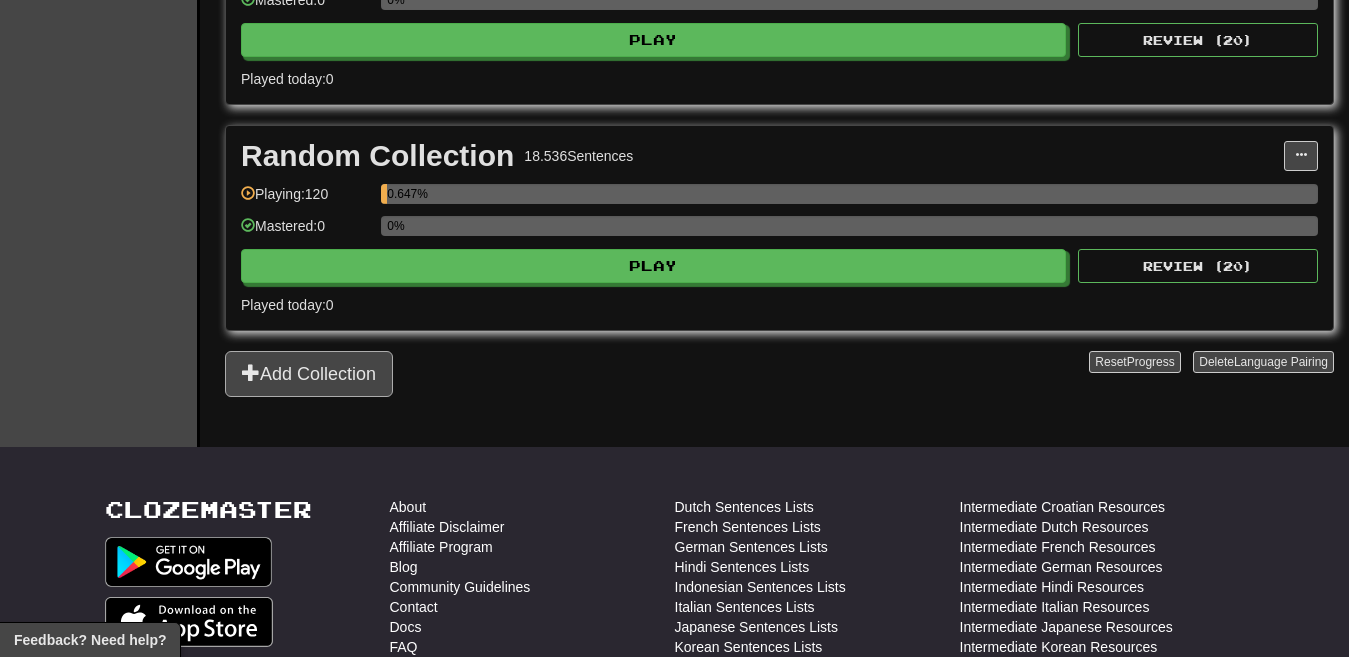 scroll, scrollTop: 0, scrollLeft: 0, axis: both 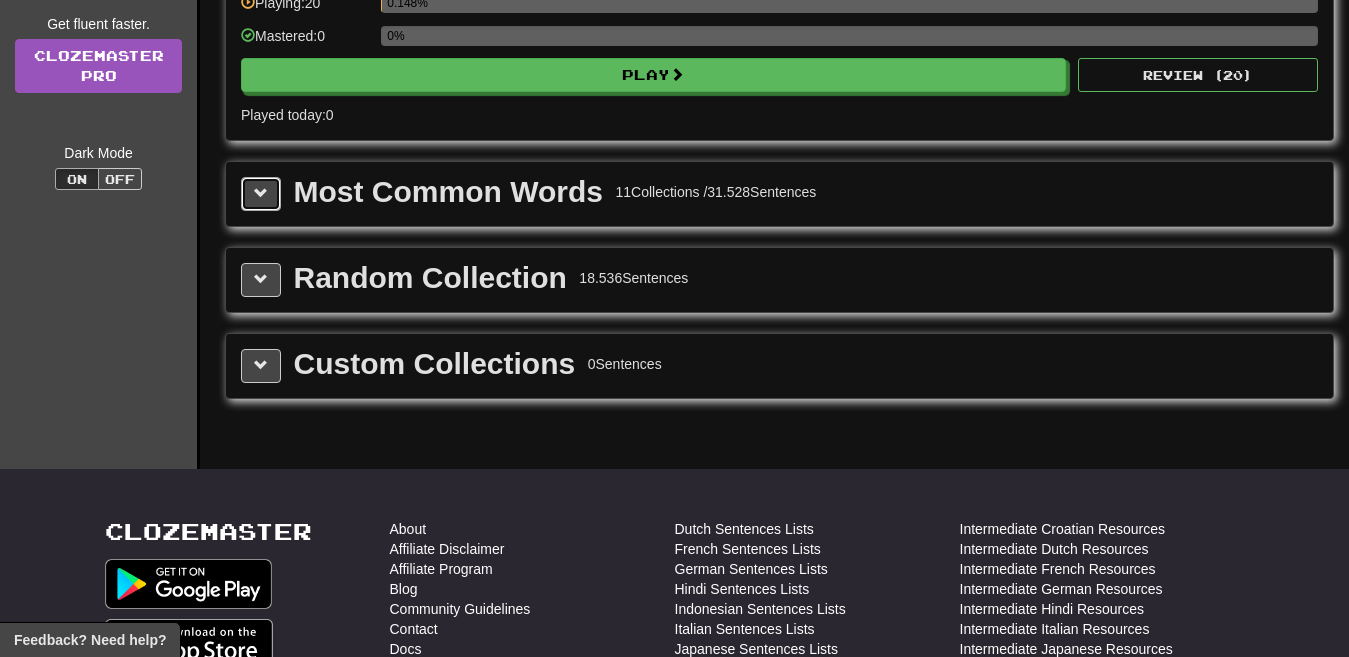 click at bounding box center [261, 194] 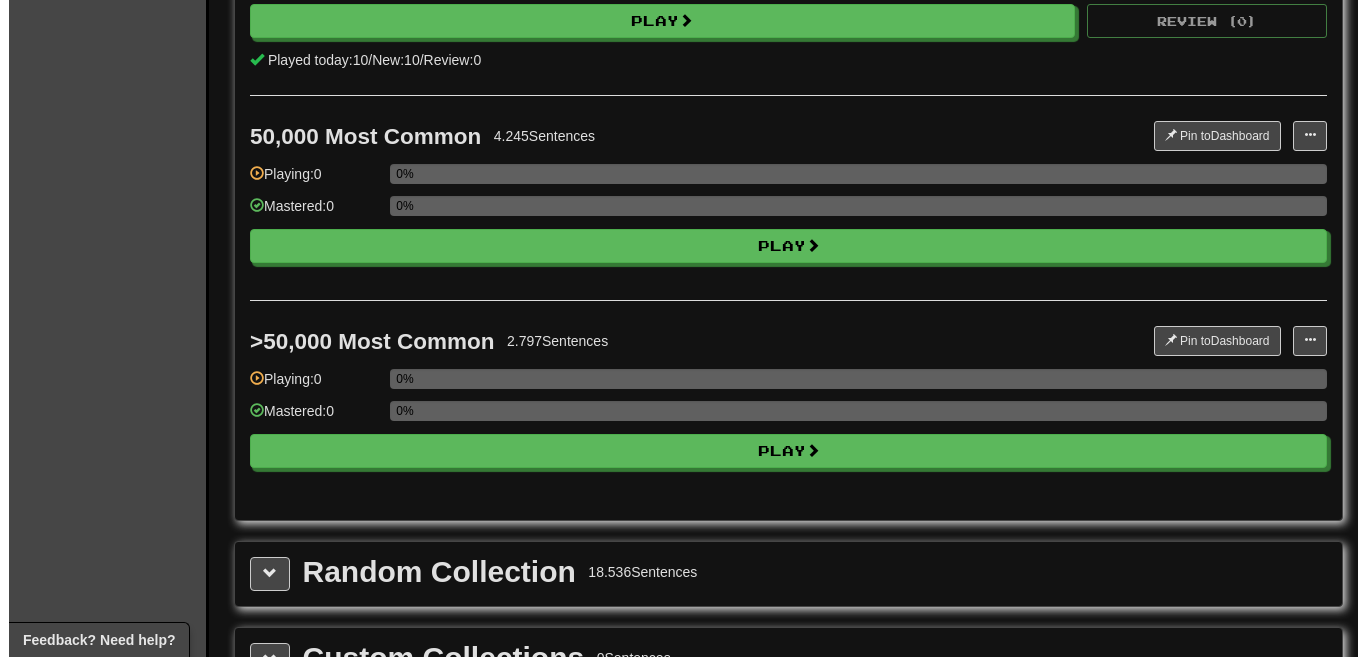 scroll, scrollTop: 2243, scrollLeft: 0, axis: vertical 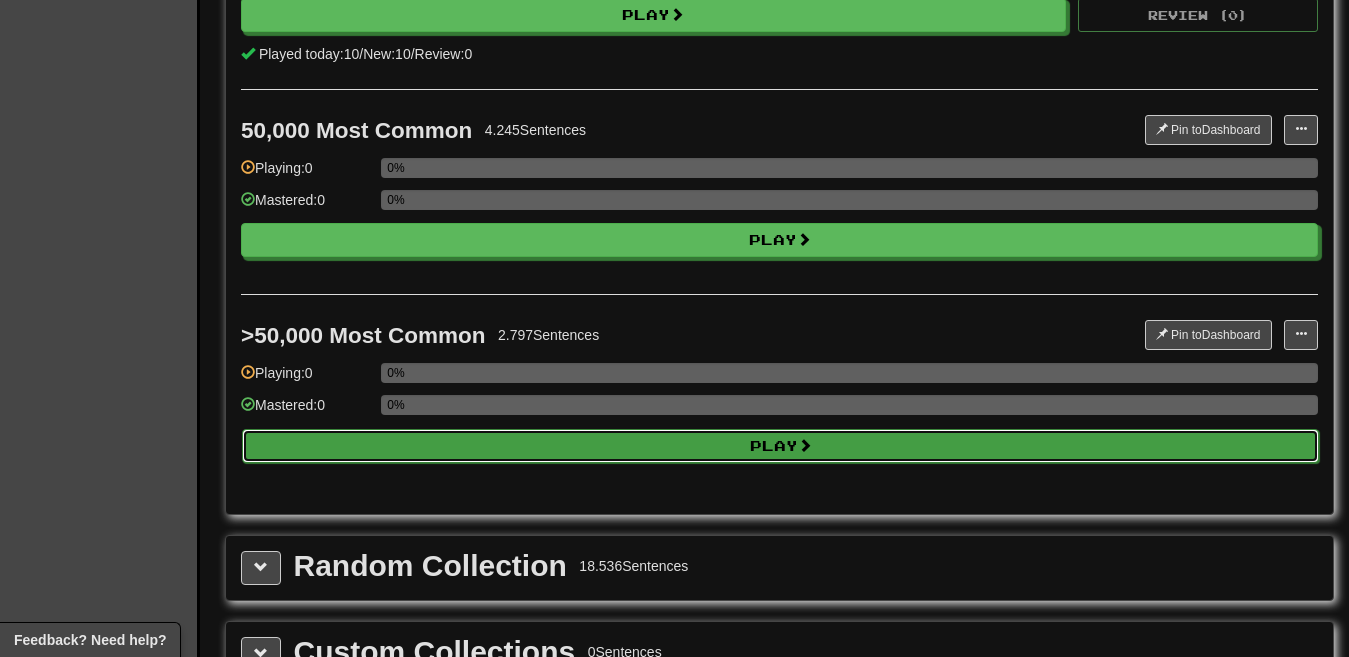 click on "Play" at bounding box center [780, 446] 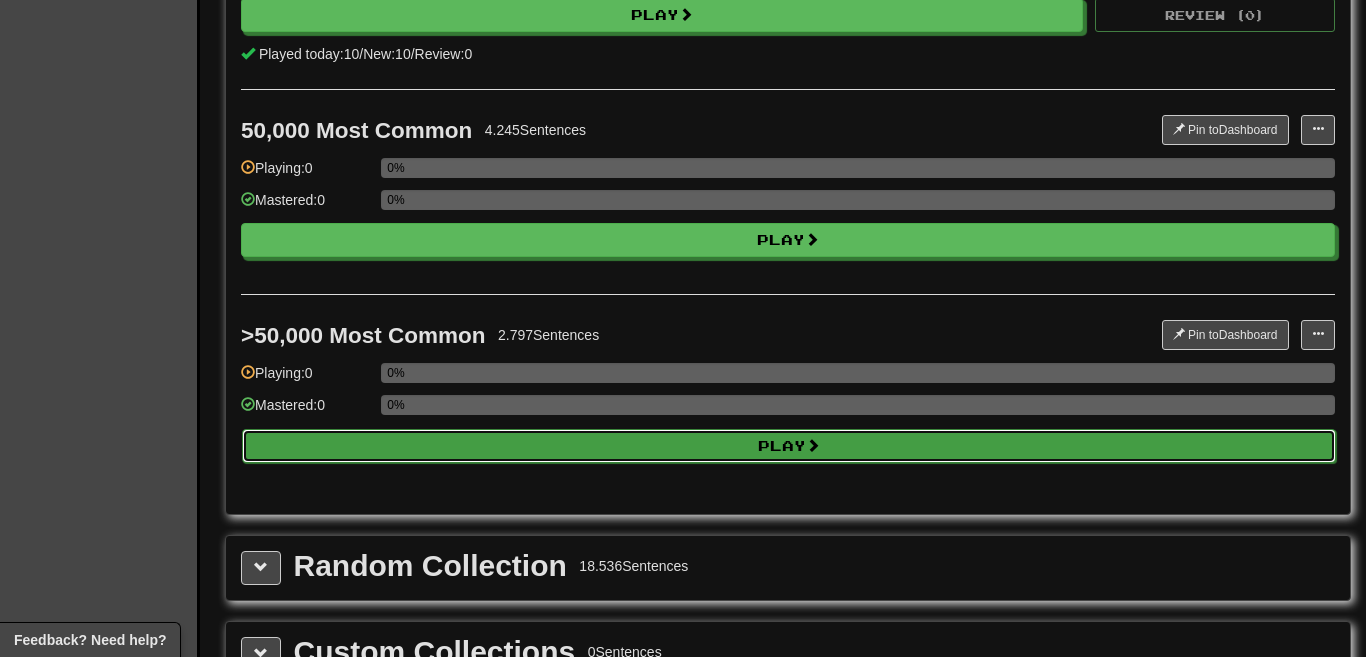 select on "**" 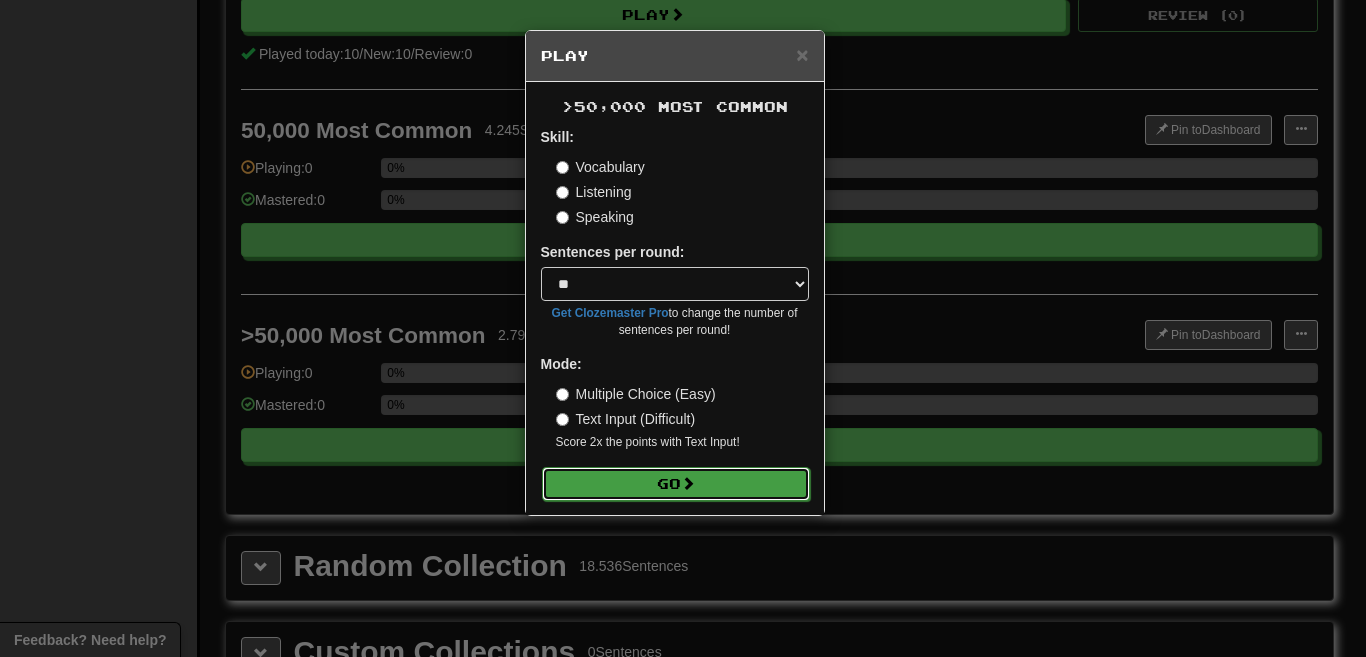 click on "Go" at bounding box center [676, 484] 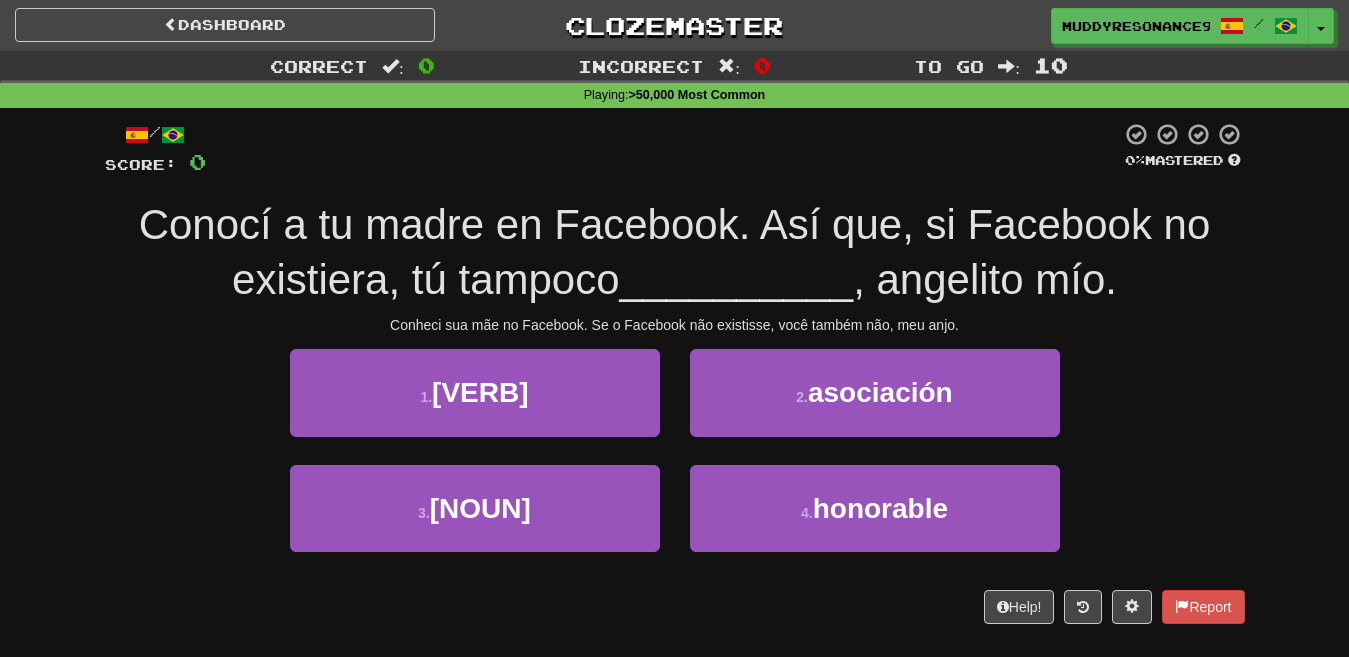 scroll, scrollTop: 0, scrollLeft: 0, axis: both 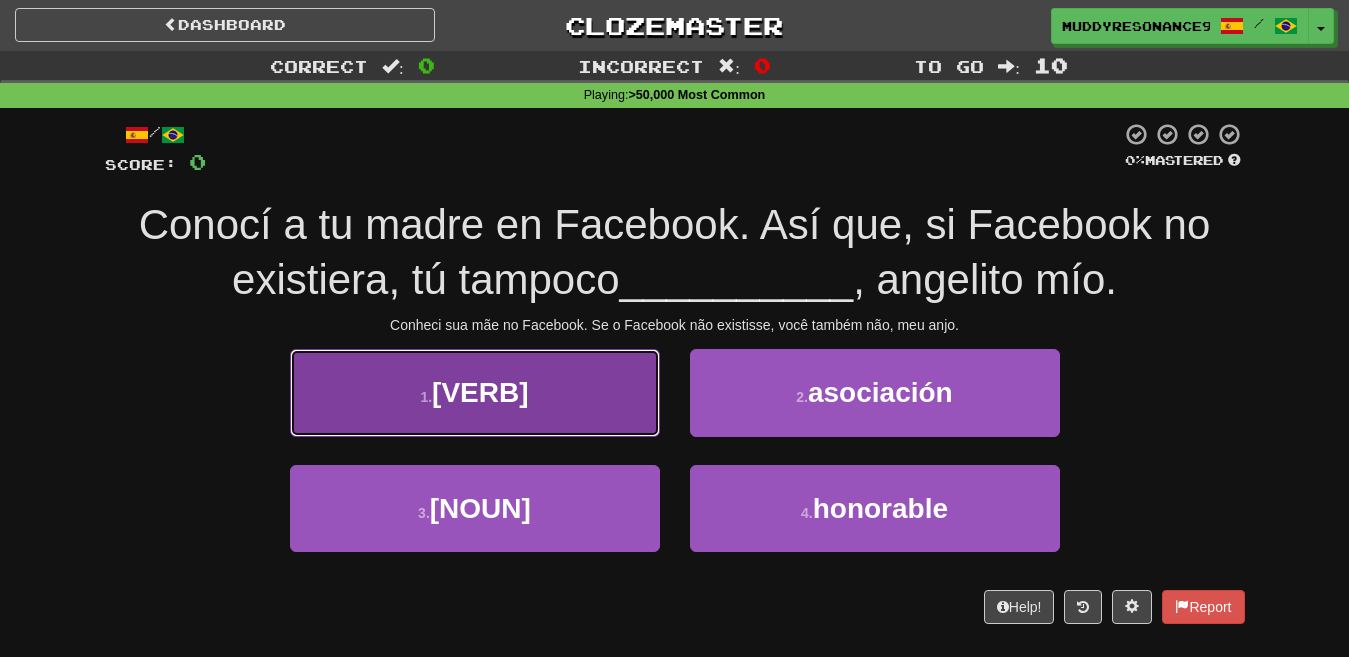 click on "[NUM] . [VERB]" at bounding box center [475, 392] 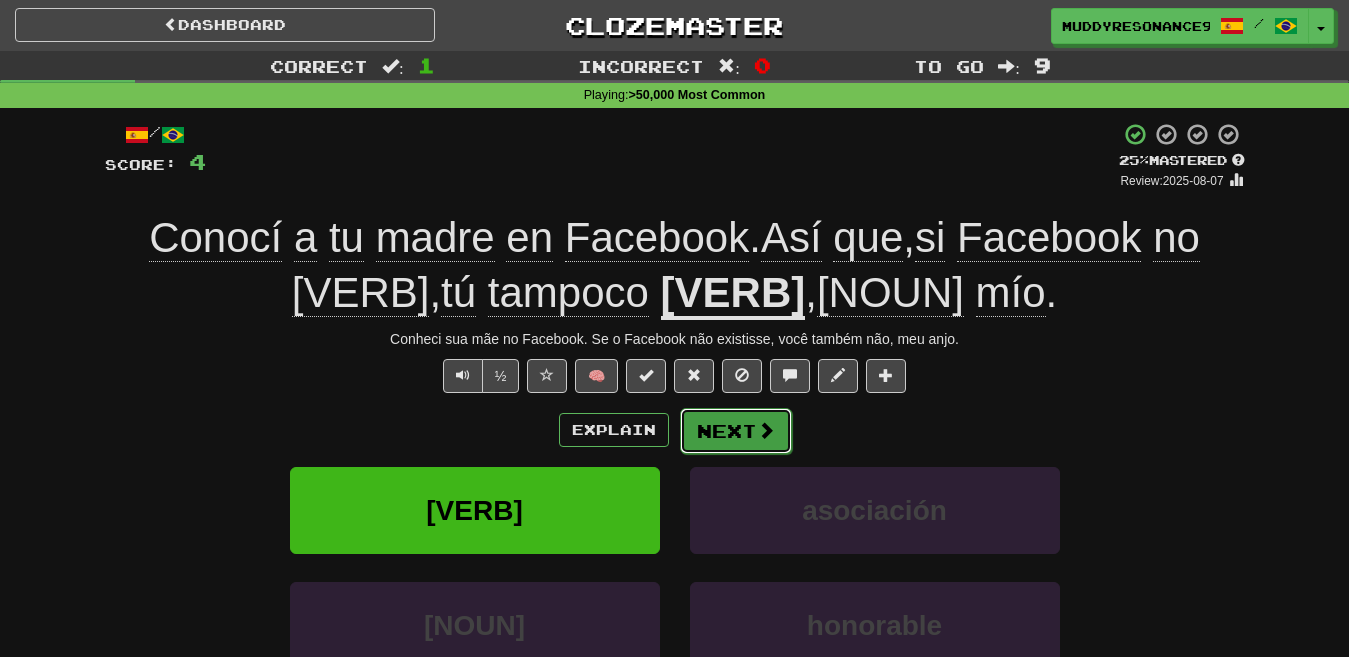 click on "Next" at bounding box center [736, 431] 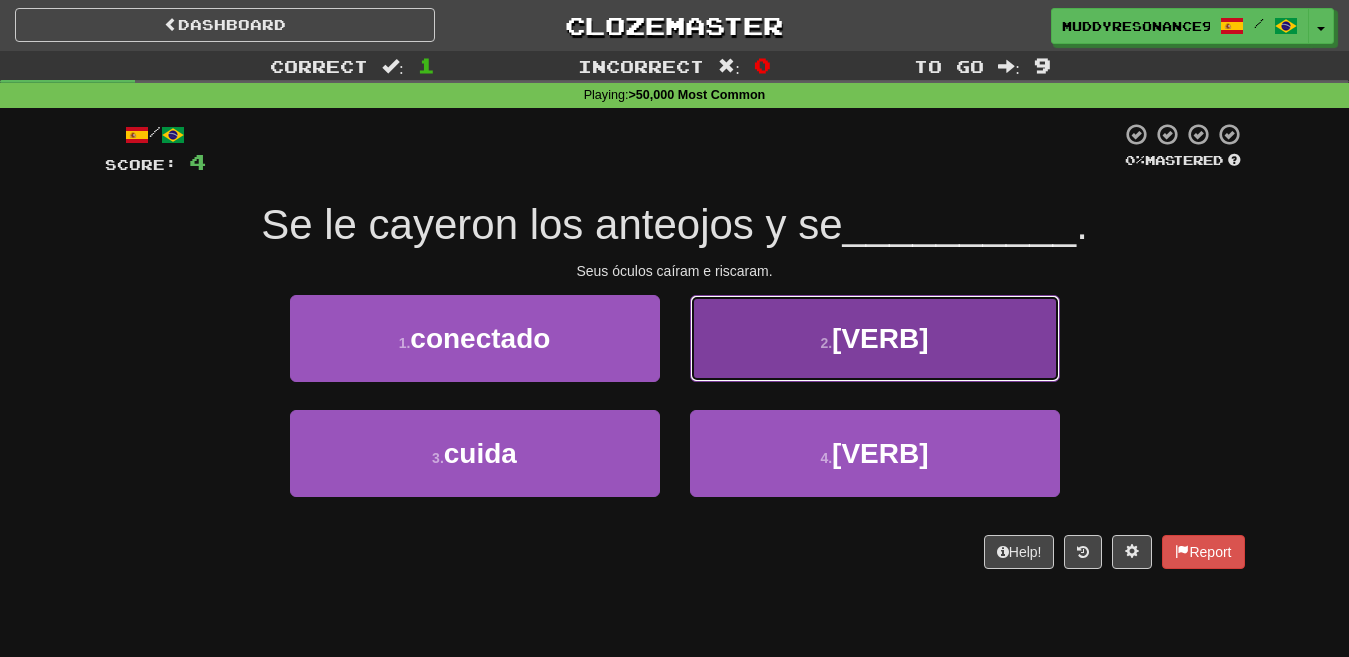 click on "rayaron" at bounding box center [880, 338] 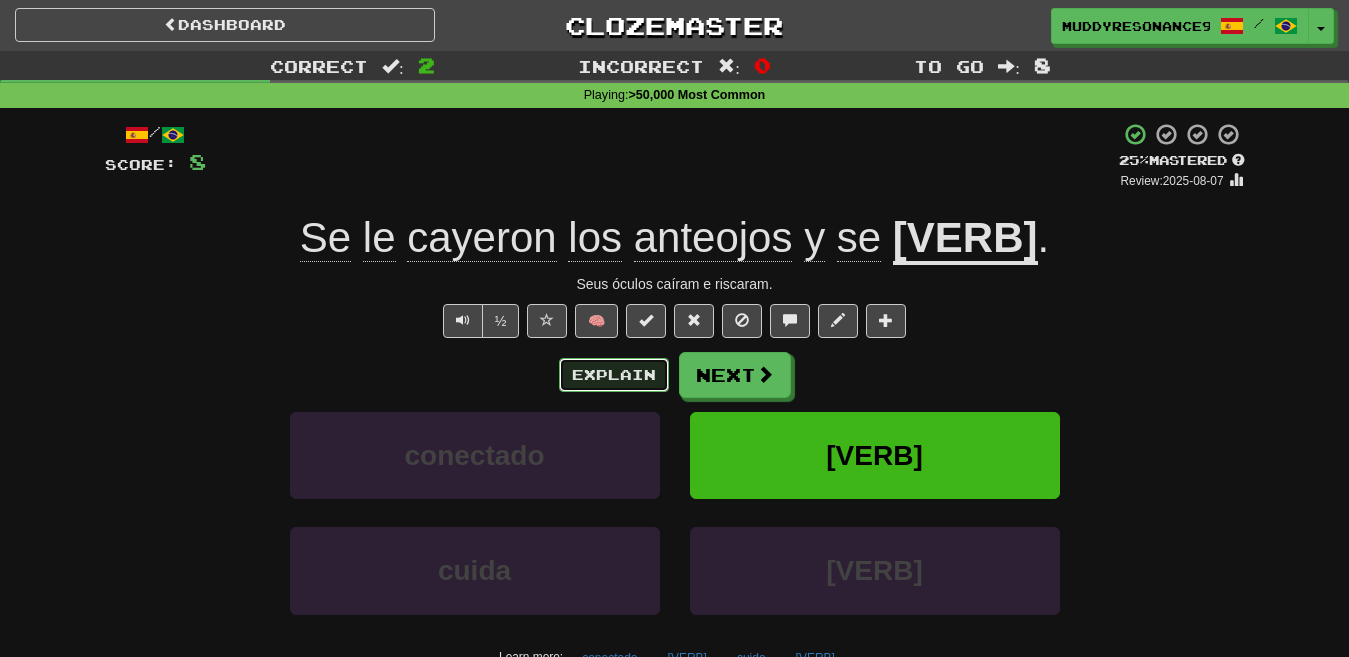 click on "Explain" at bounding box center [614, 375] 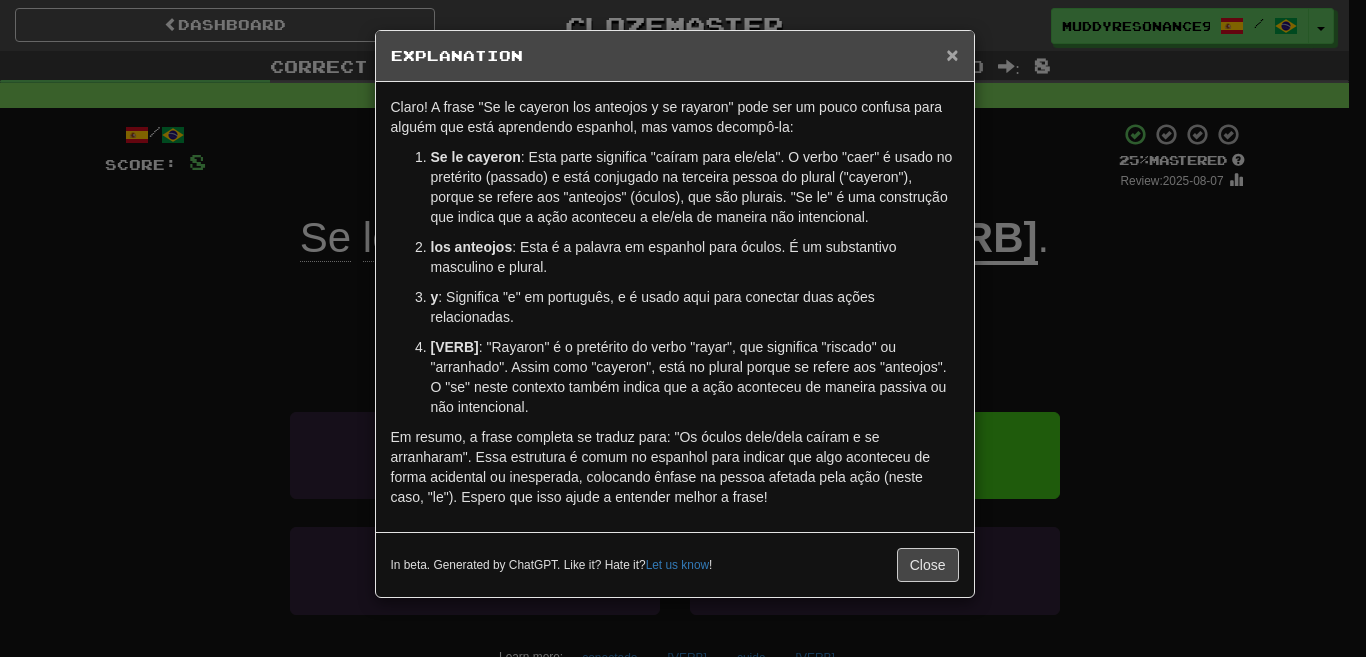 click on "×" at bounding box center [952, 54] 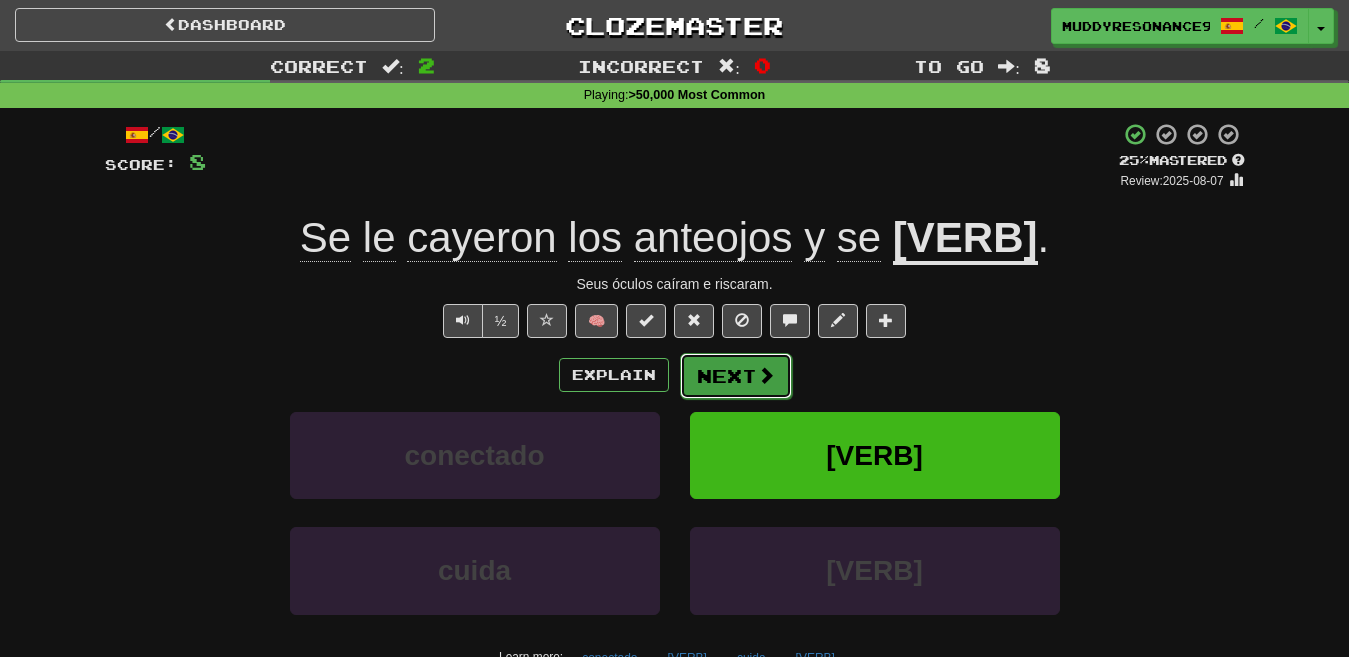 click on "Next" at bounding box center (736, 376) 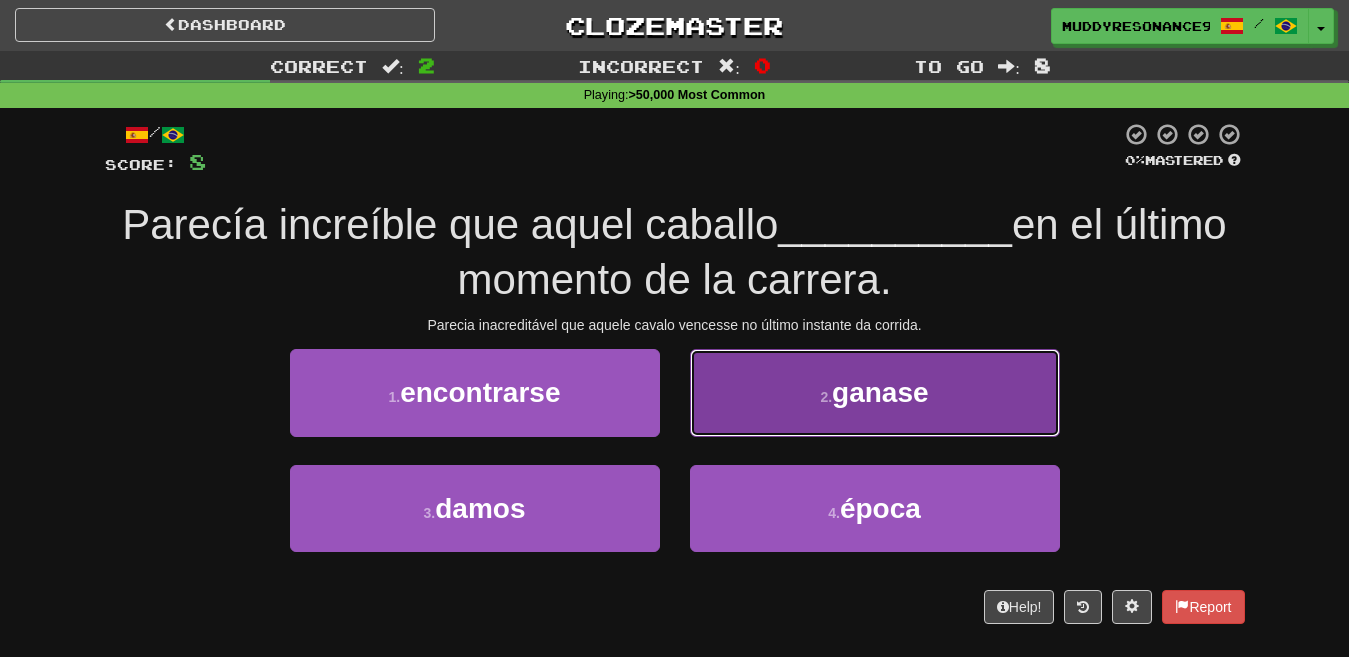 click on "ganase" at bounding box center [880, 392] 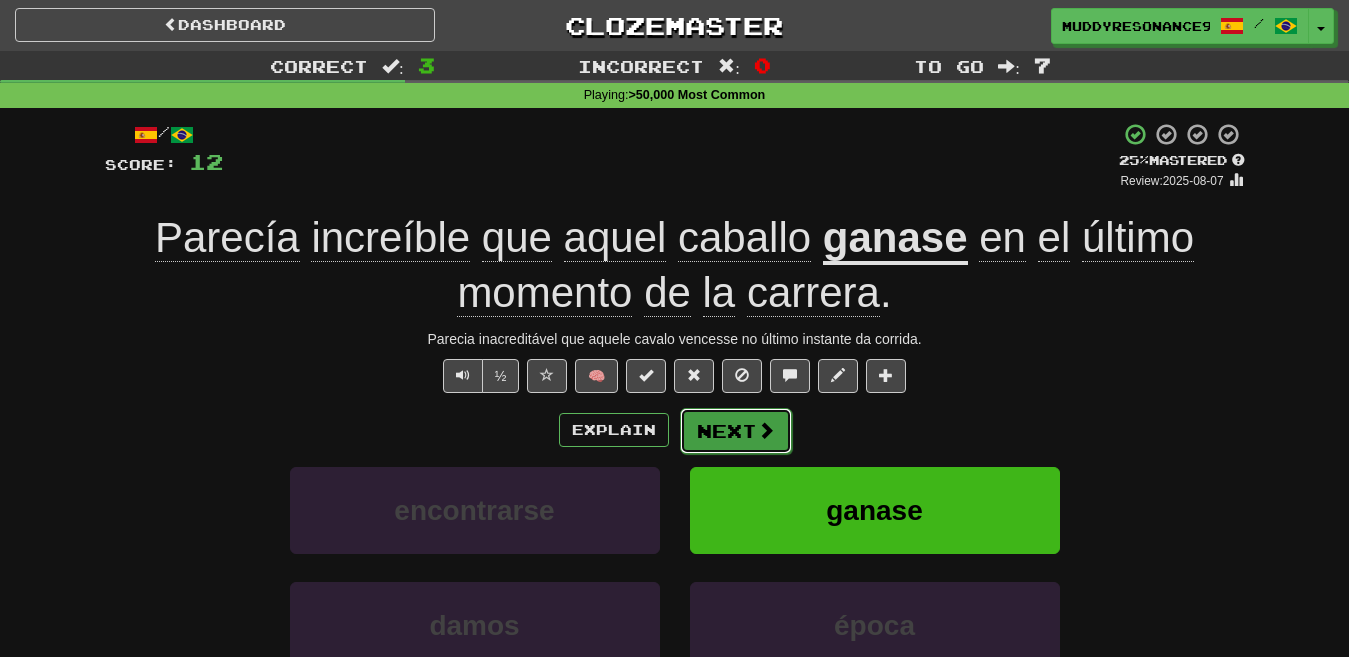 click at bounding box center [766, 430] 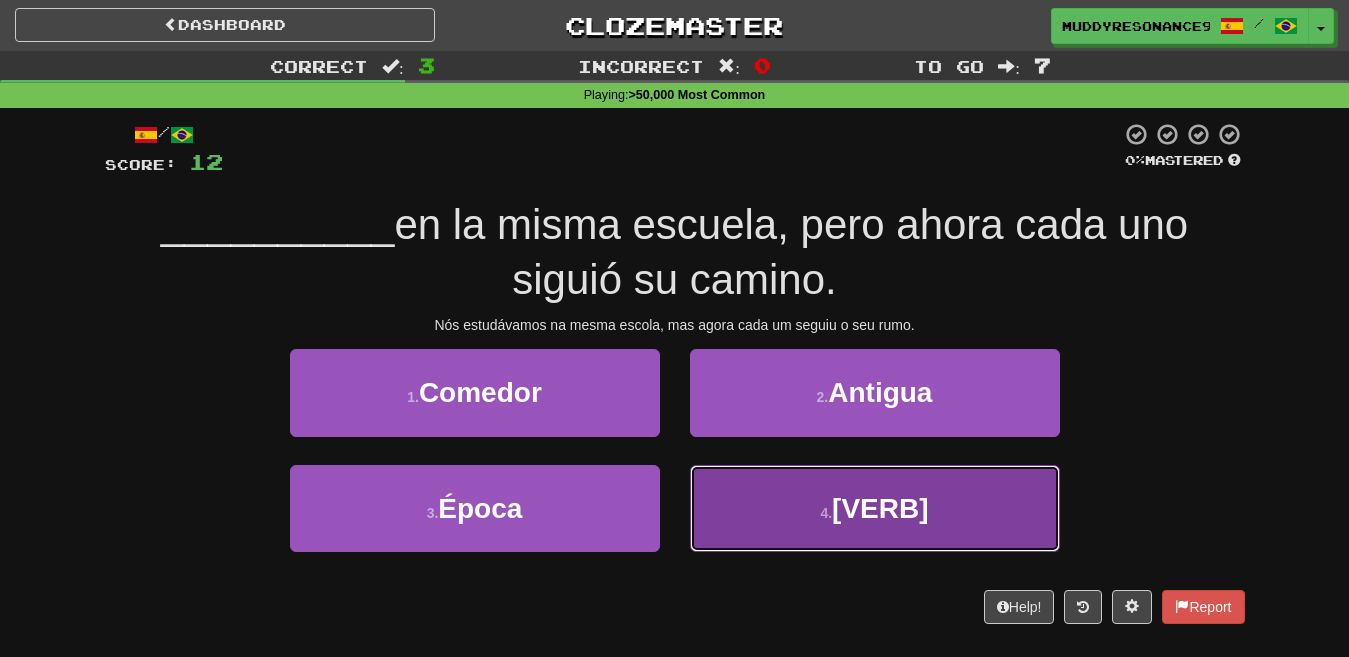 click on "4 .  Estudiábamos" at bounding box center (875, 508) 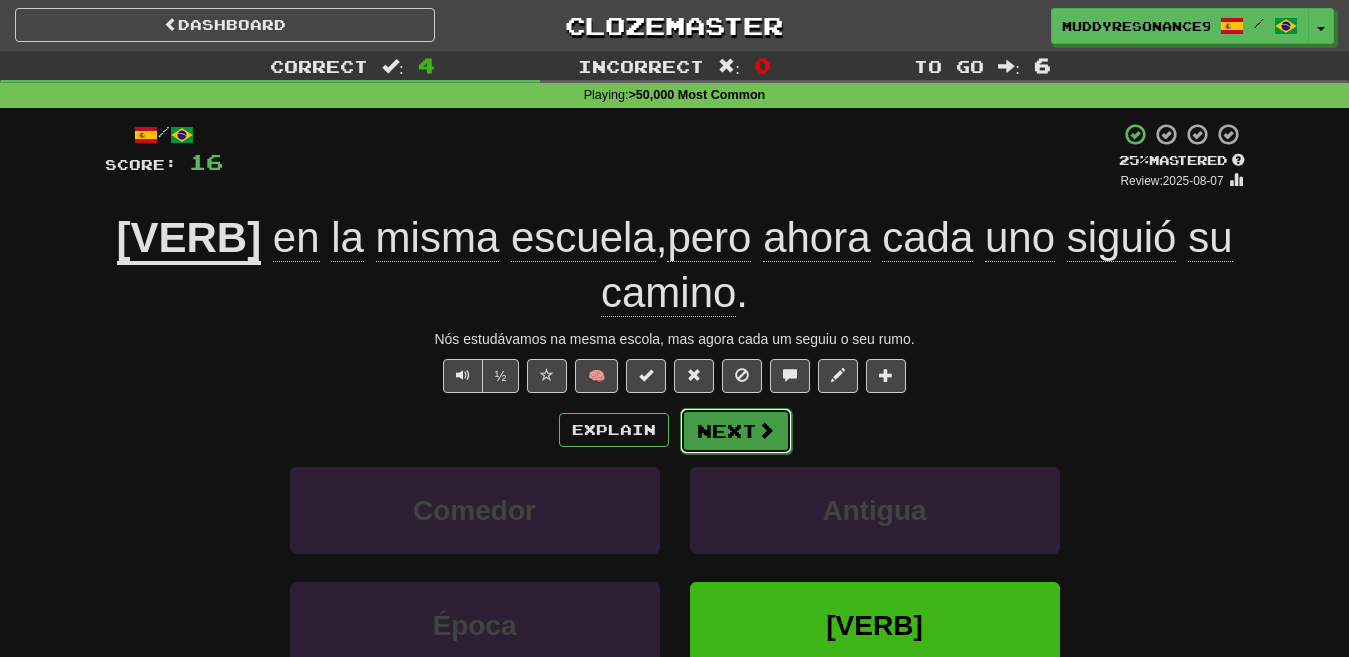 click on "Next" at bounding box center [736, 431] 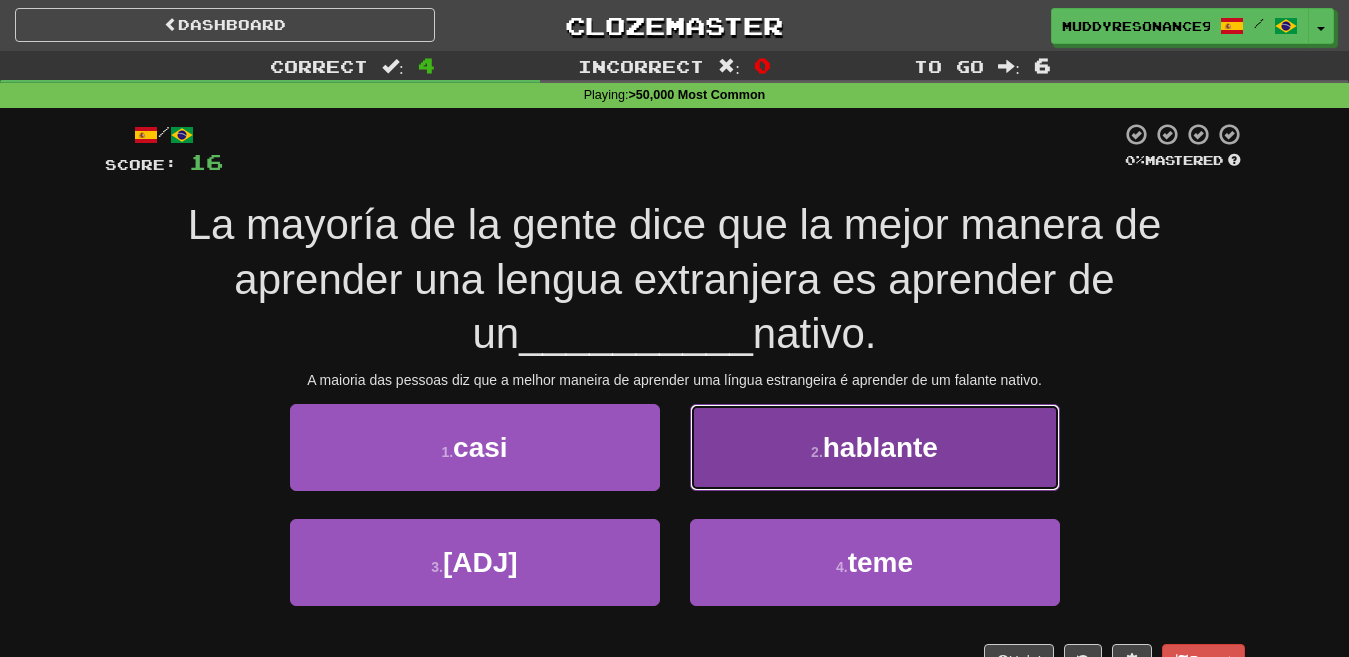 click on "2 .  hablante" at bounding box center (875, 447) 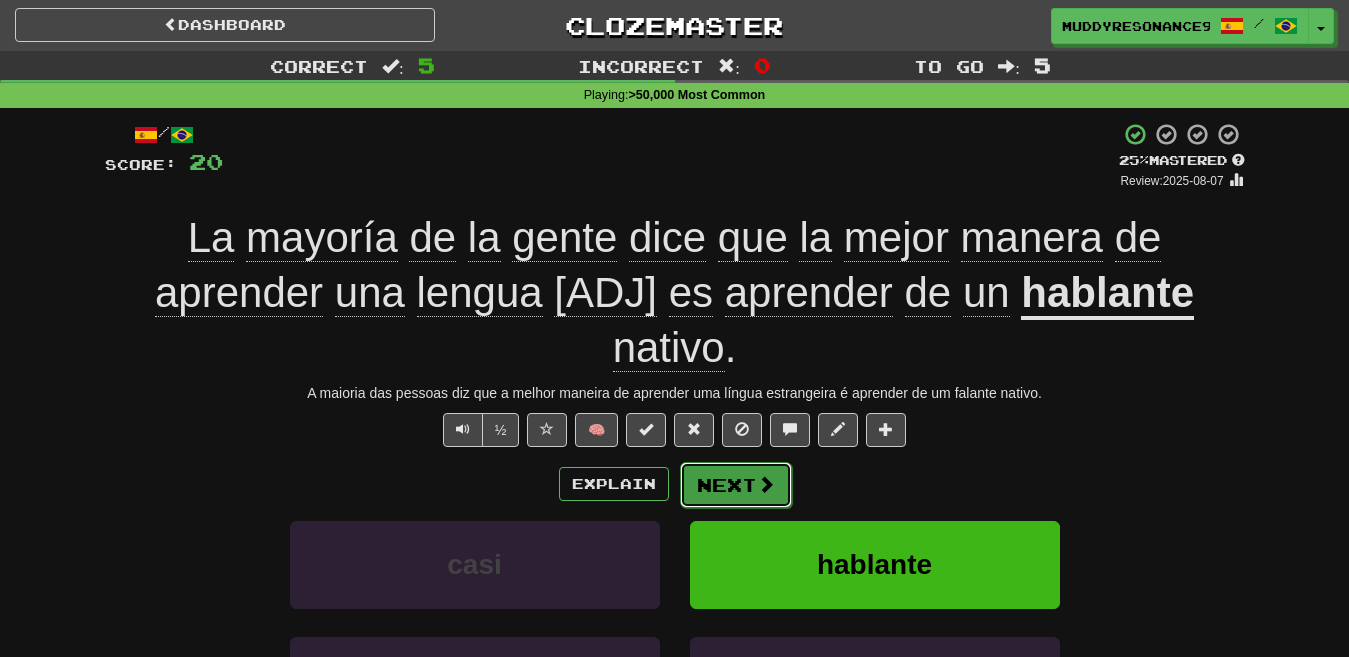 click on "Next" at bounding box center [736, 485] 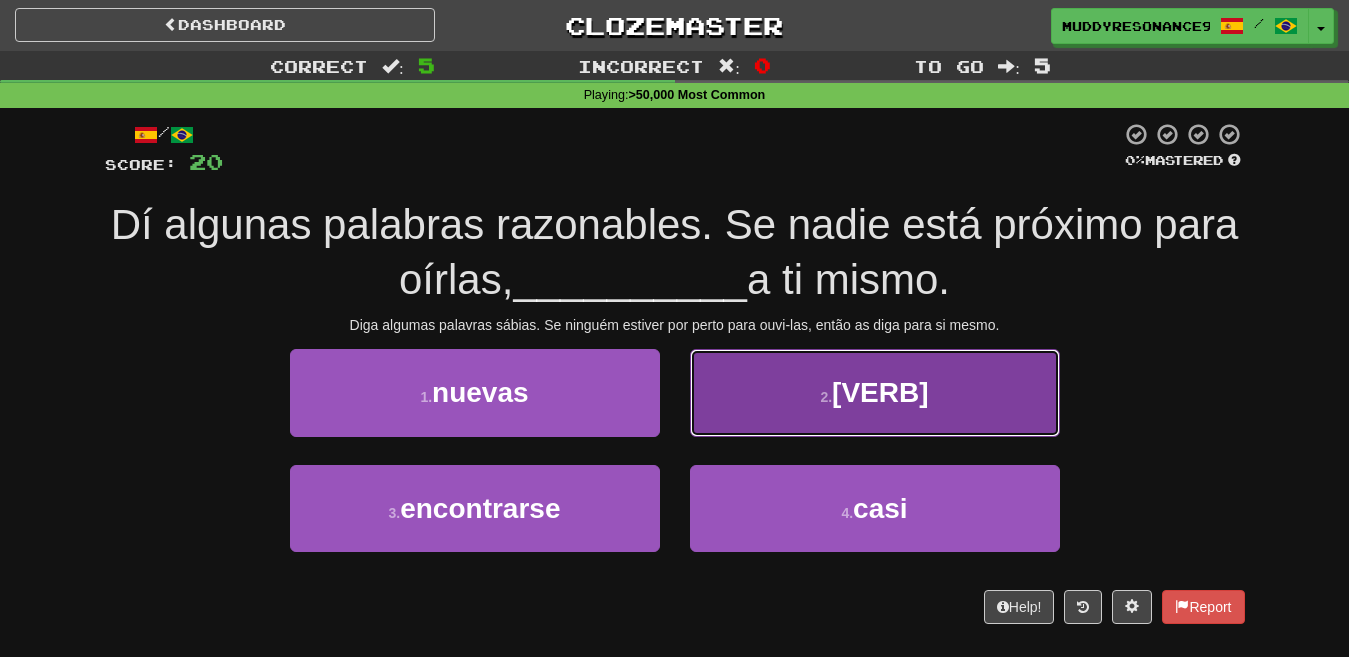 click on "2 .  dilas" at bounding box center [875, 392] 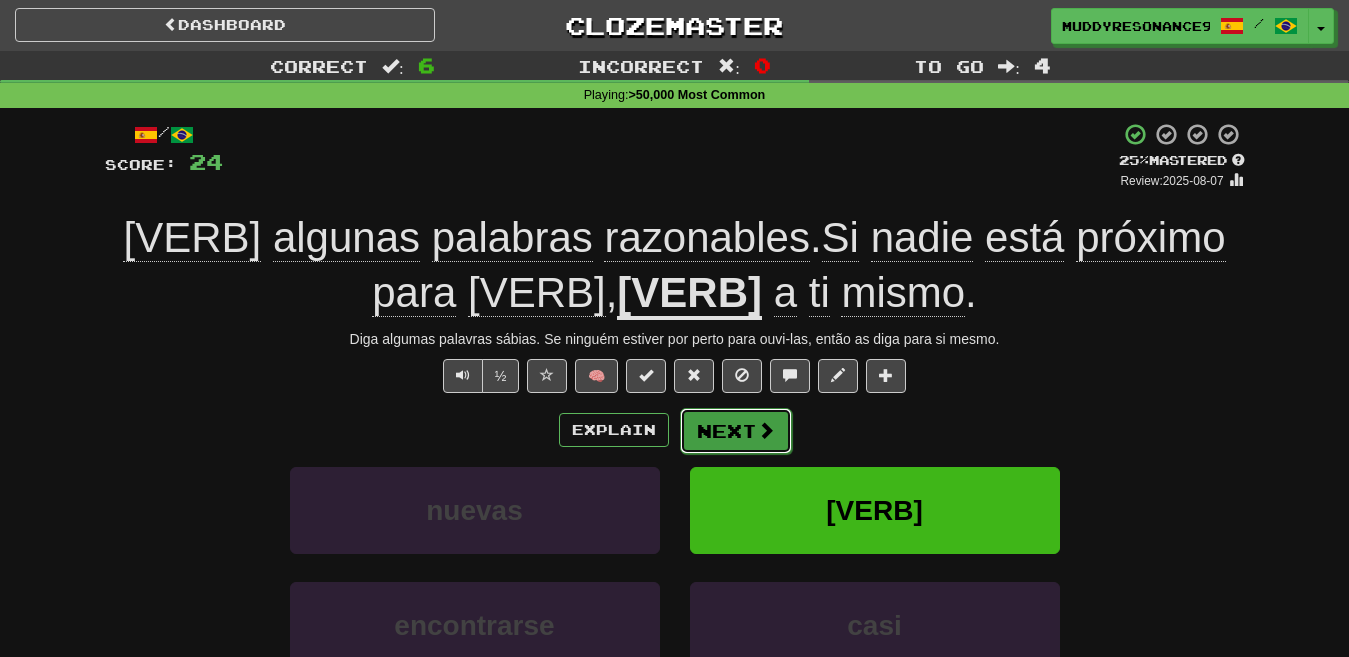 click on "Next" at bounding box center [736, 431] 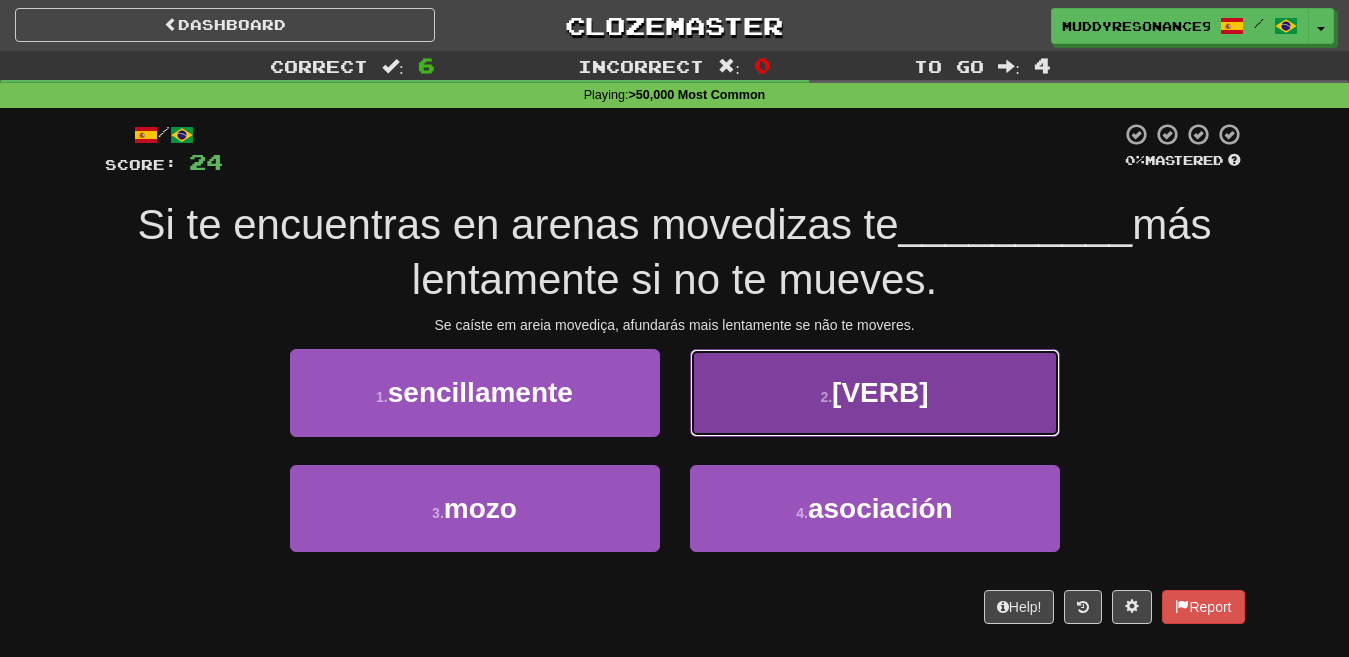 click on "2 .  hundirás" at bounding box center [875, 392] 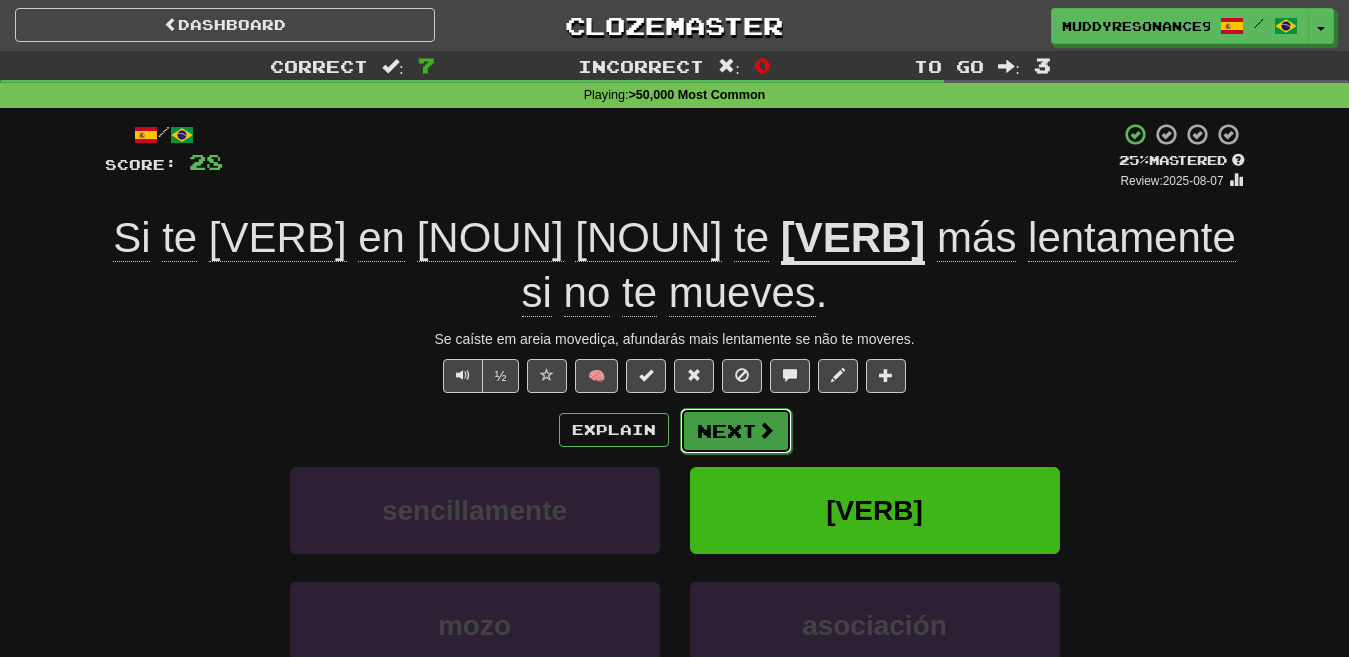 click on "Next" at bounding box center [736, 431] 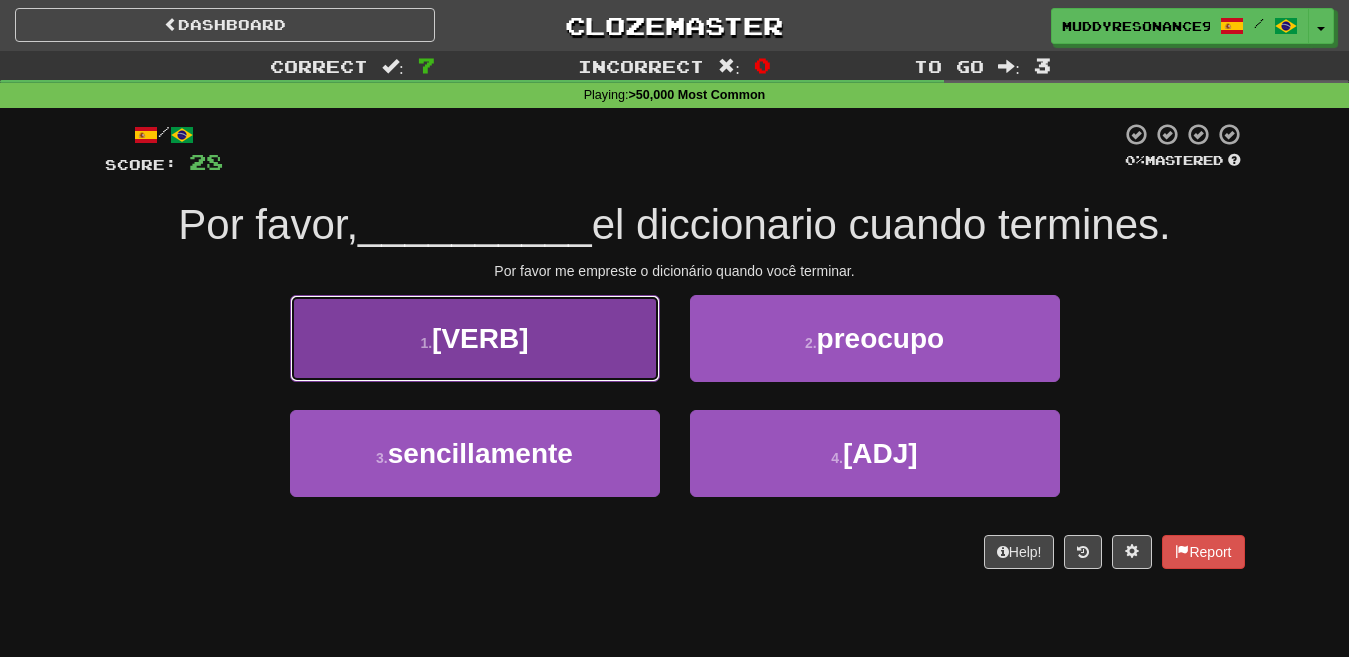 click on "1 .  préstame" at bounding box center [475, 338] 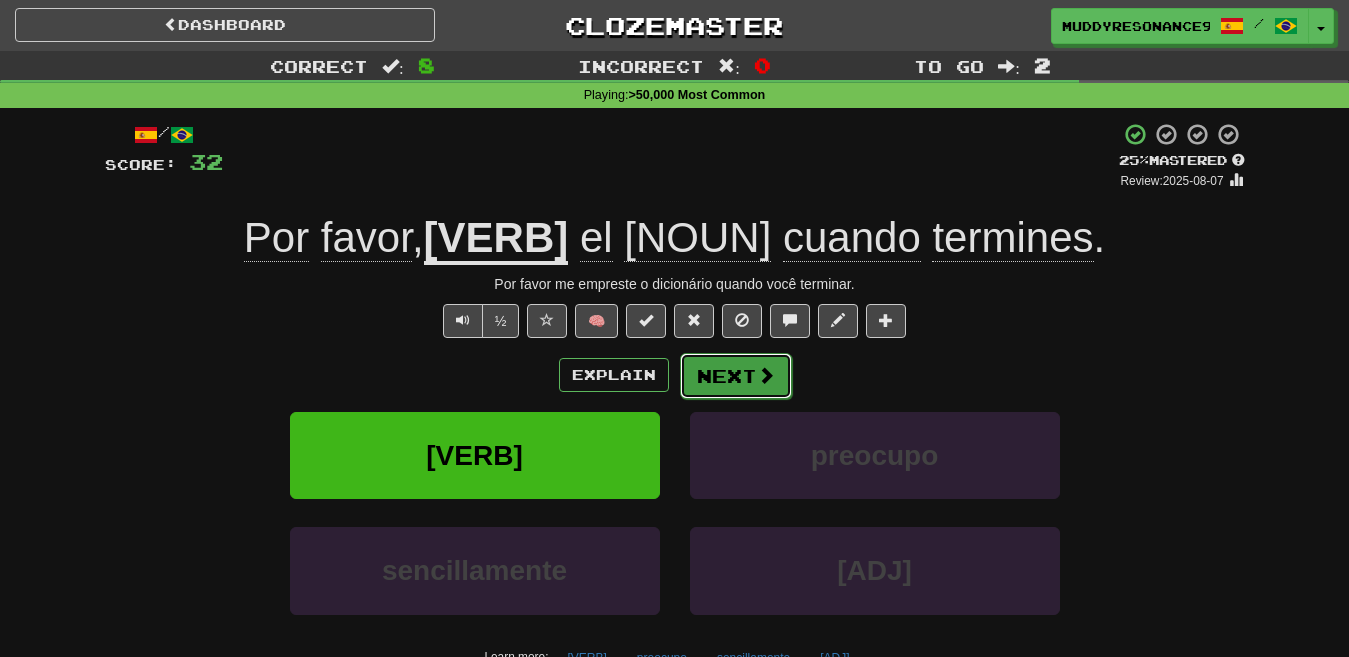 click on "Next" at bounding box center [736, 376] 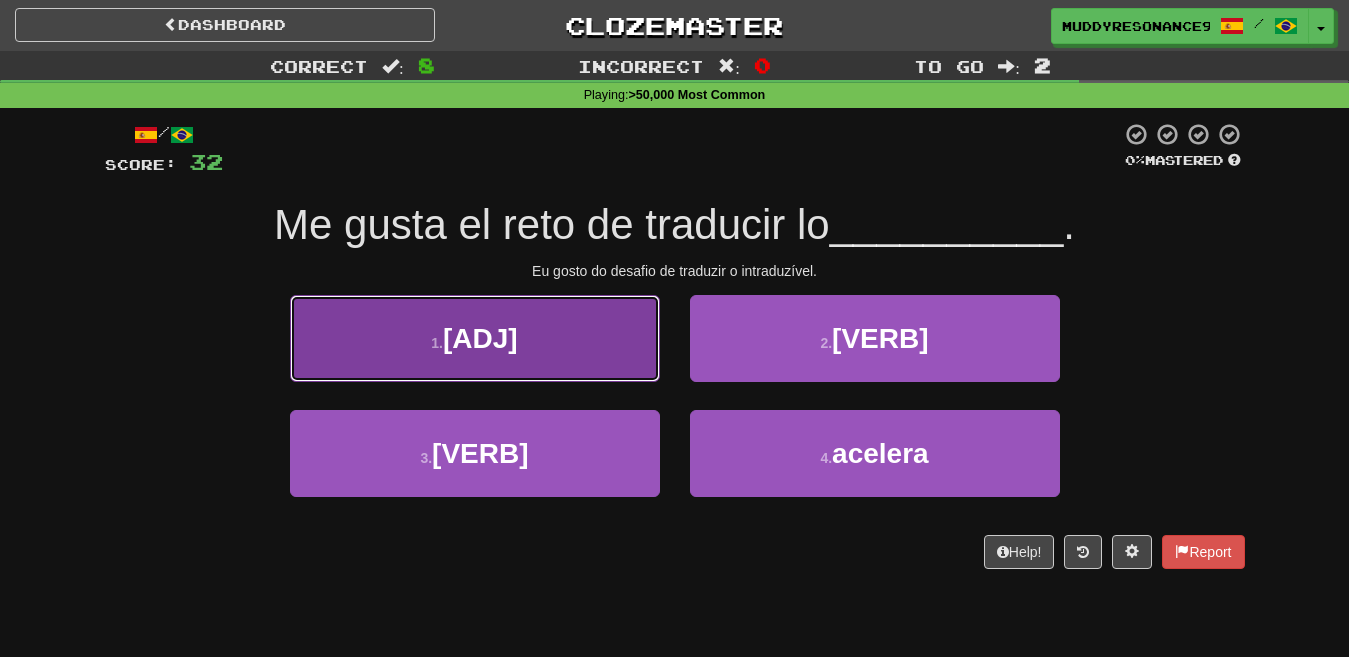click on "1 .  intraducible" at bounding box center [475, 338] 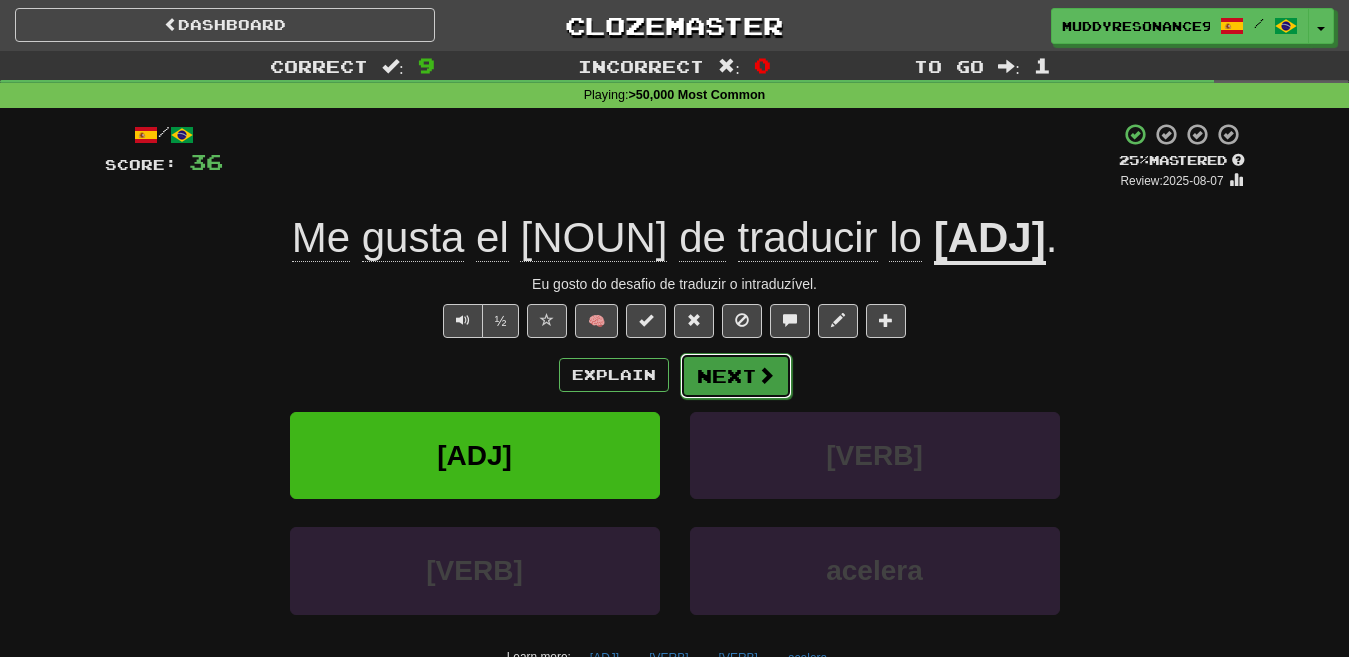 click at bounding box center (766, 375) 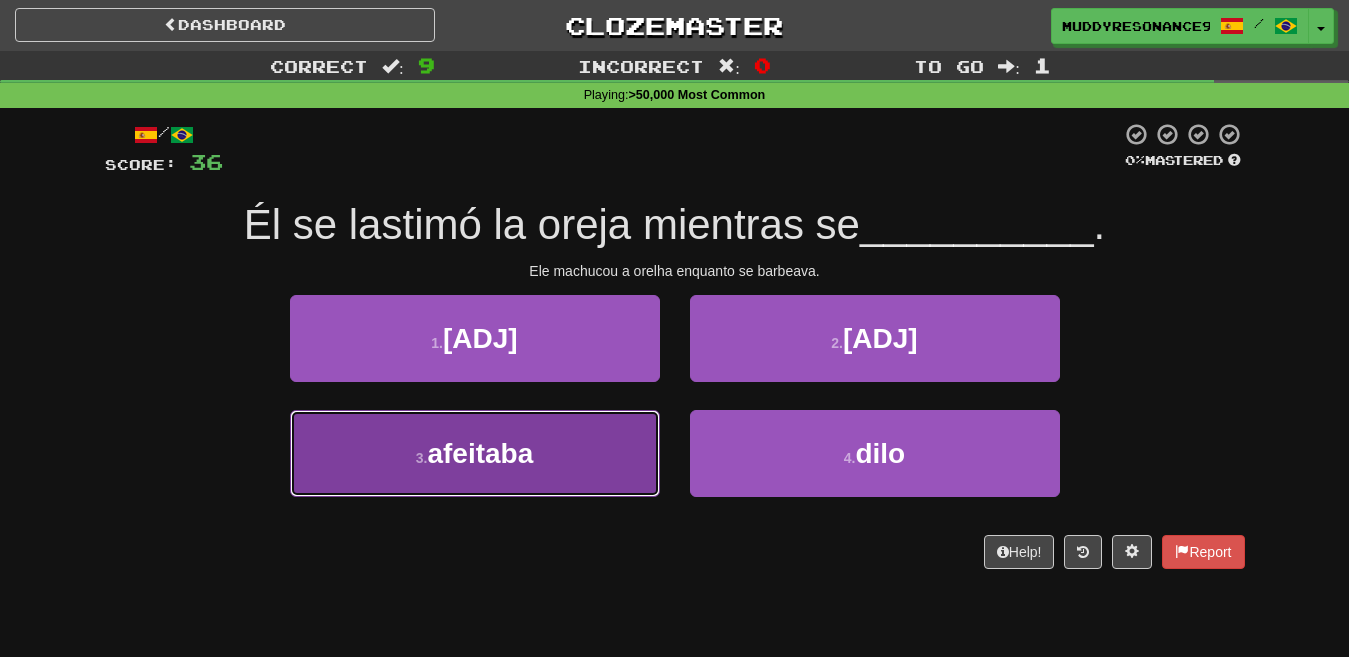 click on "3 .  afeitaba" at bounding box center [475, 453] 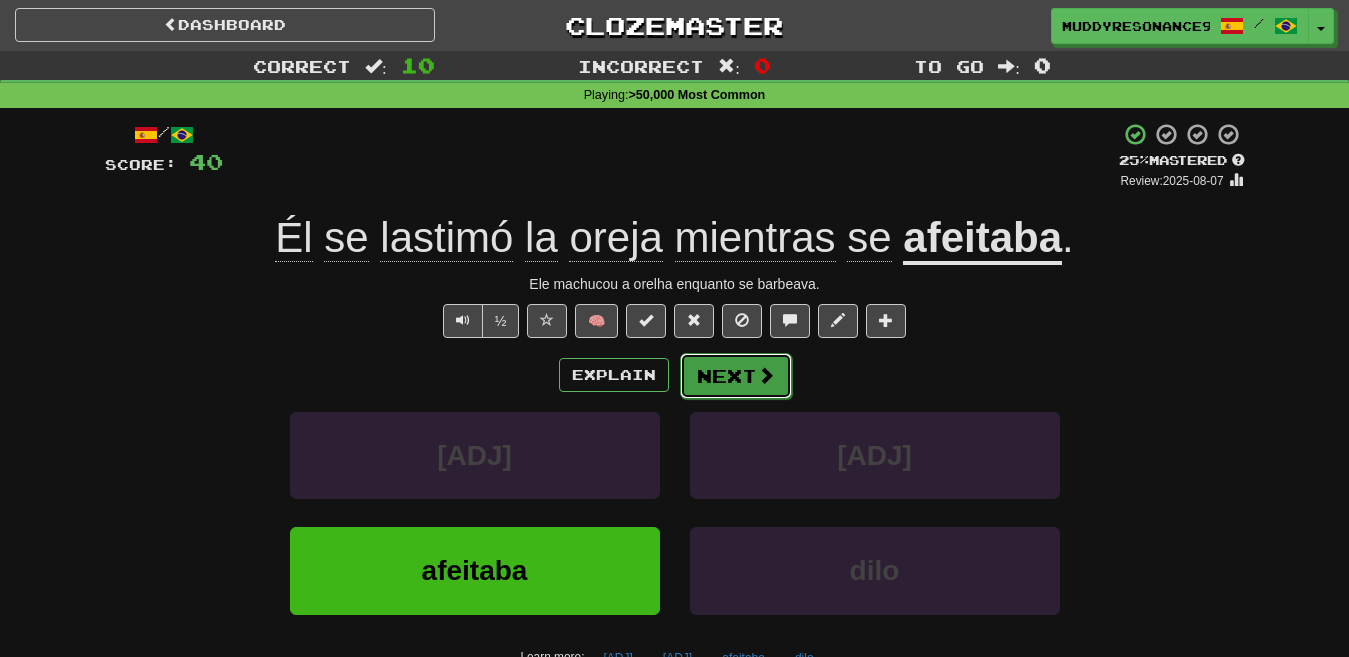 click at bounding box center [766, 375] 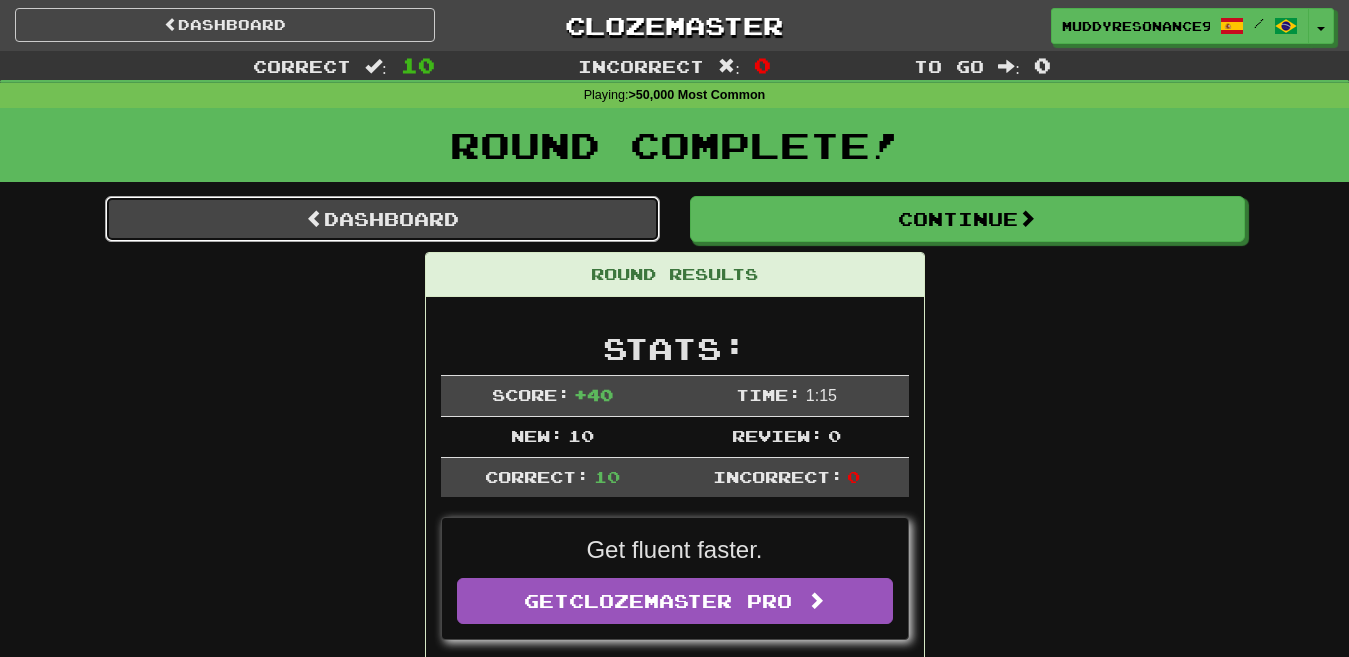 click on "Dashboard" at bounding box center (382, 219) 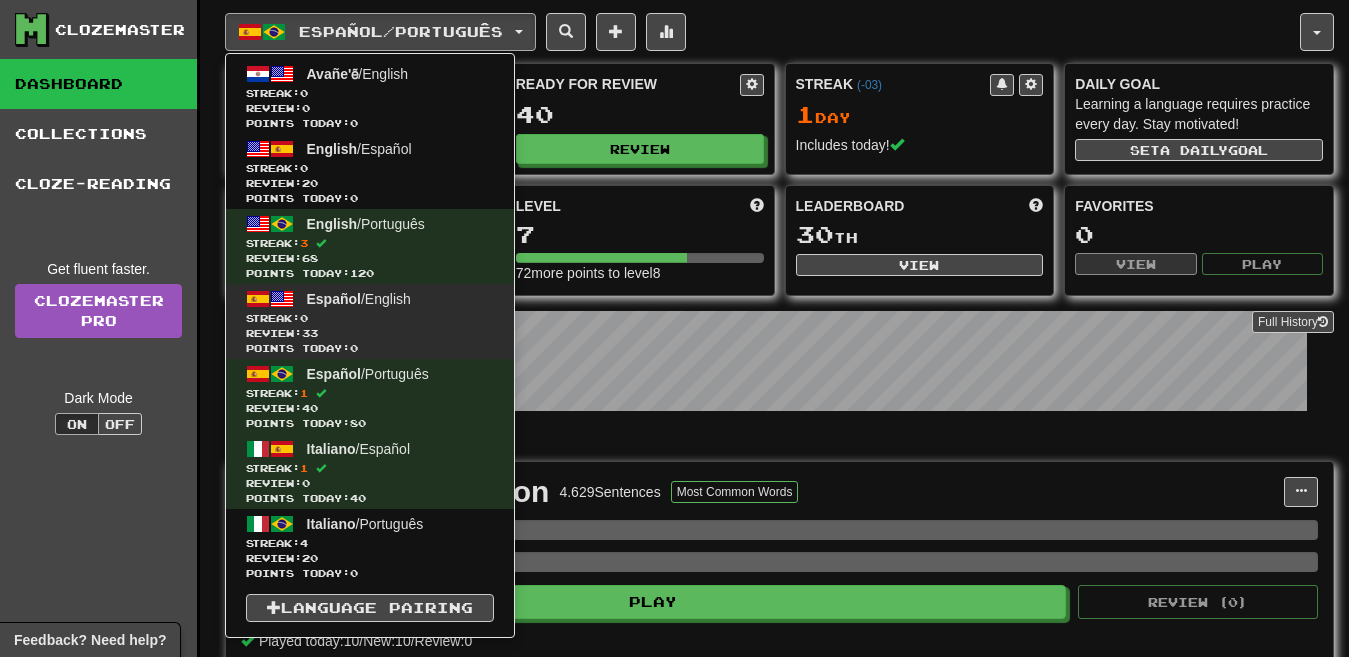 scroll, scrollTop: 0, scrollLeft: 0, axis: both 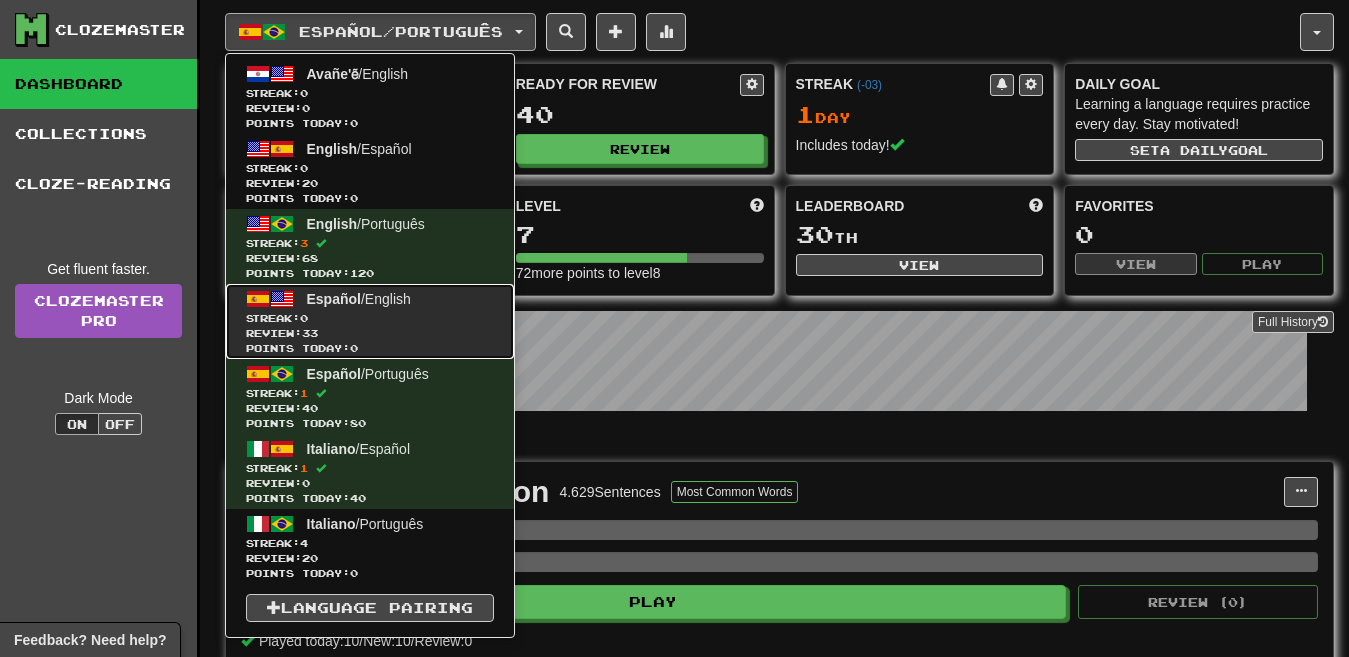 click on "Review:  33" at bounding box center [370, 333] 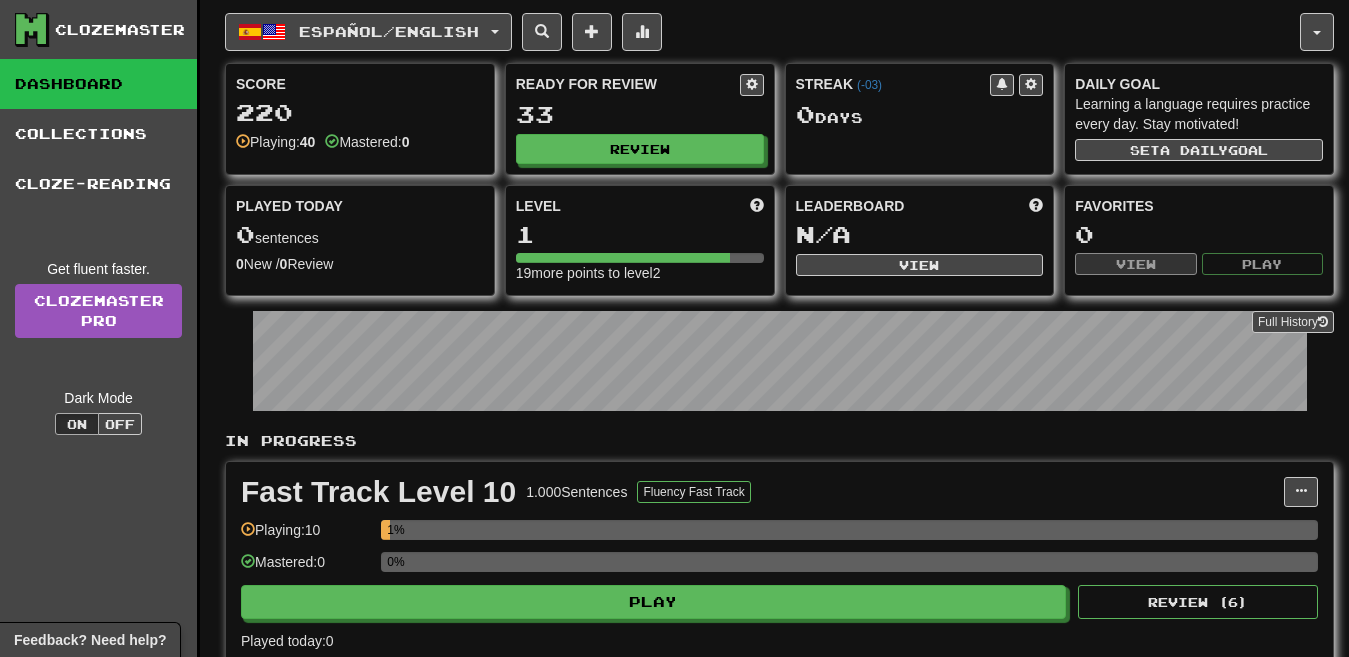 scroll, scrollTop: 873, scrollLeft: 0, axis: vertical 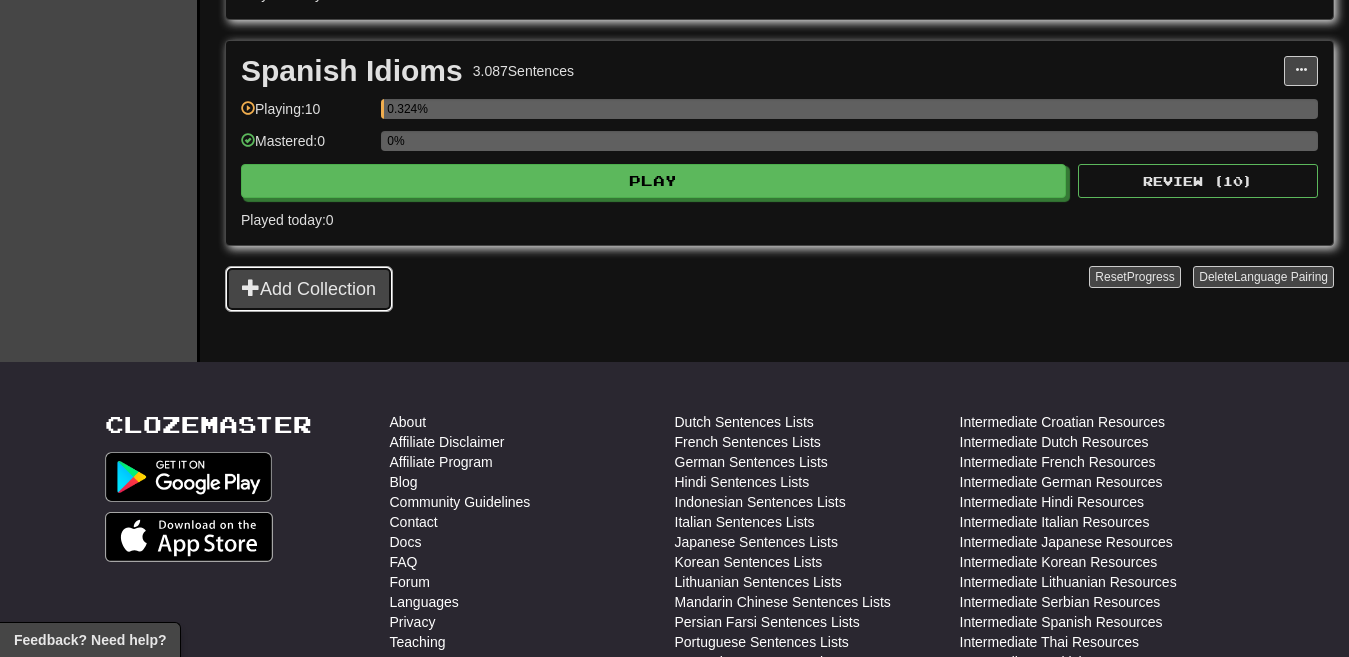 click on "Add Collection" at bounding box center (309, 289) 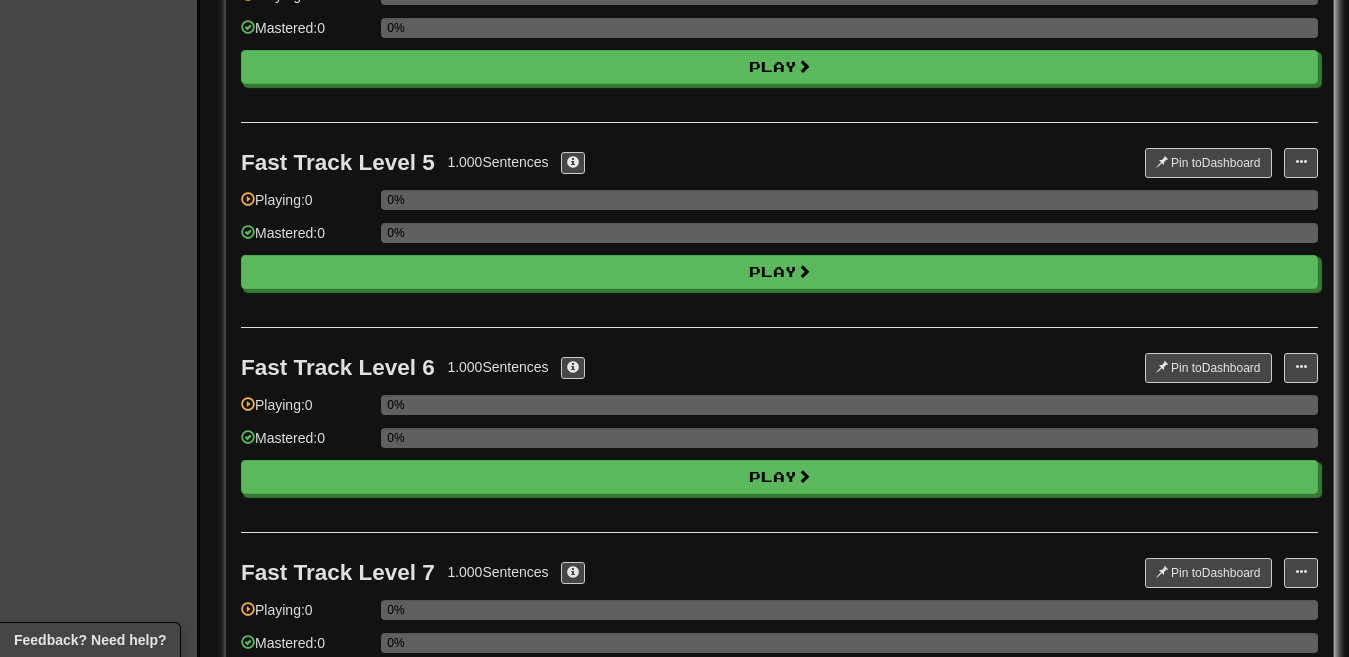 scroll, scrollTop: 0, scrollLeft: 0, axis: both 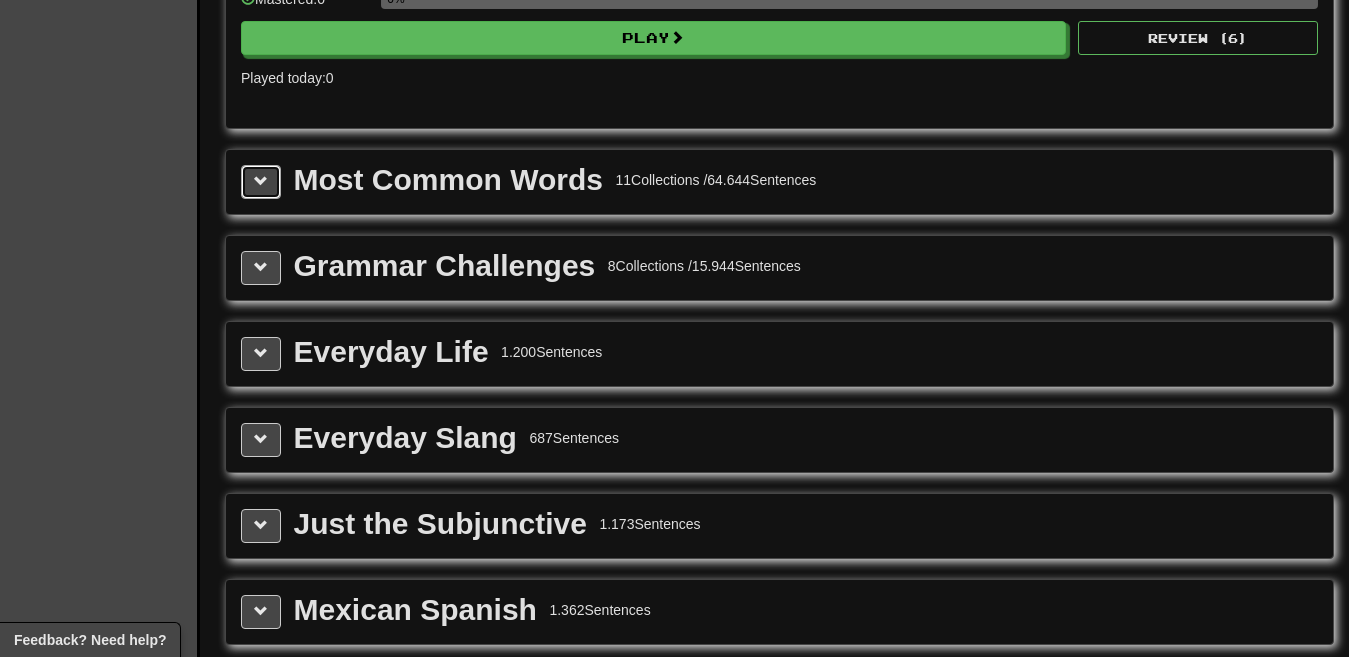 click at bounding box center (261, 182) 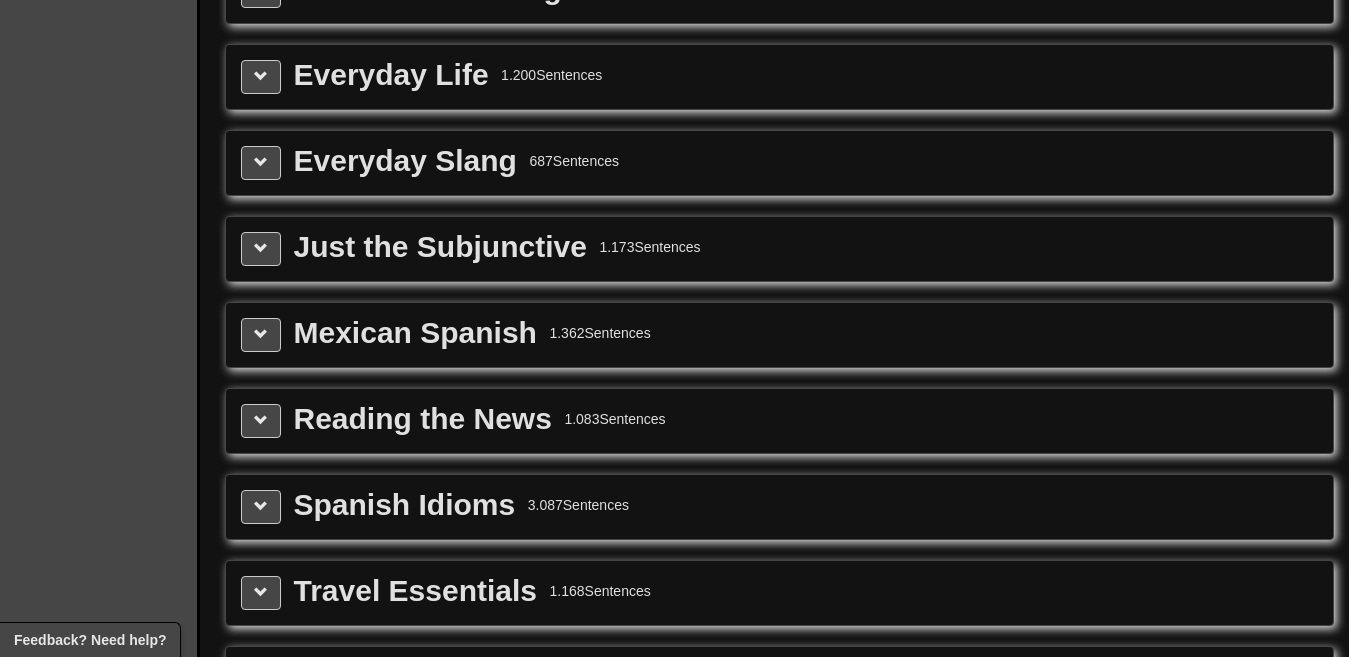 scroll, scrollTop: 5049, scrollLeft: 0, axis: vertical 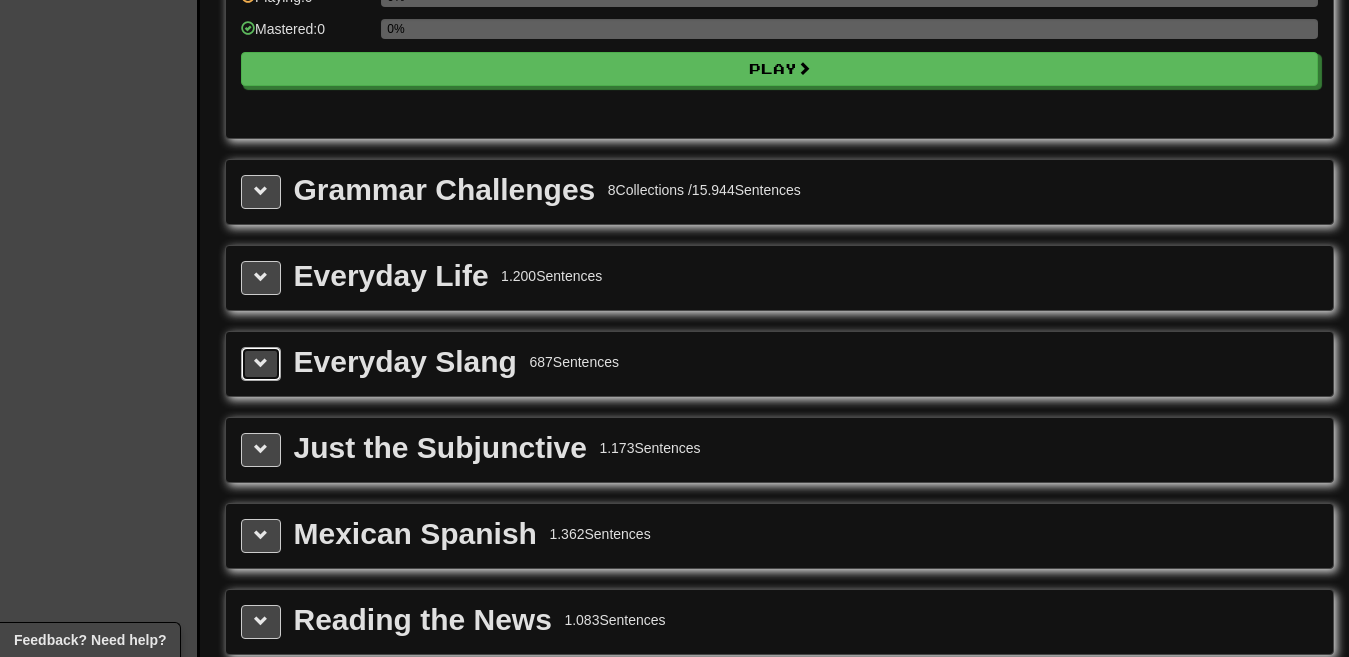 click at bounding box center [261, 363] 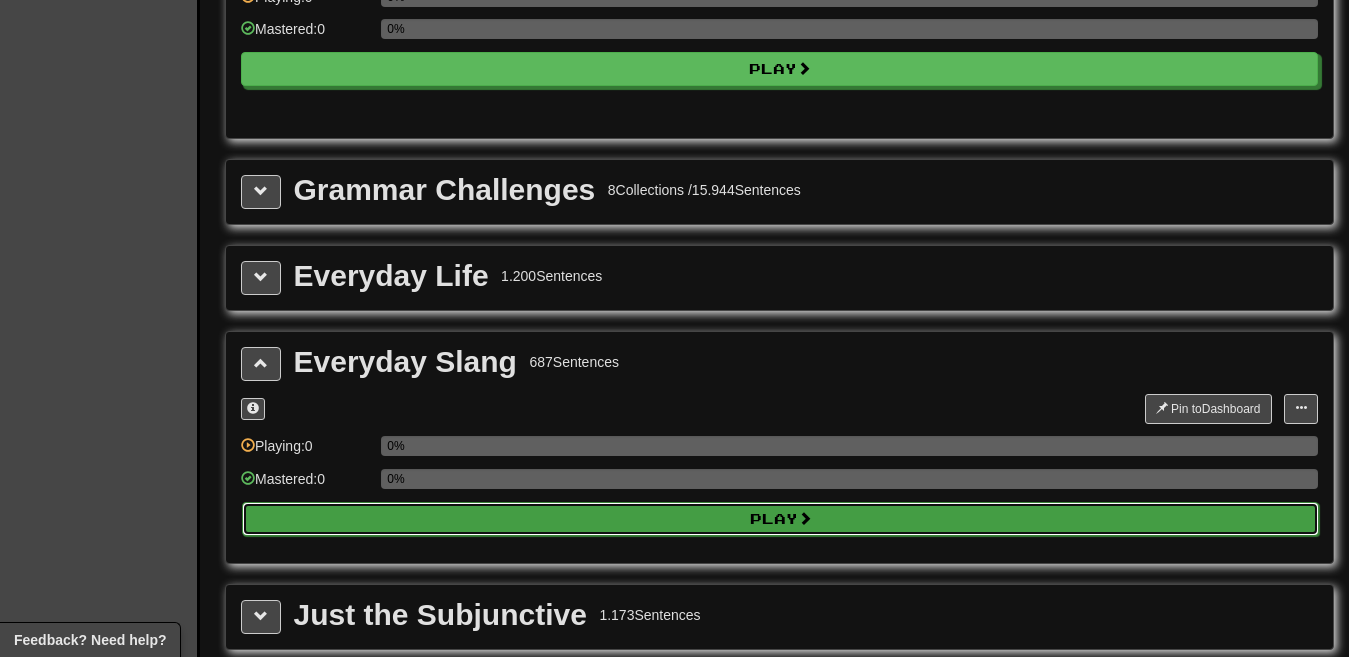 click on "Play" at bounding box center (780, 519) 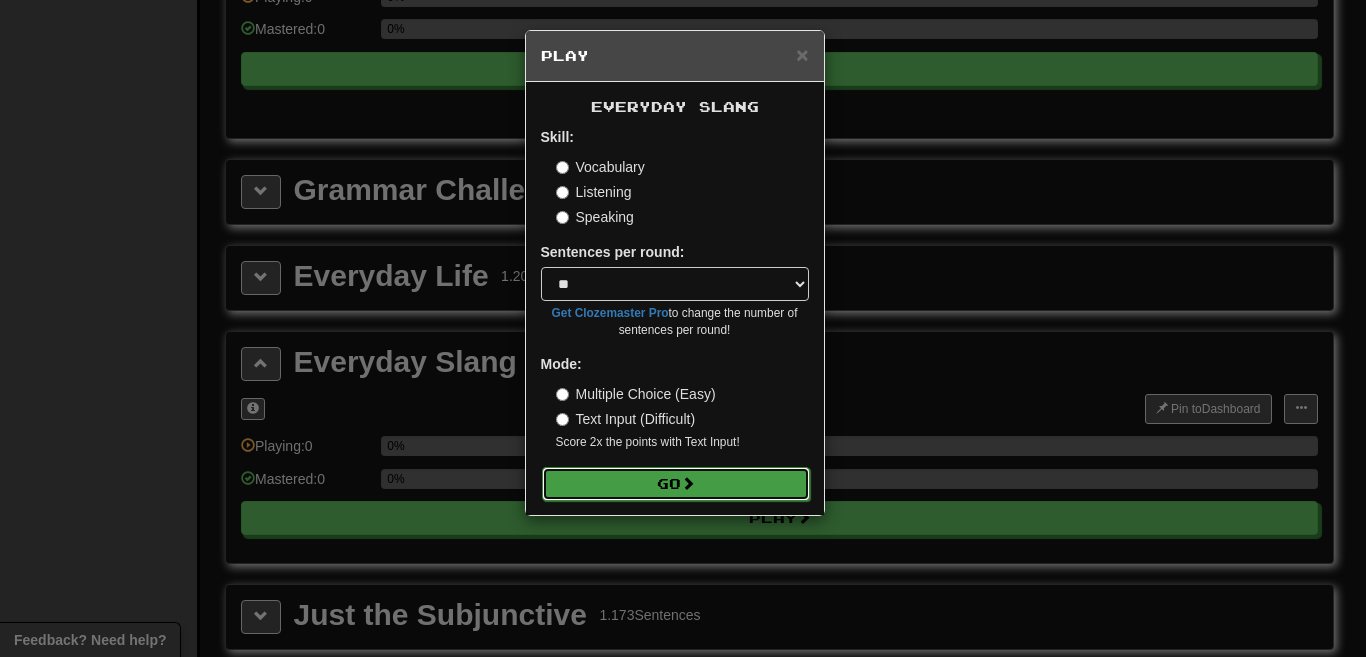 click on "Go" at bounding box center (676, 484) 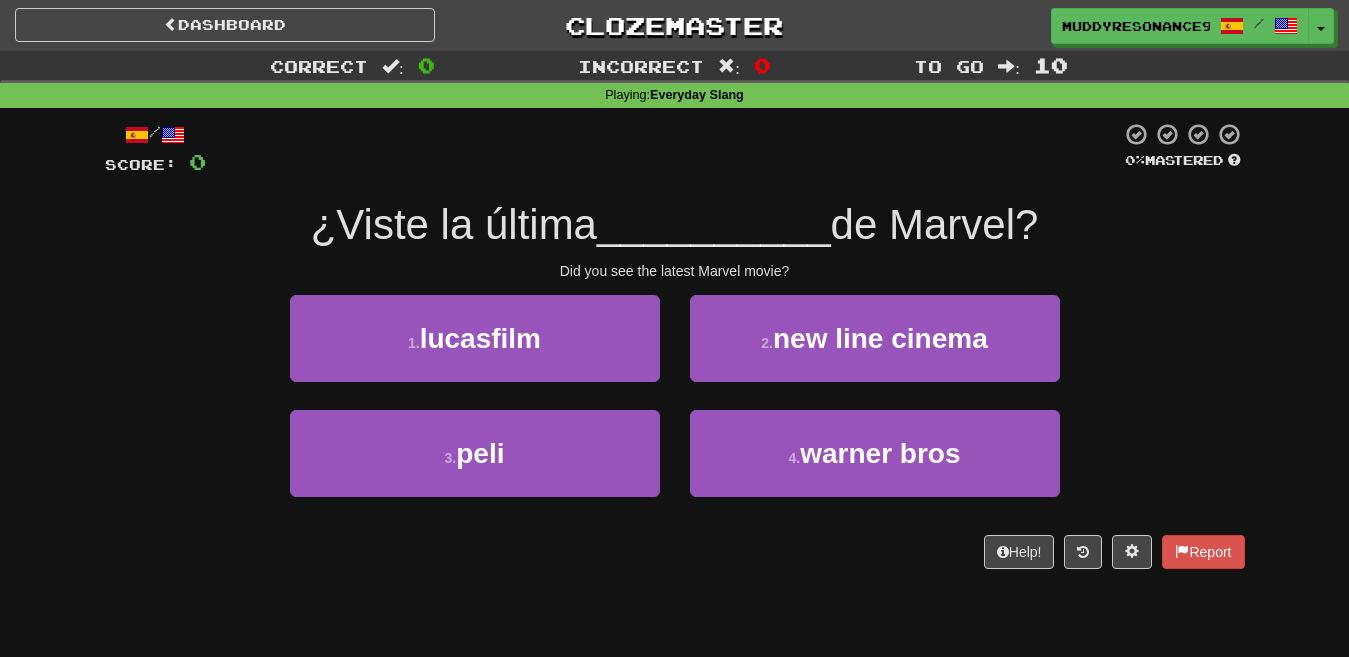scroll, scrollTop: 0, scrollLeft: 0, axis: both 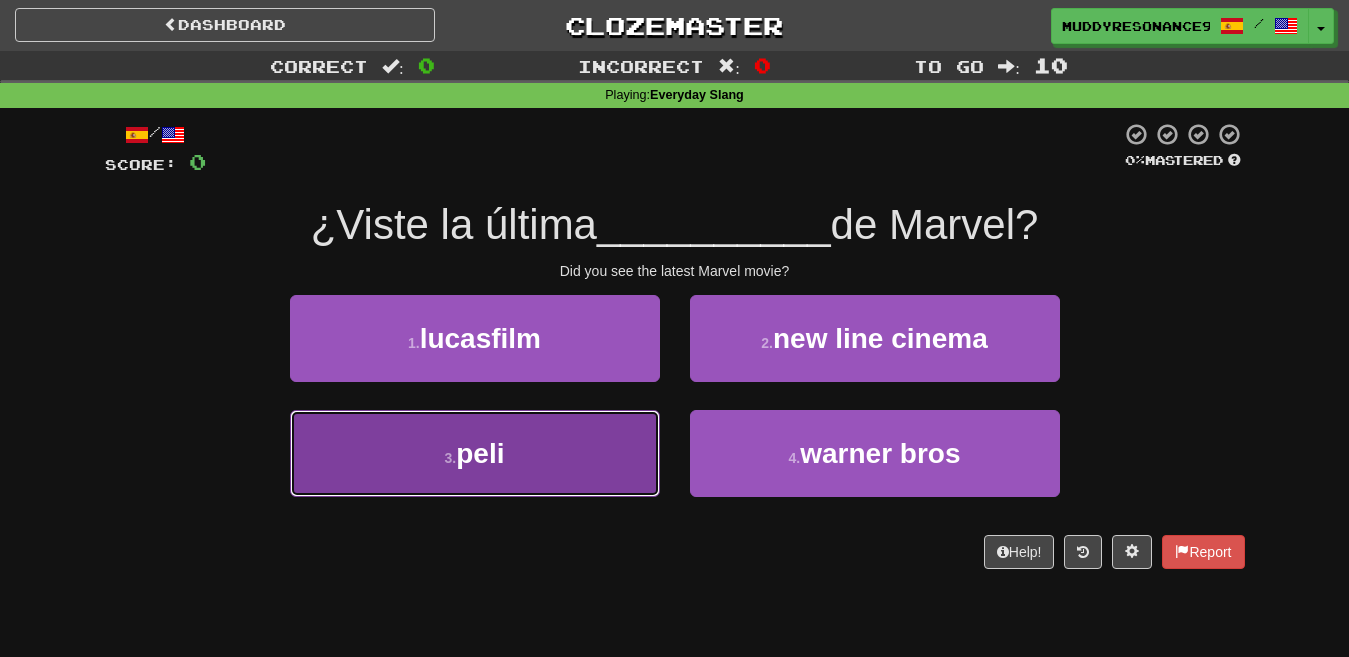 click on "3 .  peli" at bounding box center [475, 453] 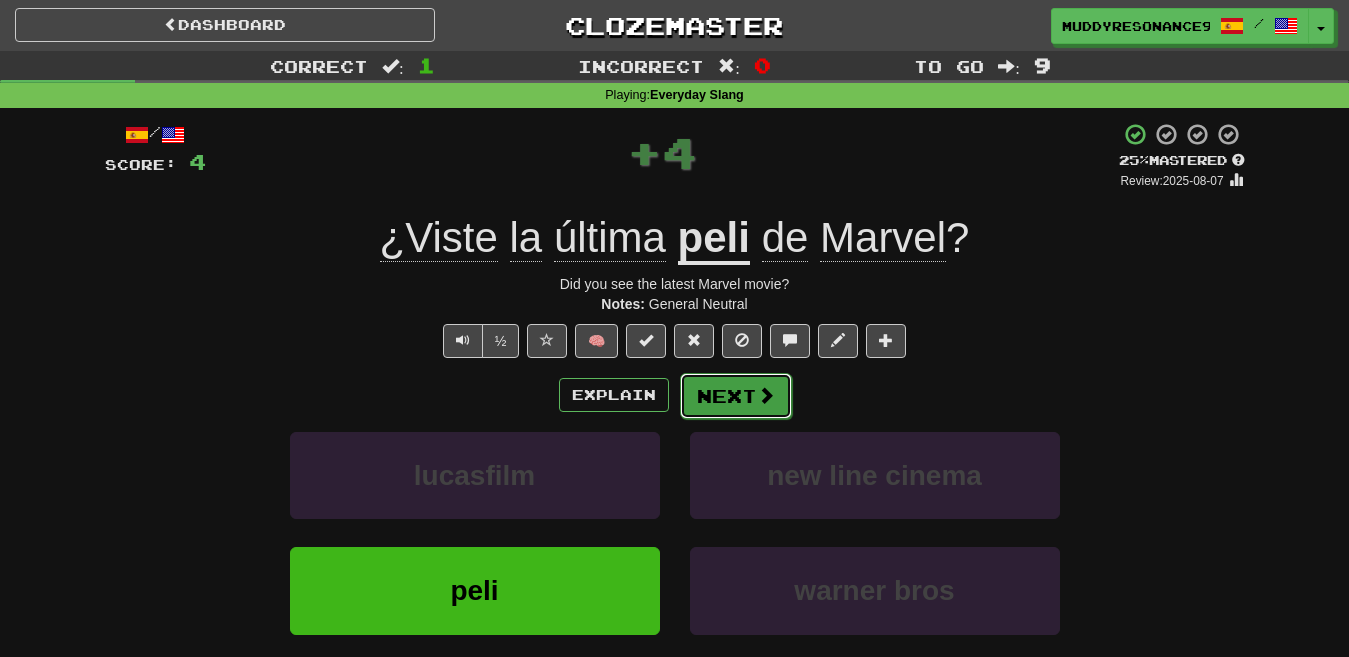 click on "Next" at bounding box center [736, 396] 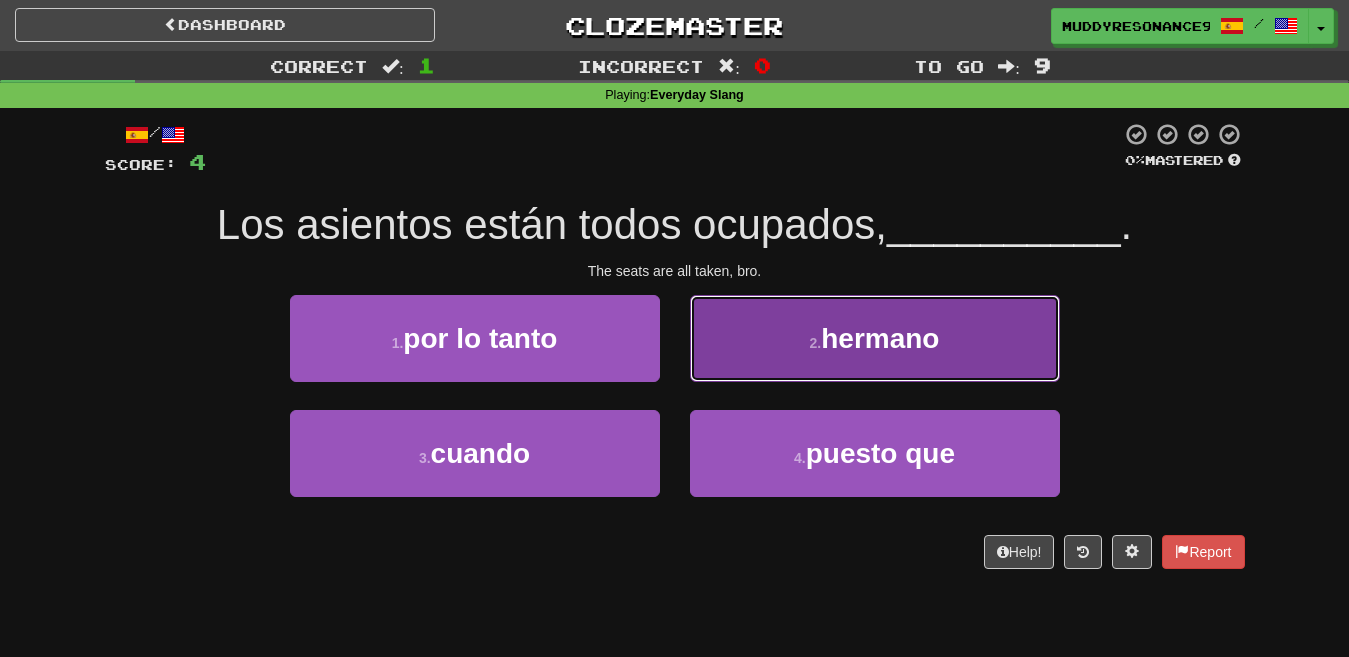 click on "hermano" at bounding box center [880, 338] 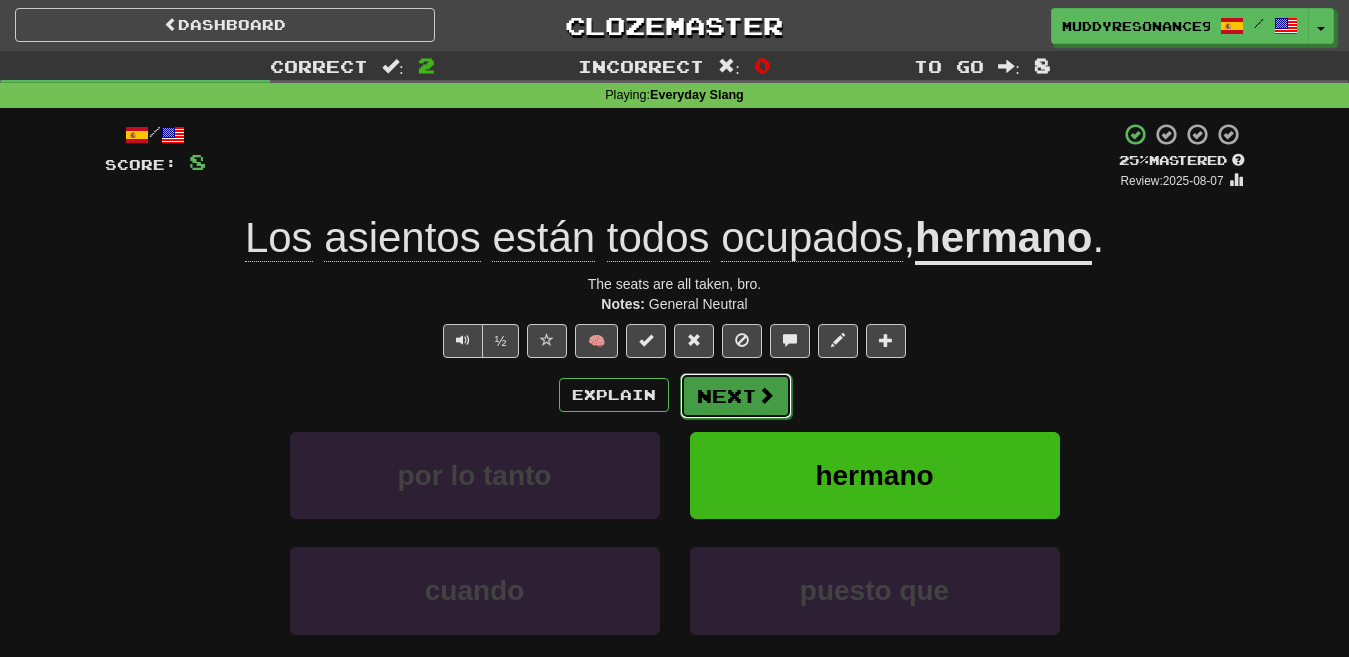 click at bounding box center [766, 395] 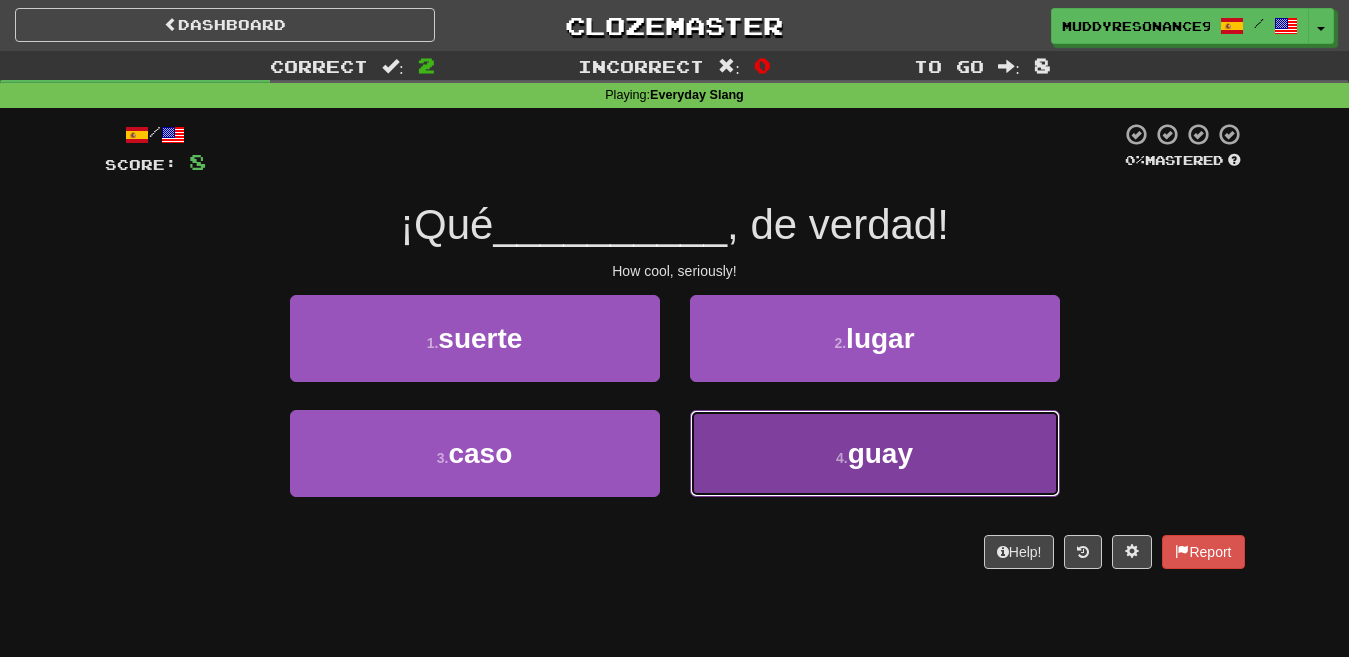 click on "guay" at bounding box center [880, 453] 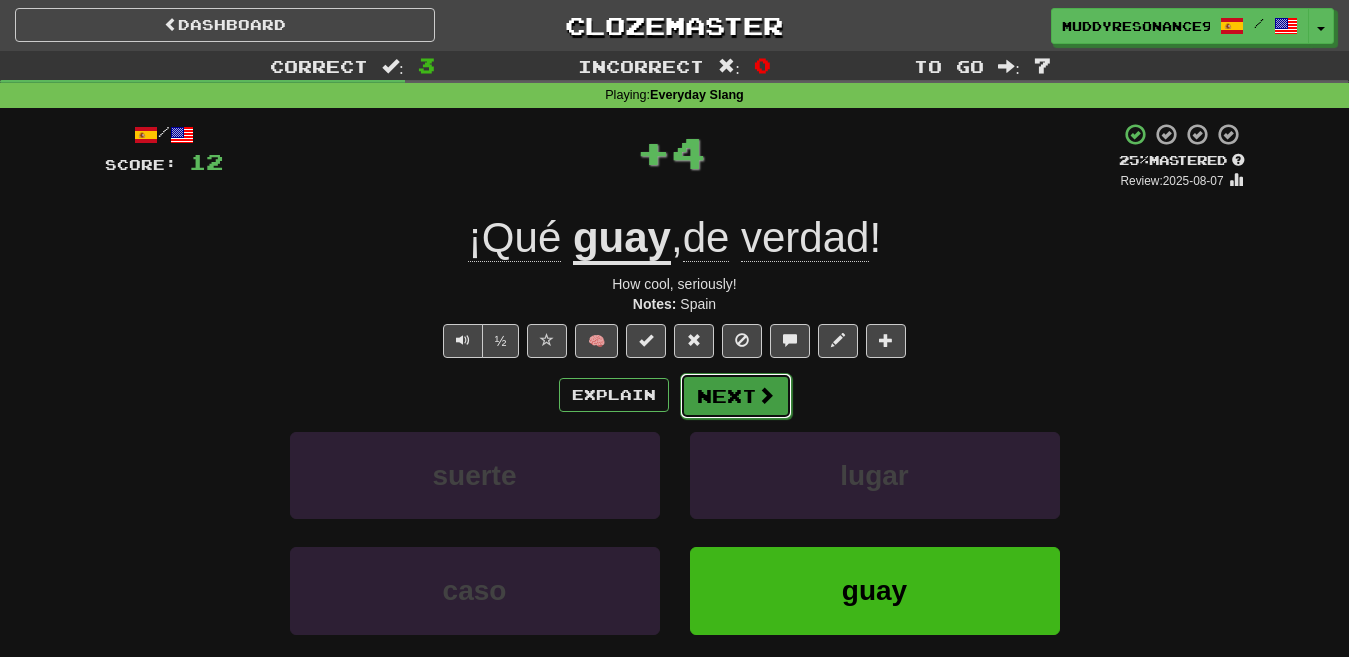 click on "Next" at bounding box center (736, 396) 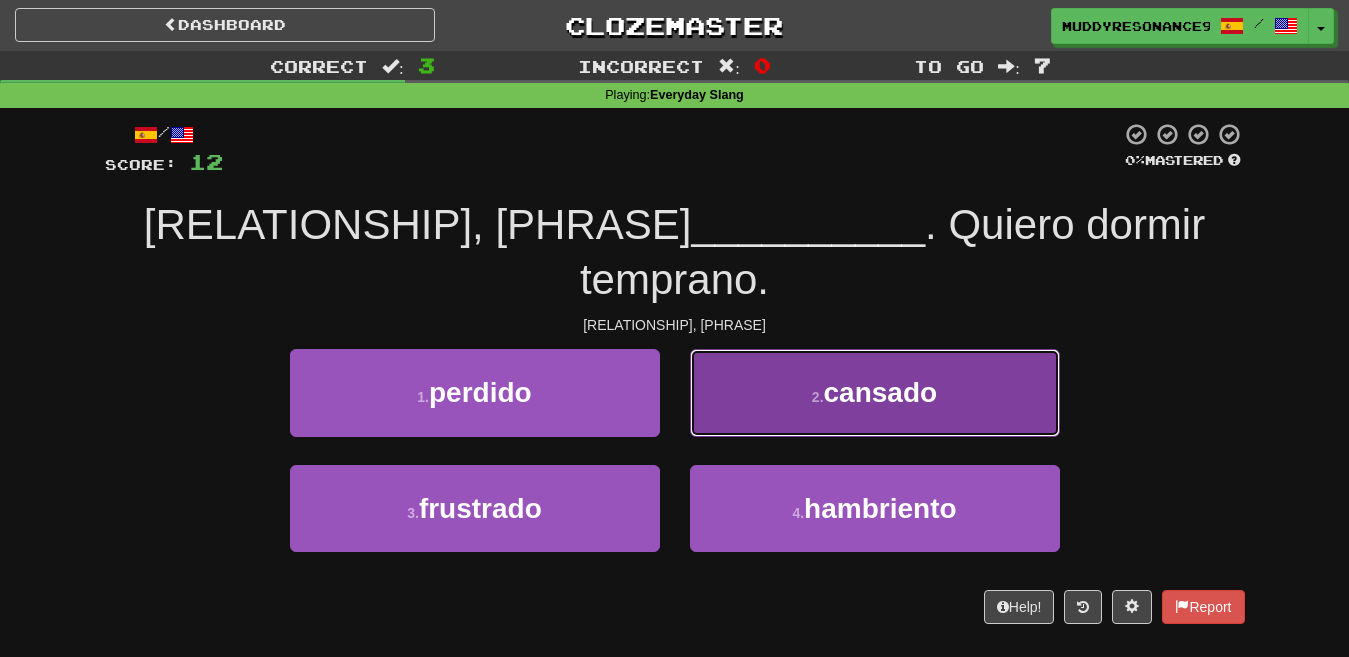 click on "cansado" at bounding box center (881, 392) 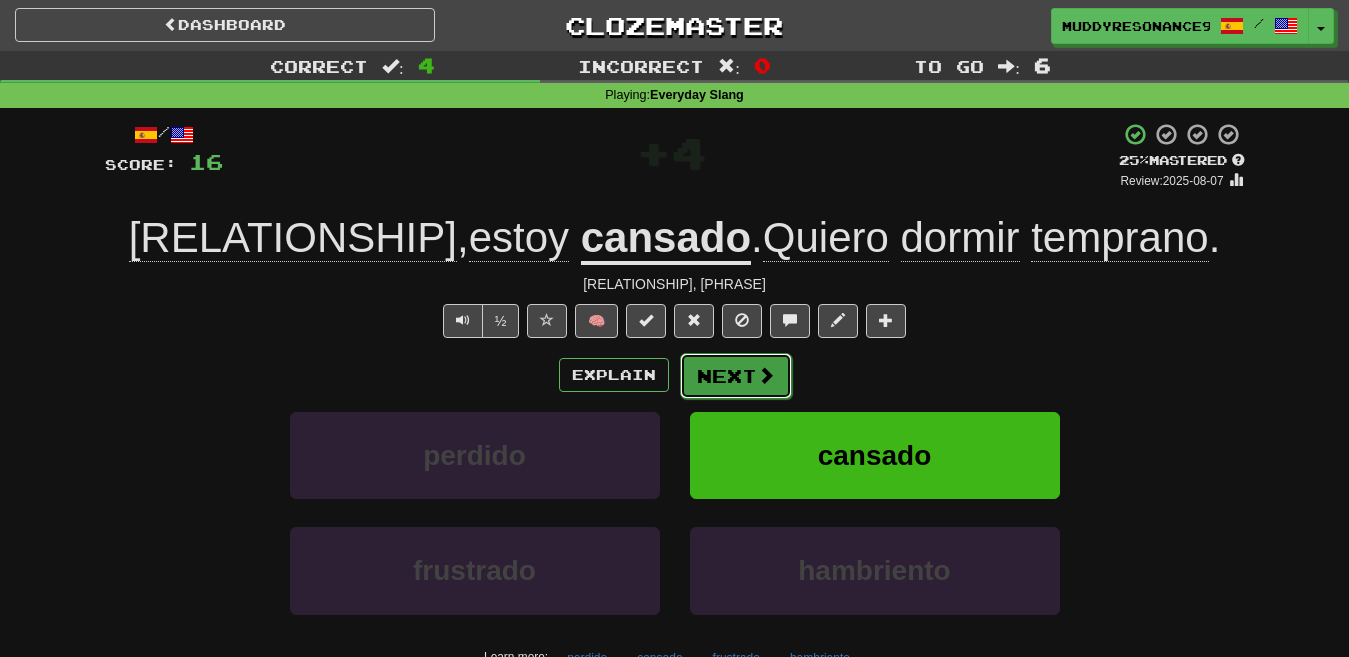 click at bounding box center (766, 375) 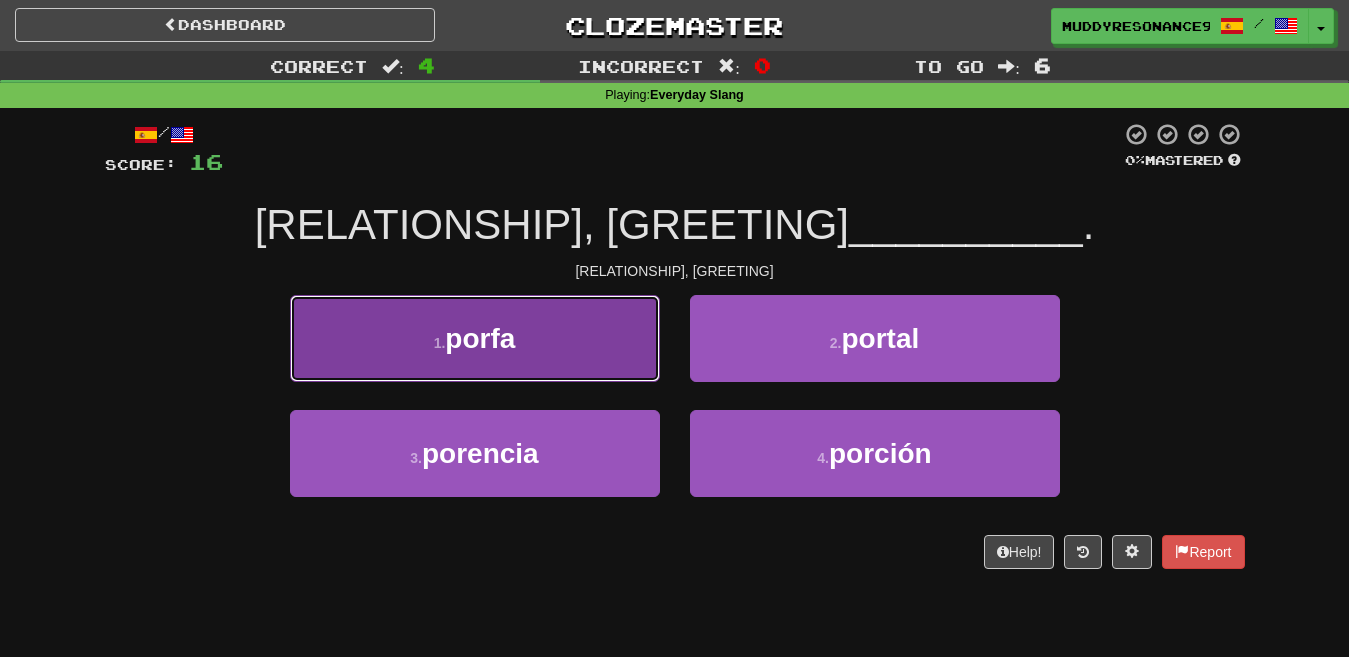 click on "1 .  porfa" at bounding box center (475, 338) 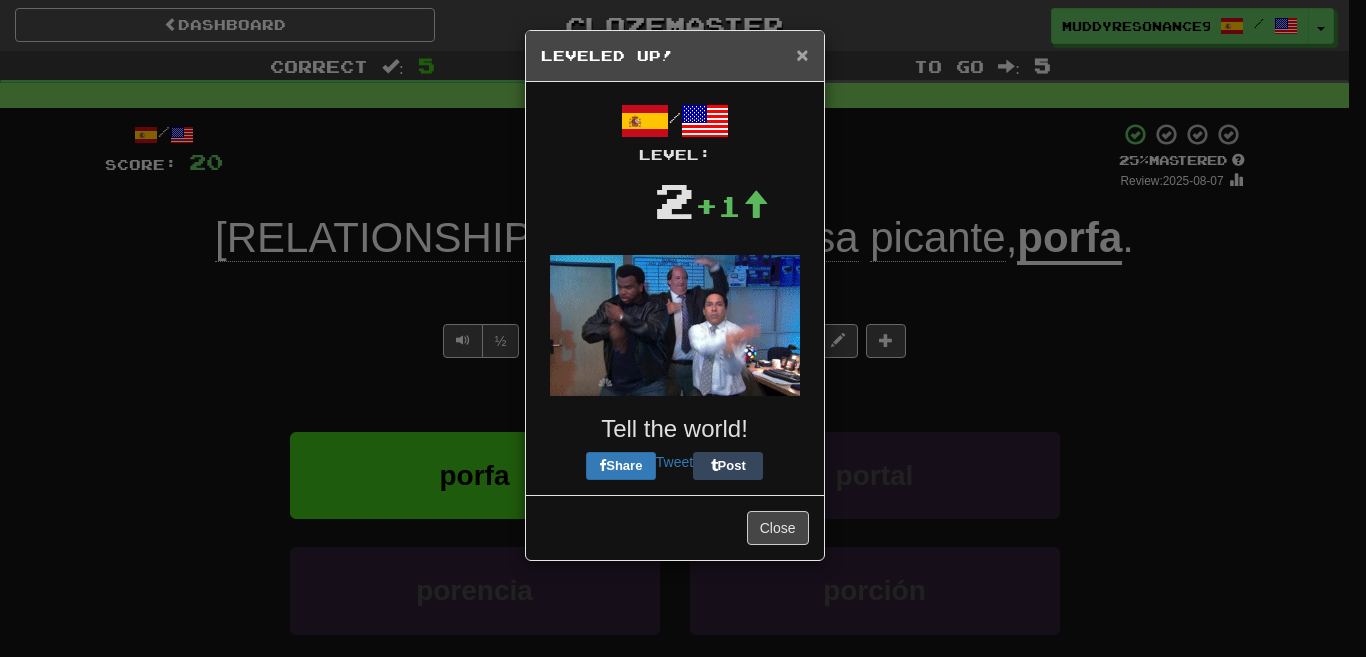 click on "×" at bounding box center (802, 54) 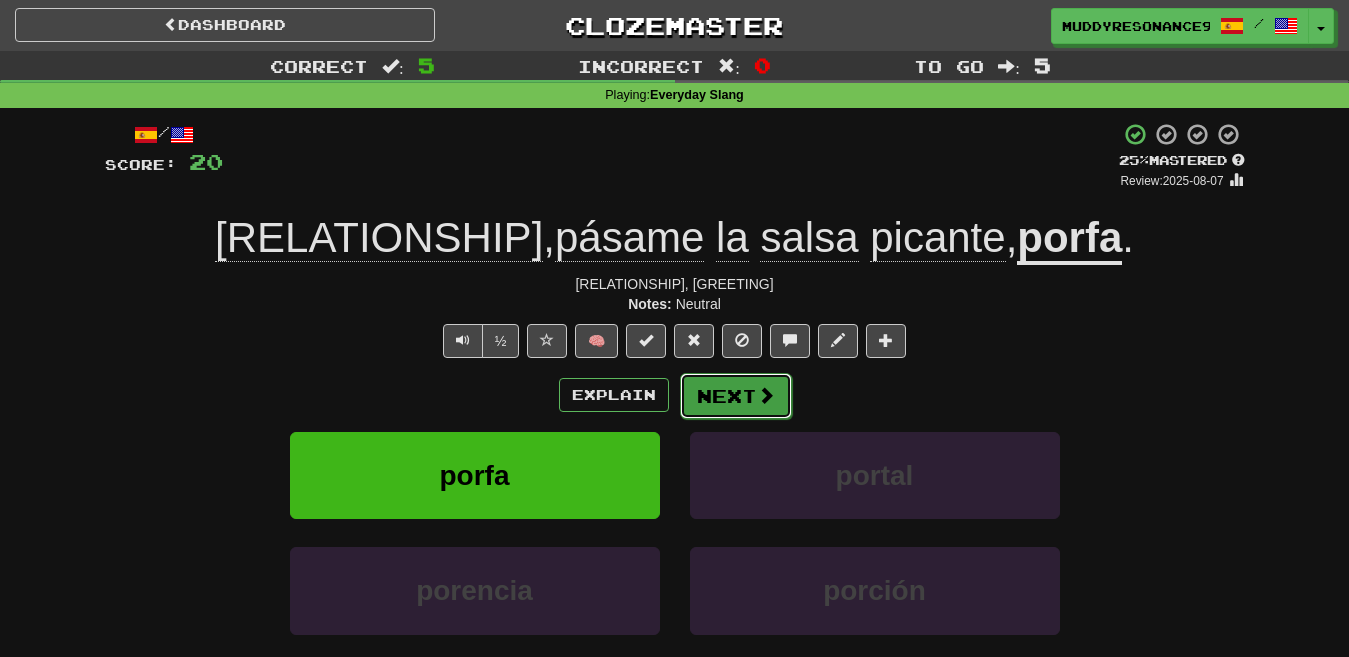 click at bounding box center (766, 395) 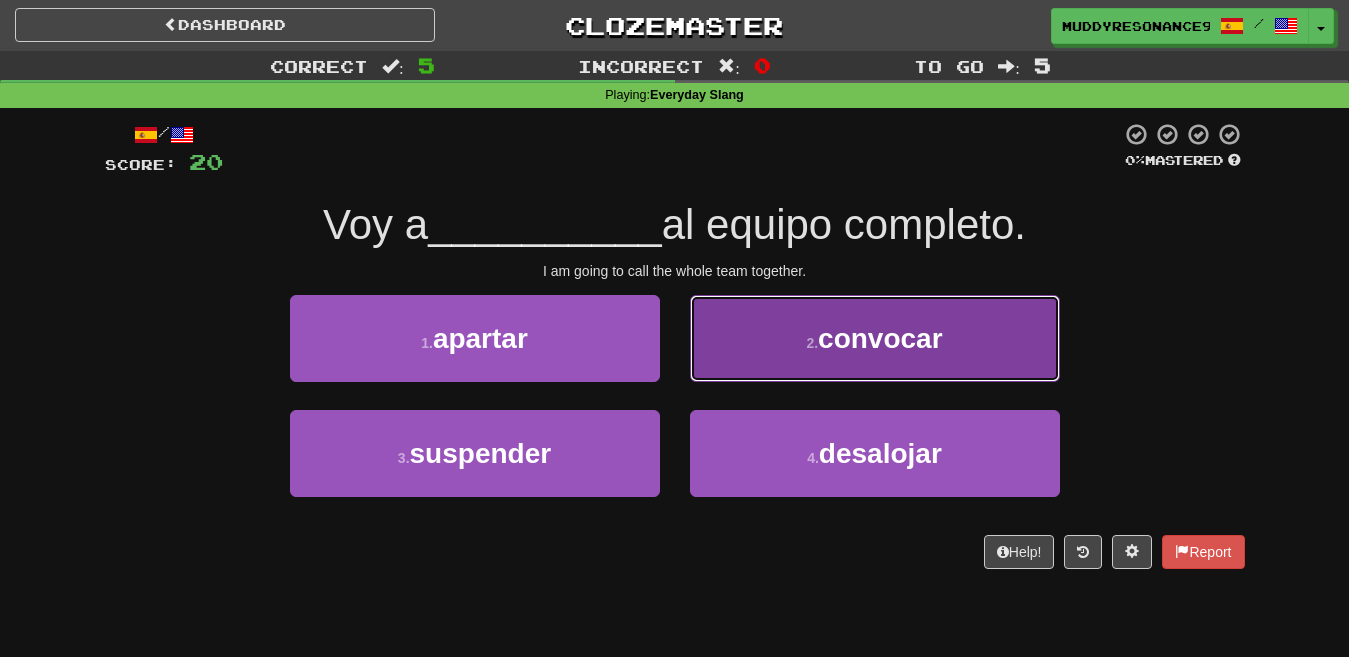 click on "convocar" at bounding box center [880, 338] 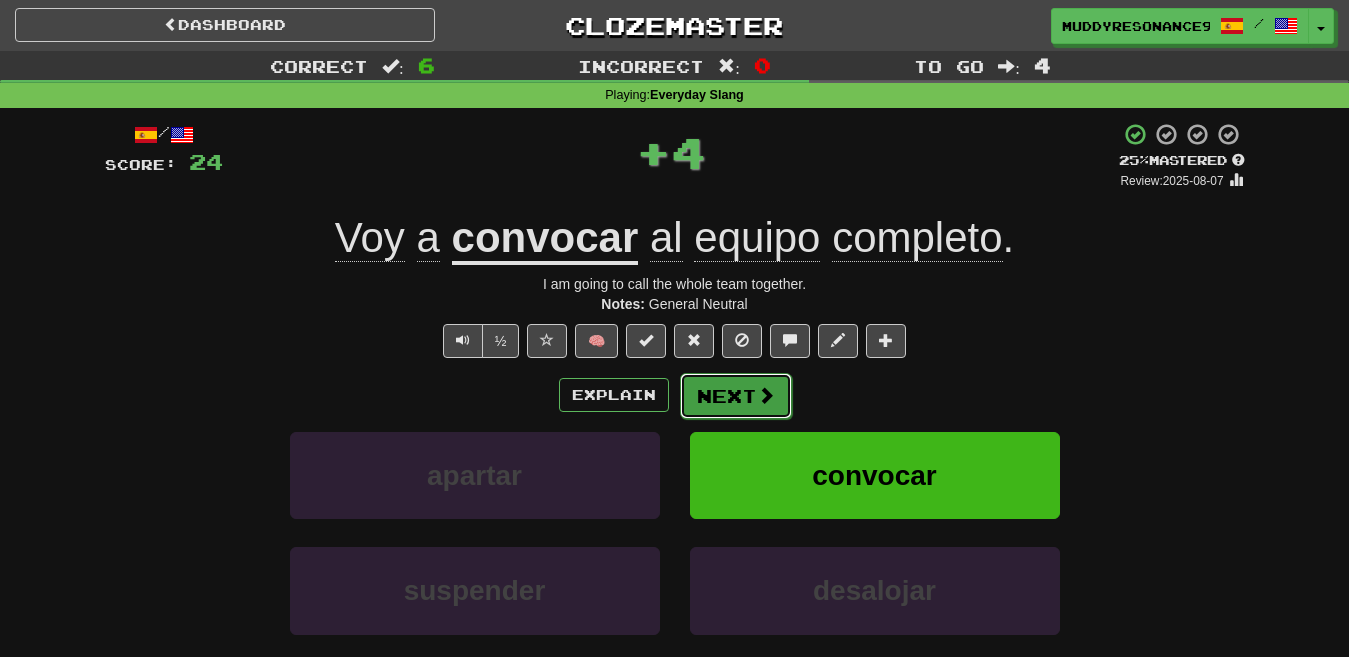 click on "Next" at bounding box center (736, 396) 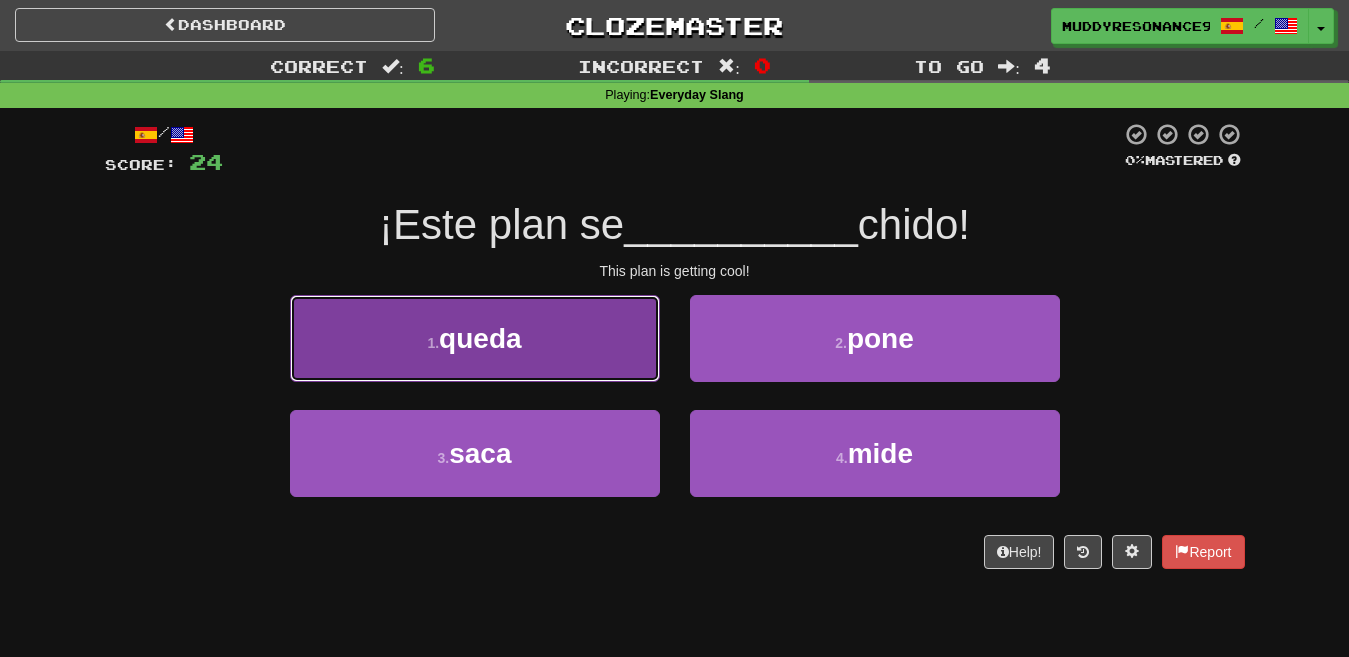 click on "1 .  queda" at bounding box center (475, 338) 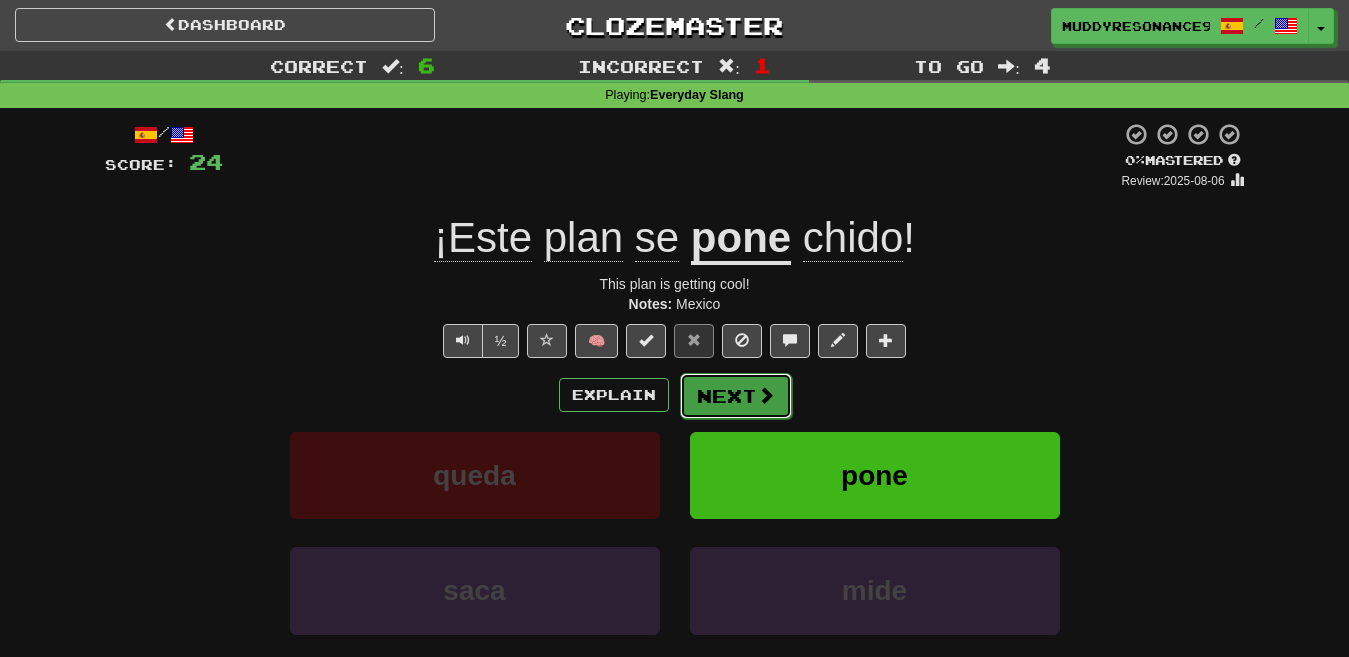 click at bounding box center [766, 395] 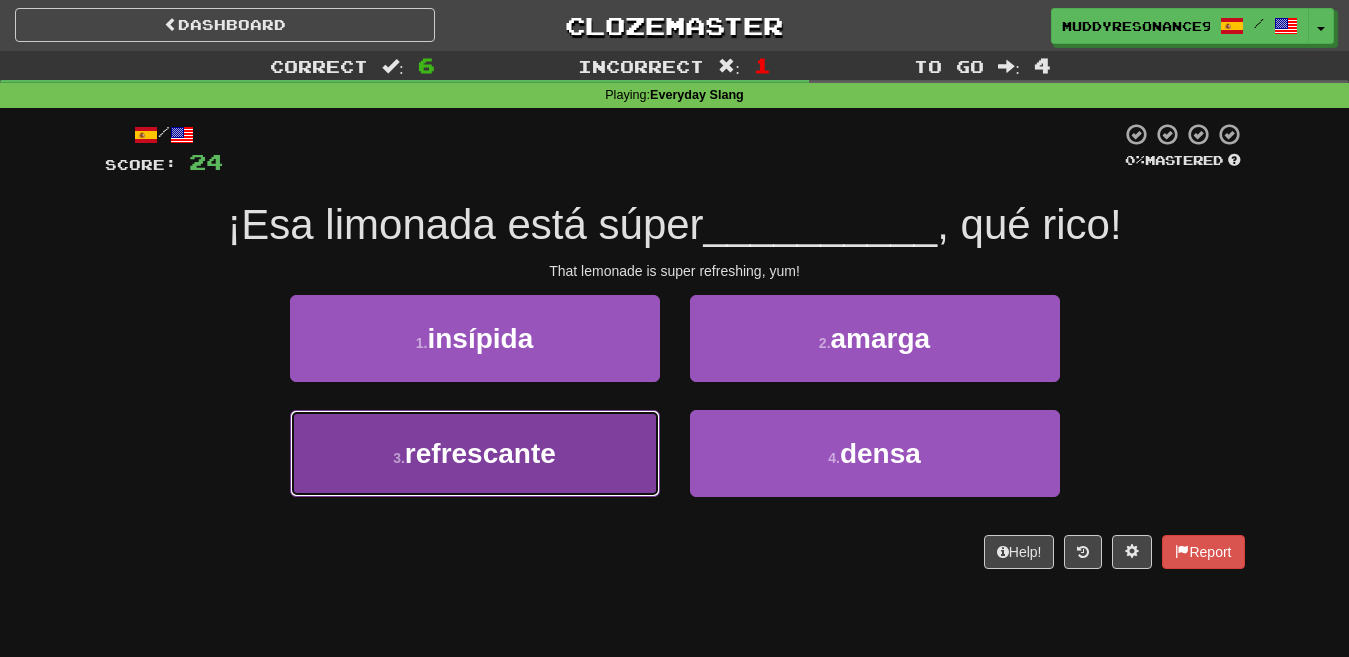 click on "3 .  refrescante" at bounding box center [475, 453] 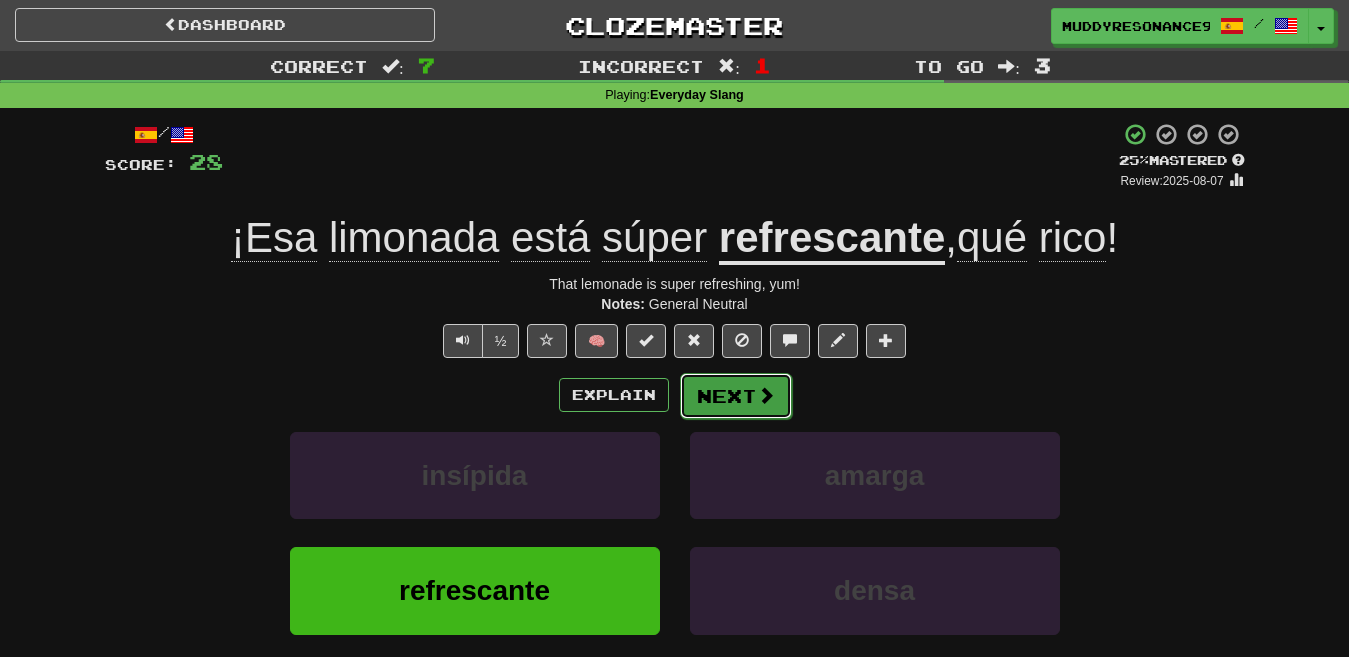 click at bounding box center [766, 395] 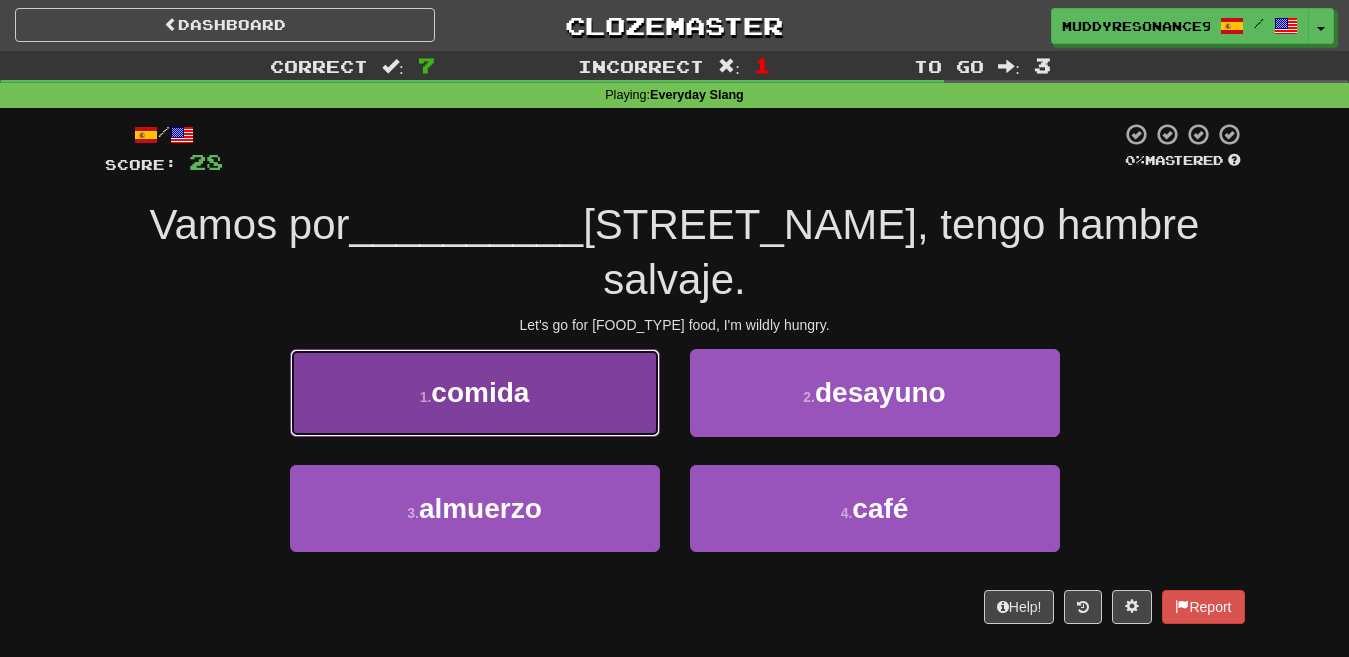 click on "1 .  comida" at bounding box center (475, 392) 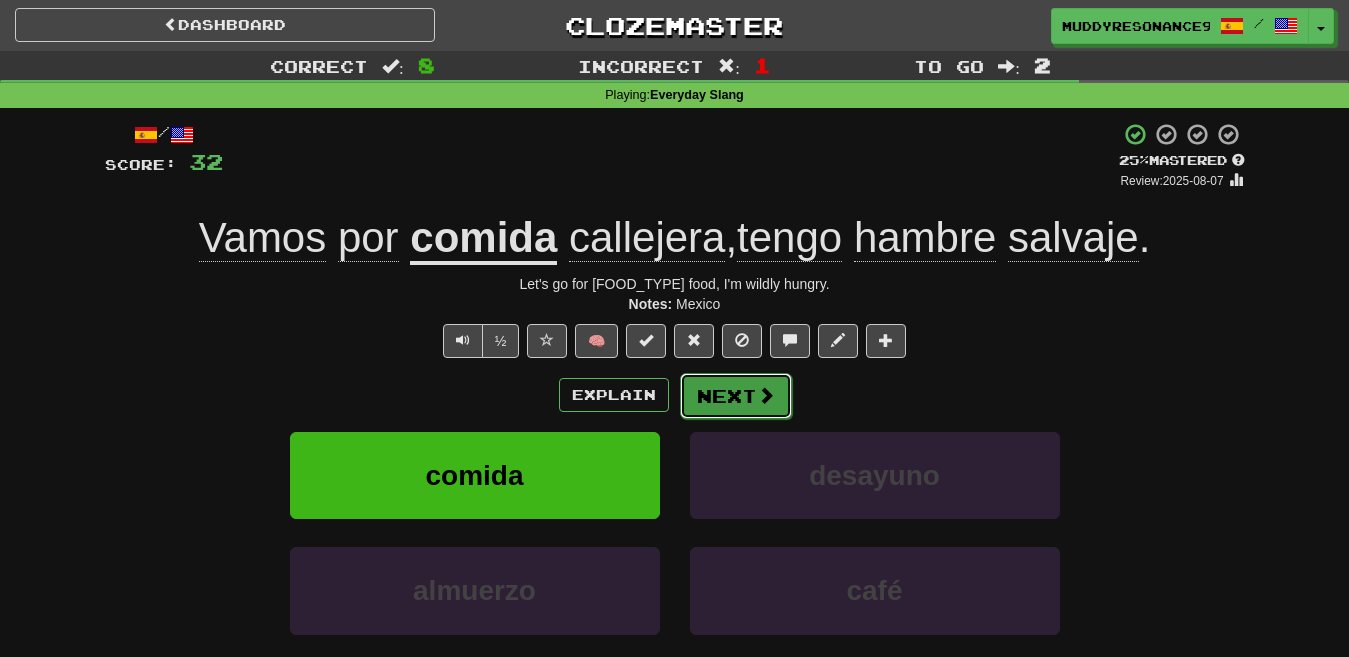 click on "Next" at bounding box center (736, 396) 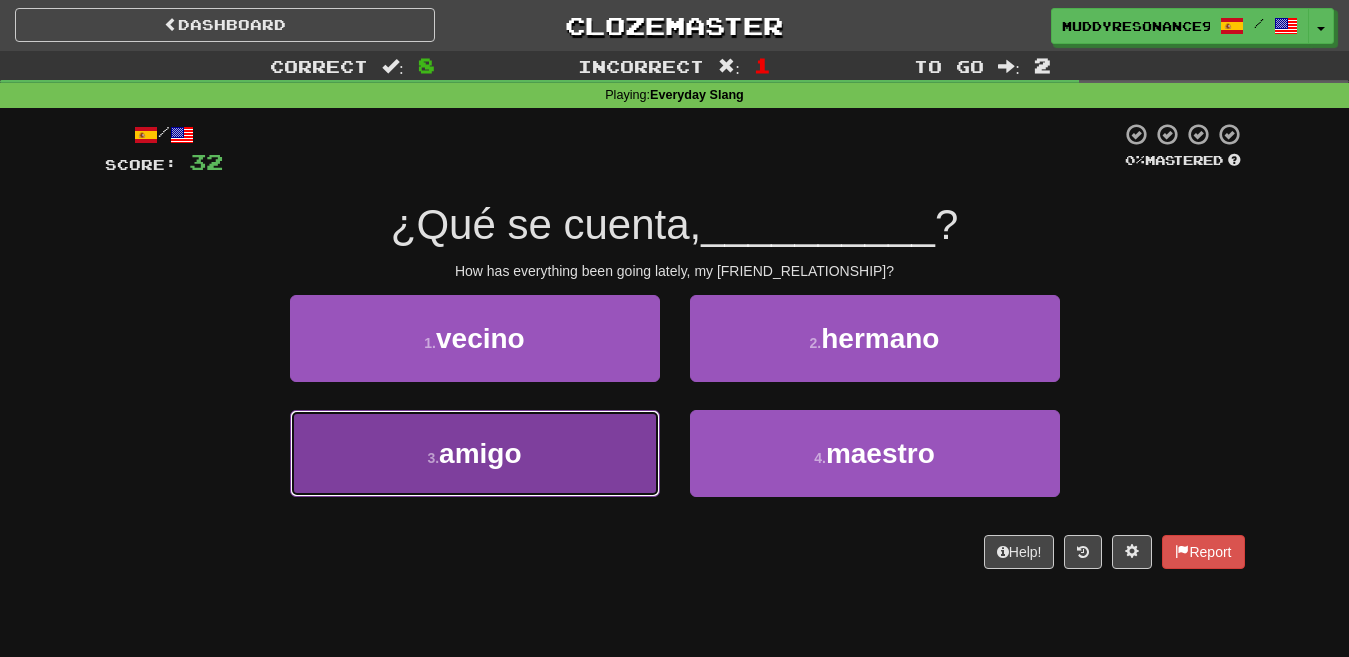 click on "3 .  amigo" at bounding box center (475, 453) 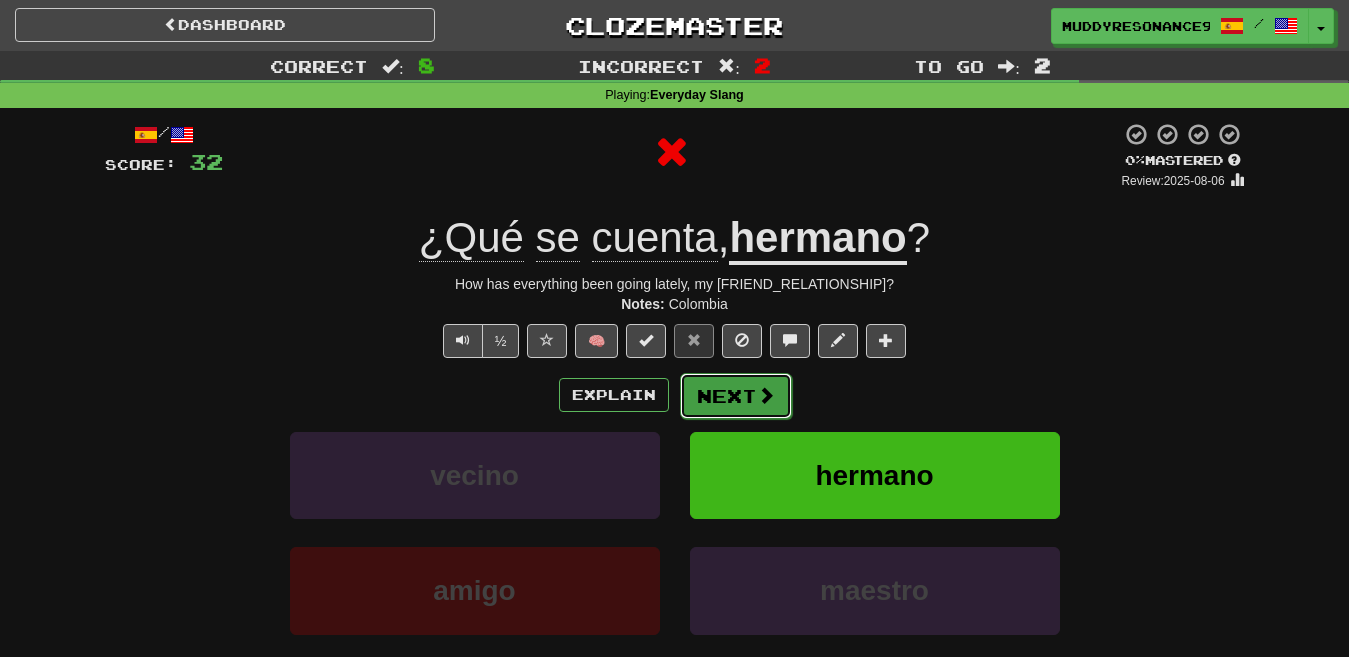 click on "Next" at bounding box center [736, 396] 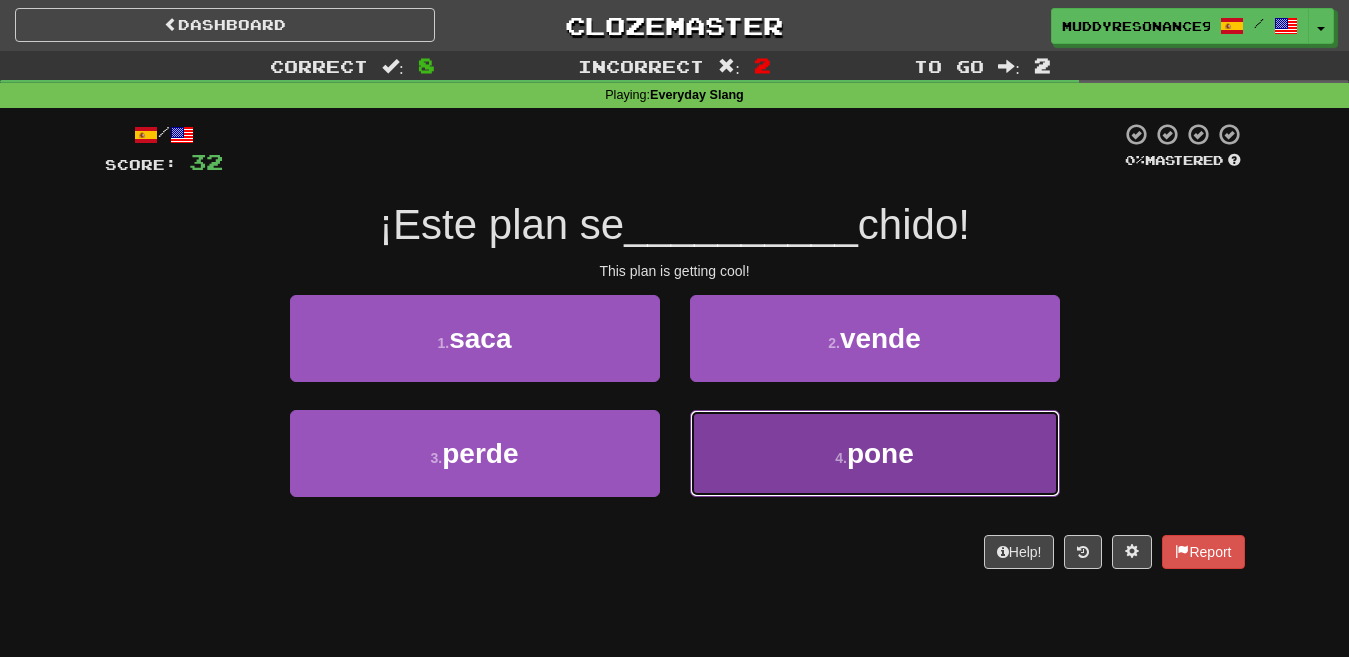 click on "4 .  pone" at bounding box center (875, 453) 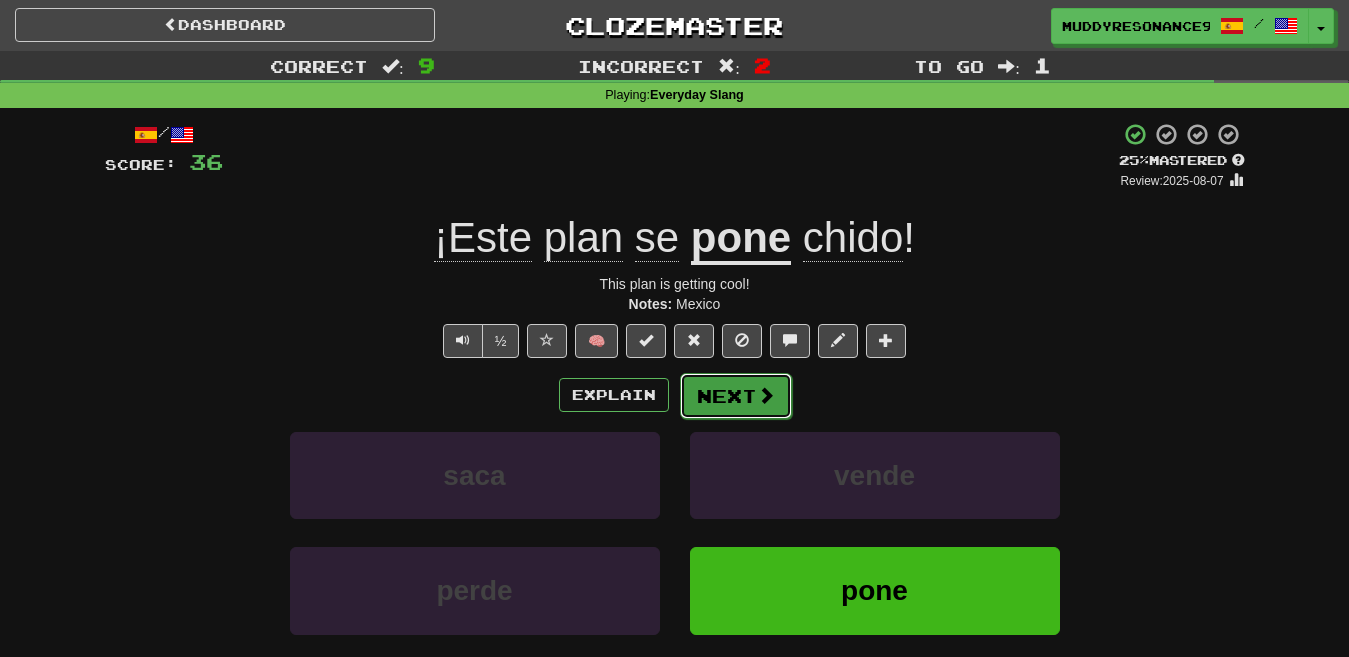 click on "Next" at bounding box center (736, 396) 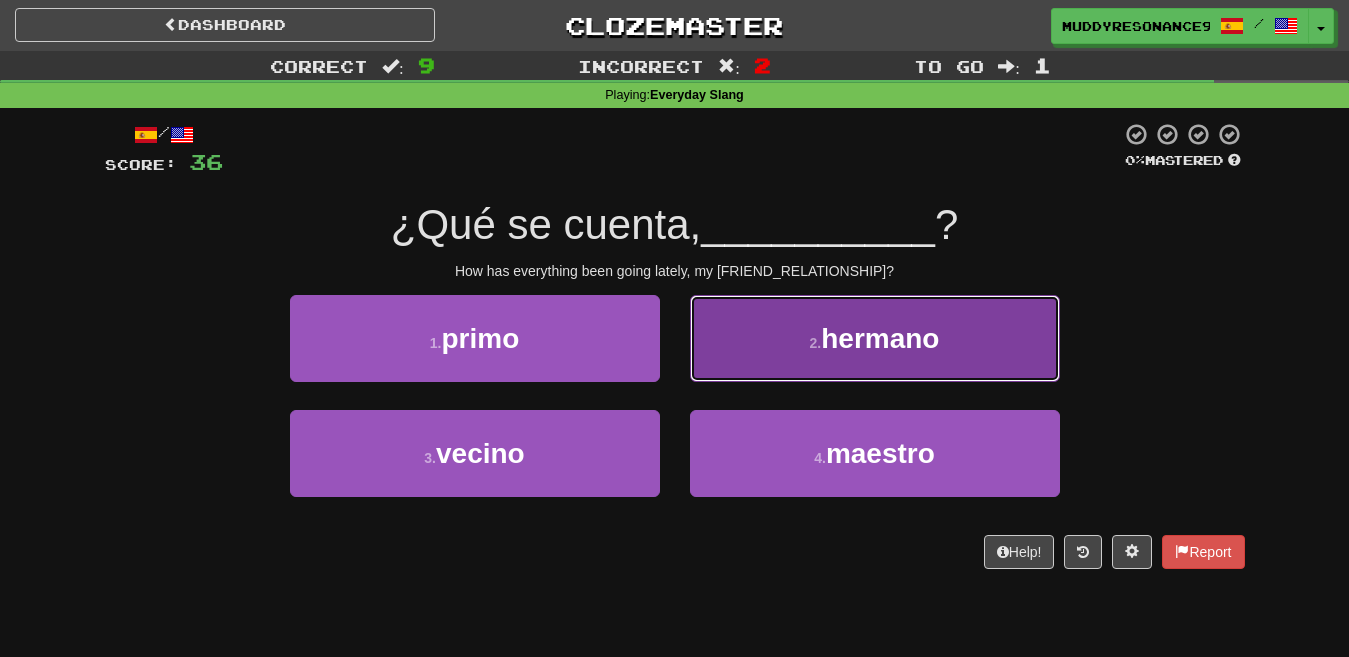 click on "2 .  hermano" at bounding box center [875, 338] 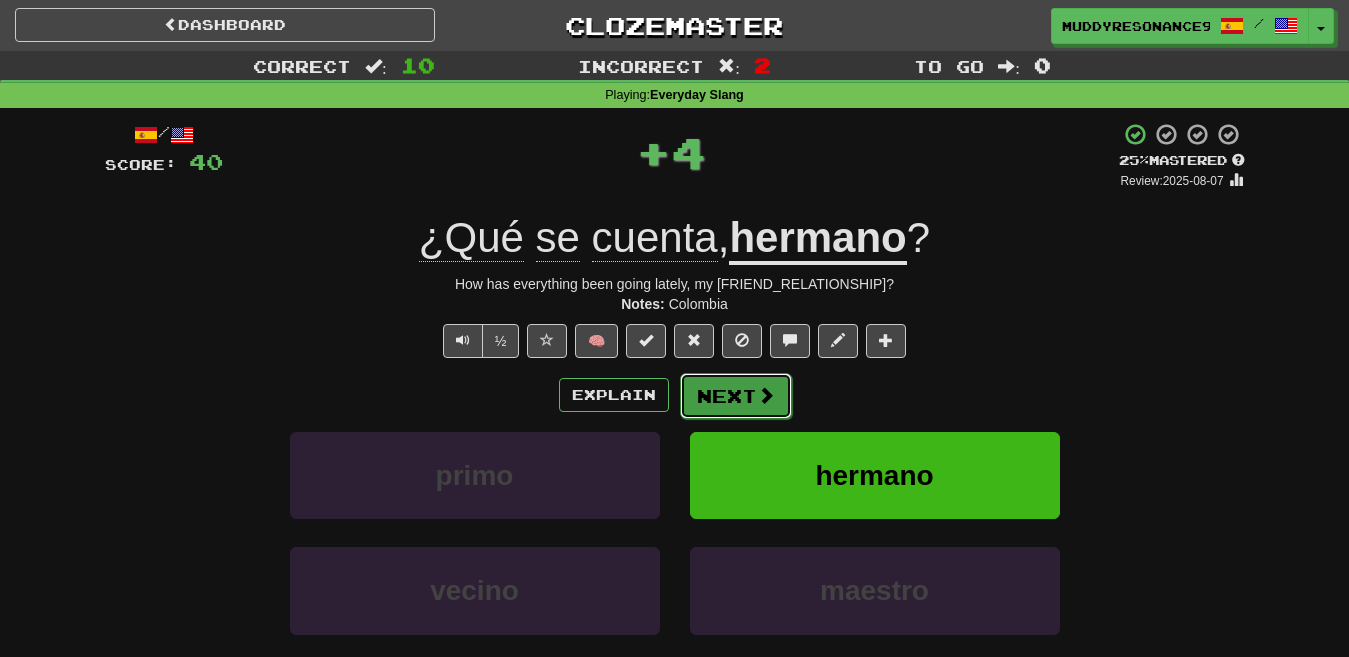 click at bounding box center [766, 395] 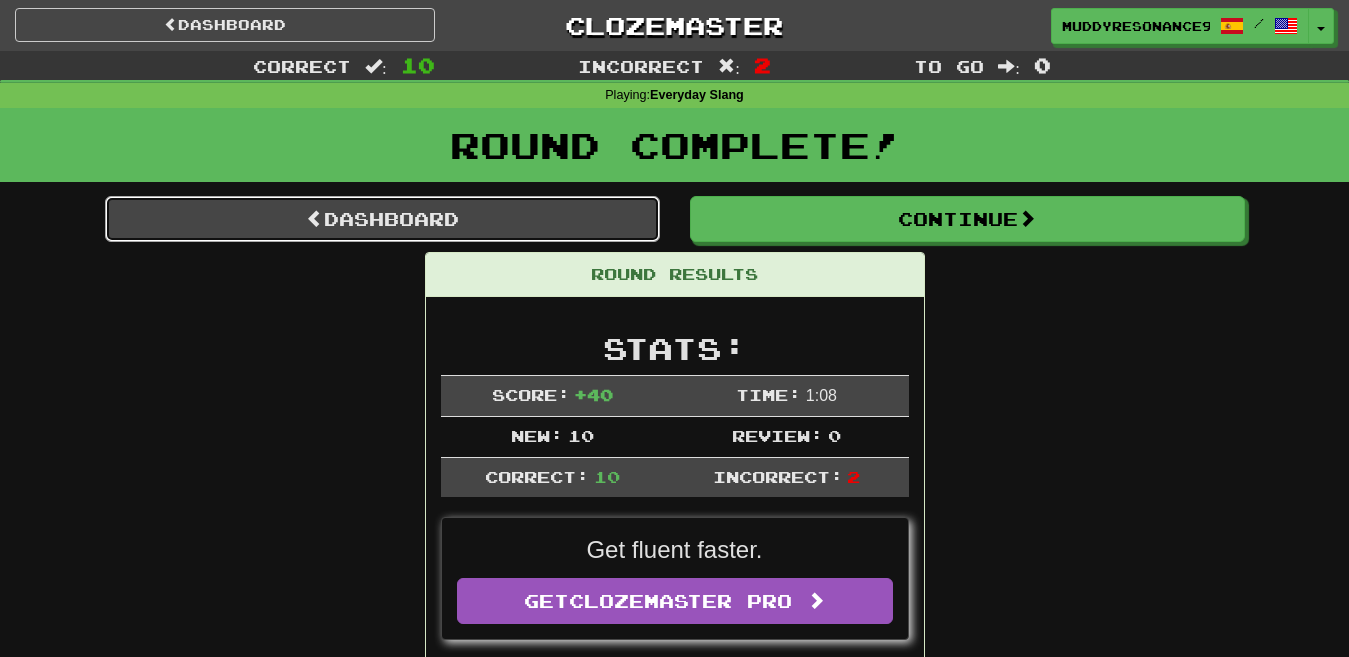 click on "Dashboard" at bounding box center (382, 219) 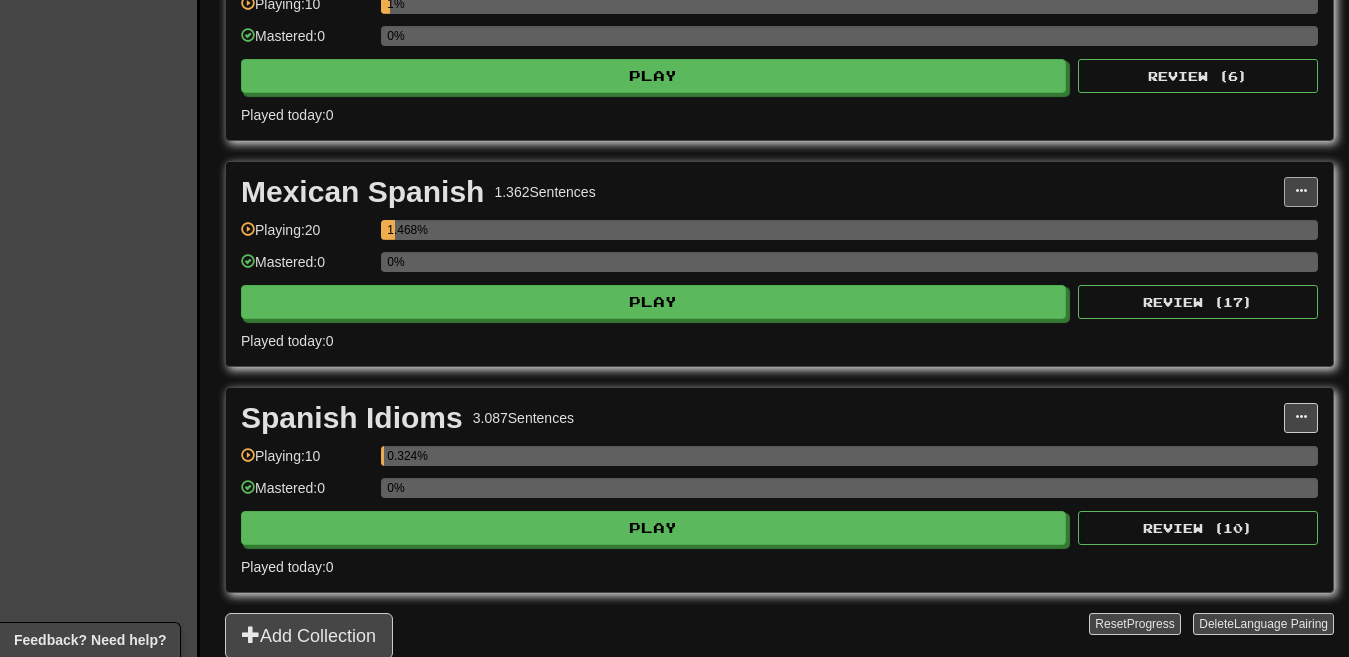 scroll, scrollTop: 752, scrollLeft: 0, axis: vertical 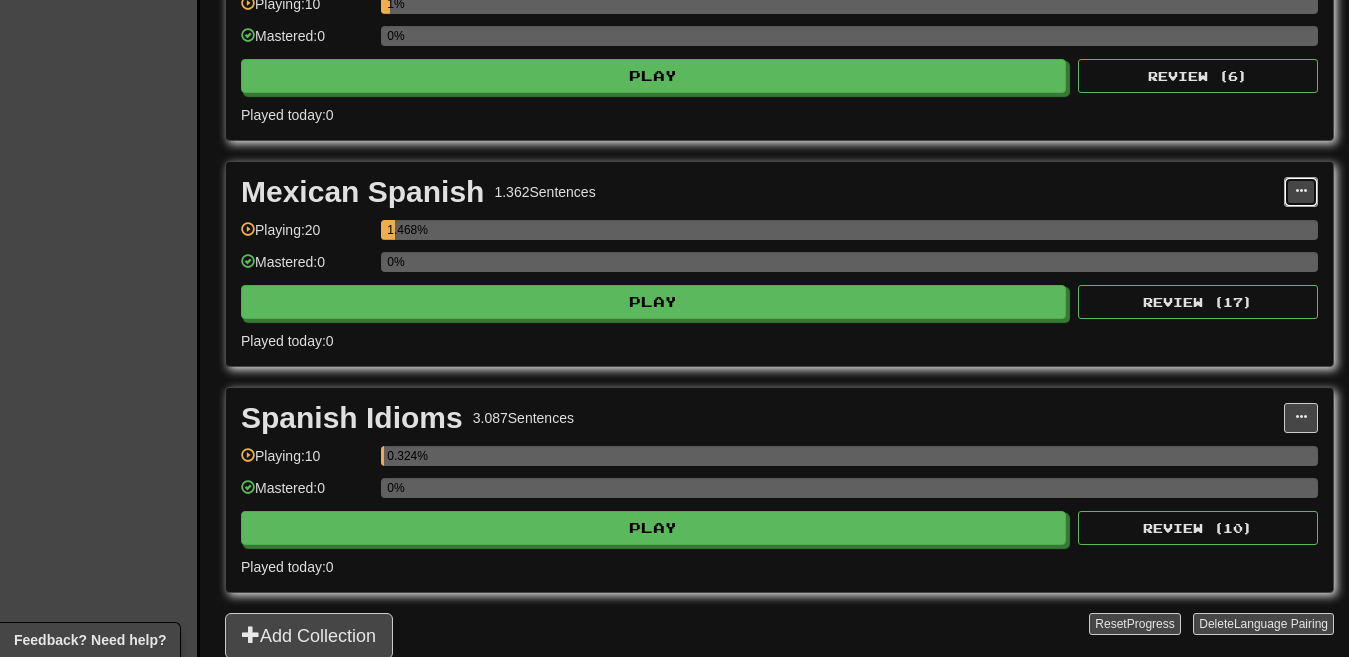 click at bounding box center [1301, 191] 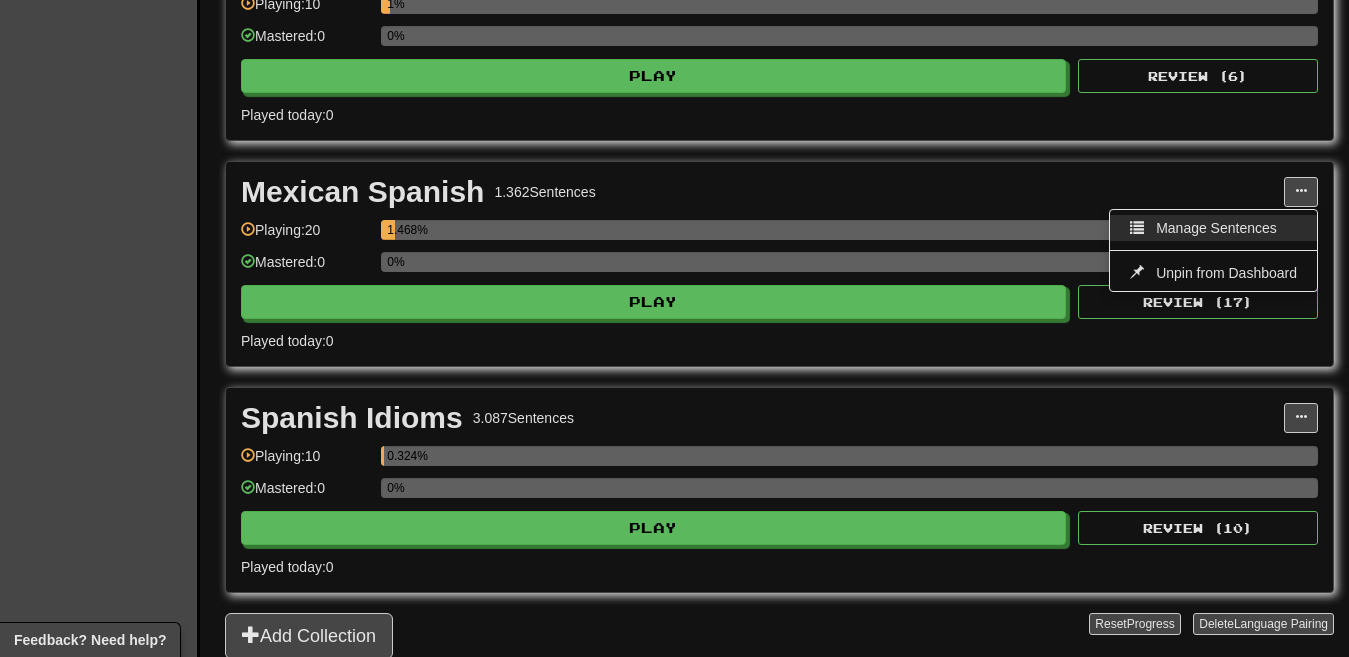 click on "Manage Sentences" at bounding box center [1216, 228] 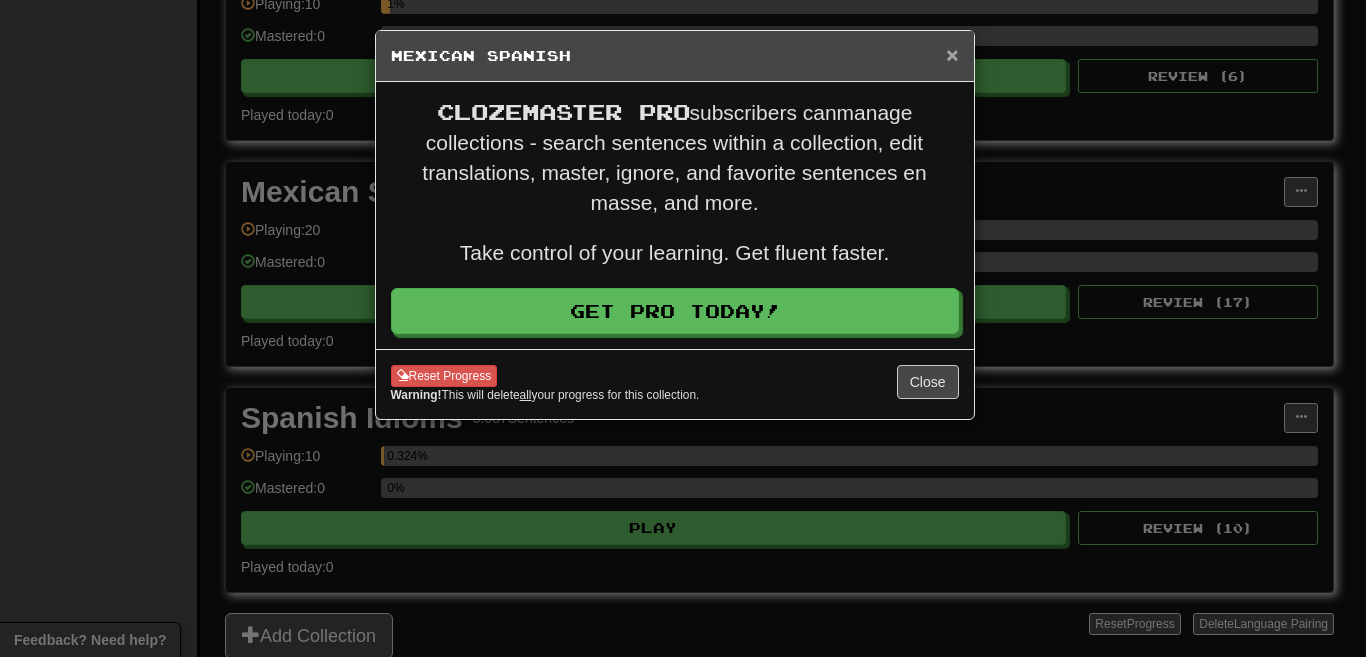 click on "×" at bounding box center (952, 54) 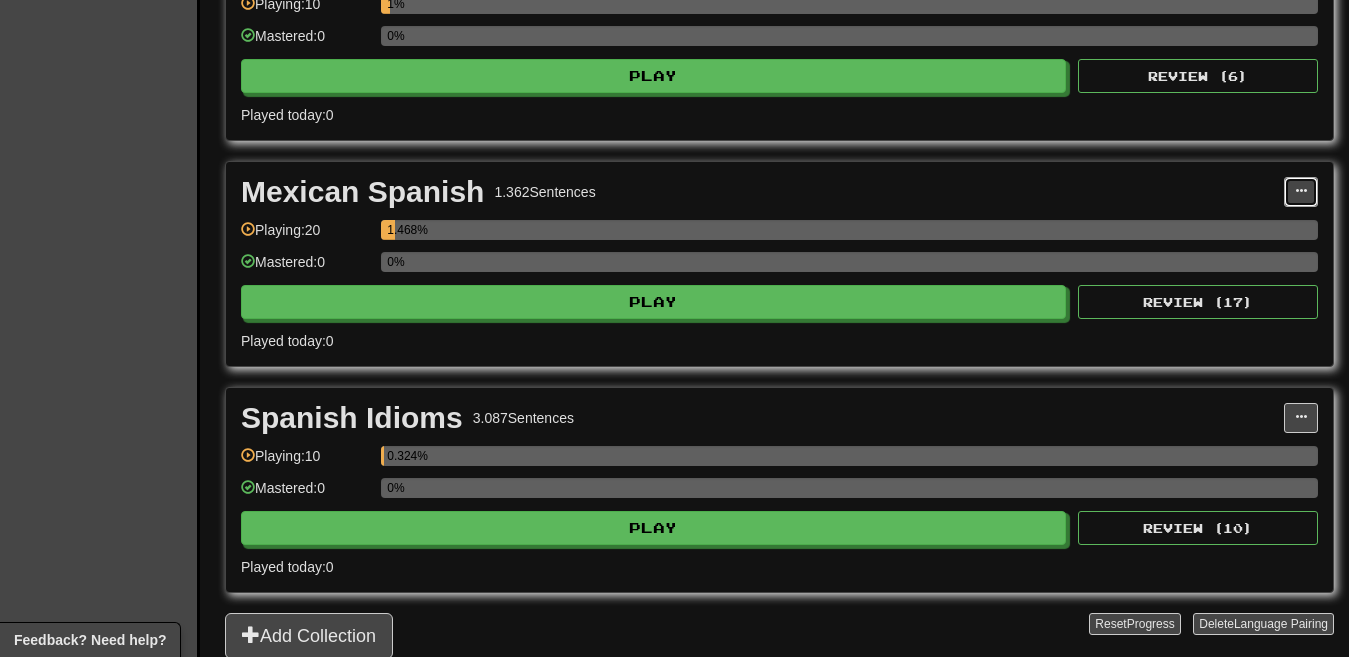 click at bounding box center (1301, 192) 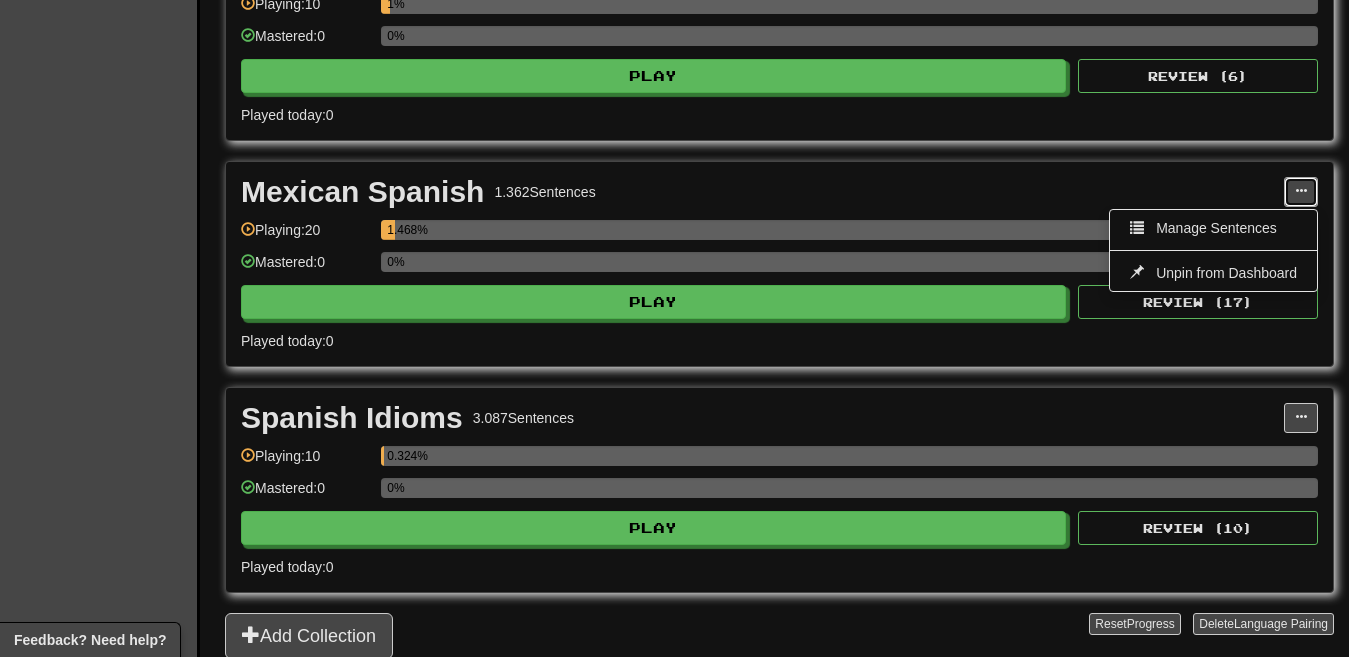 click at bounding box center (1301, 192) 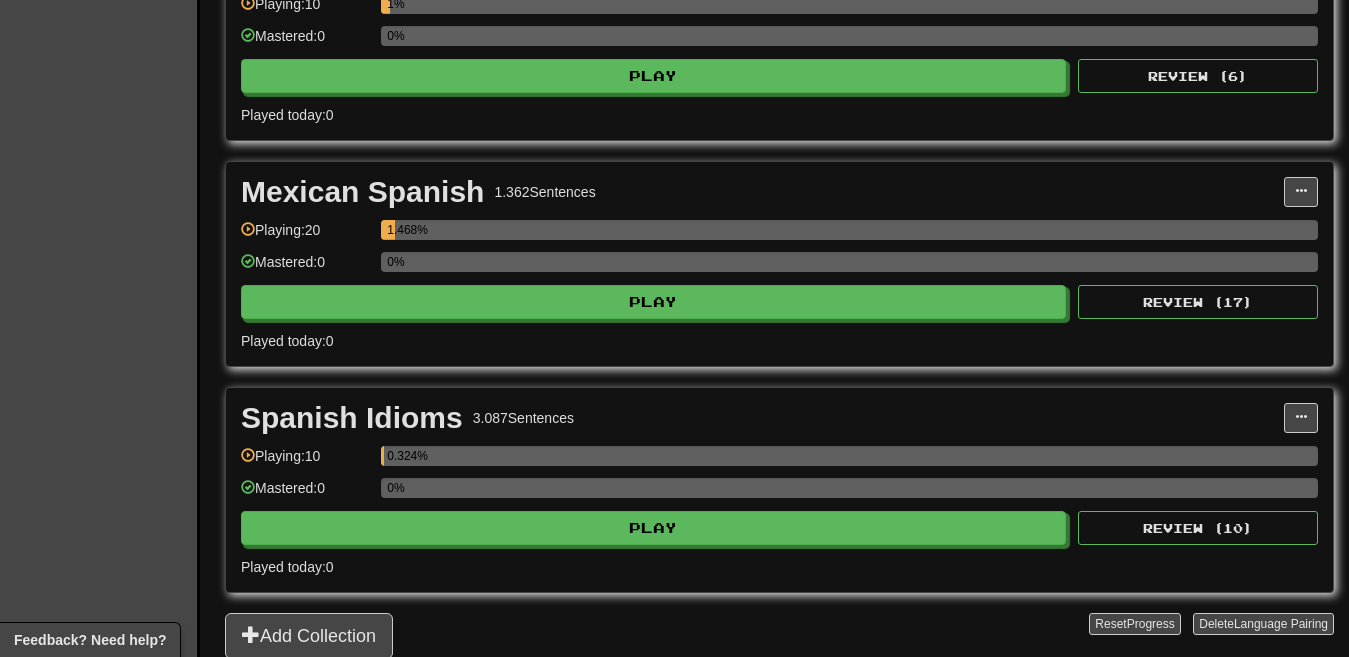 click on "1.468%" at bounding box center [849, 236] 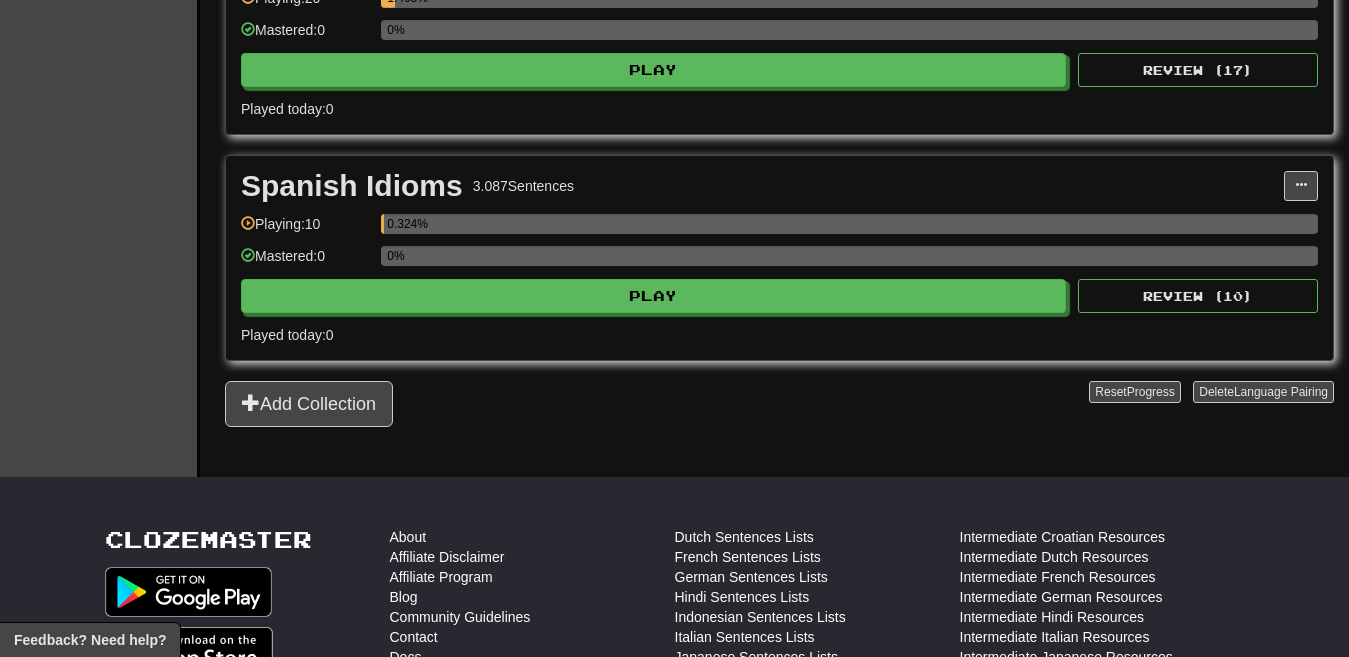 scroll, scrollTop: 1015, scrollLeft: 0, axis: vertical 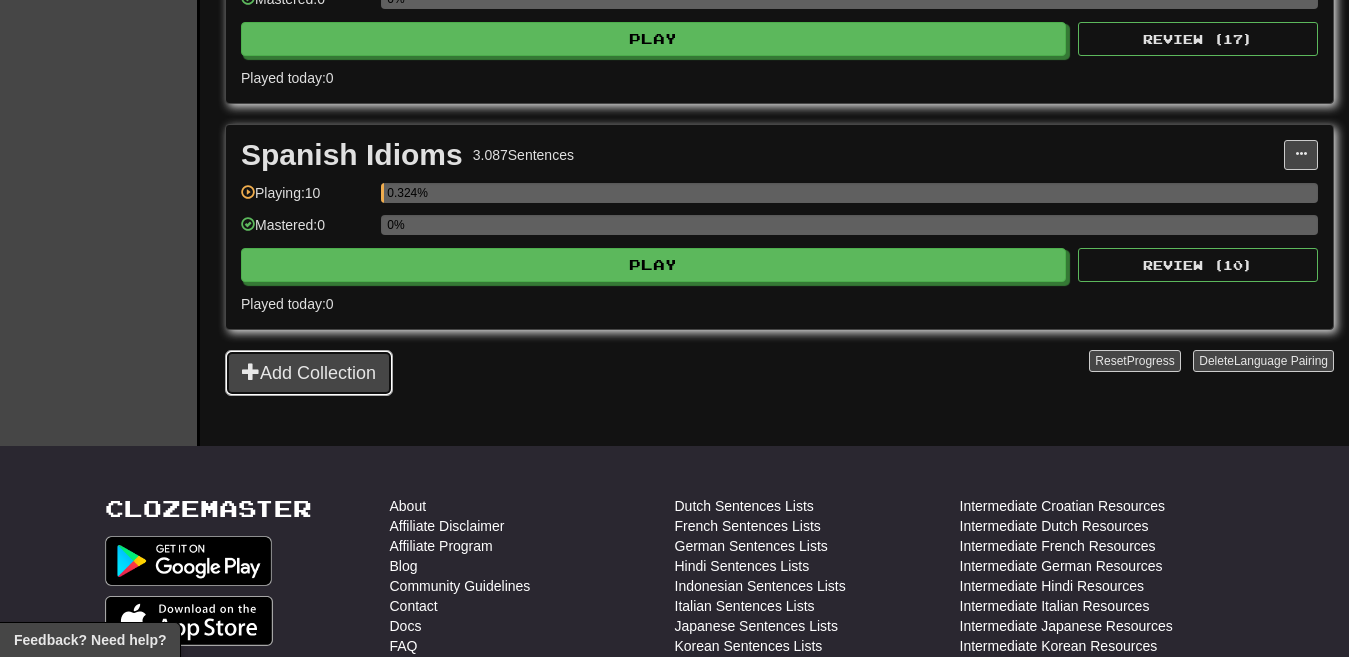 click on "Add Collection" at bounding box center [309, 373] 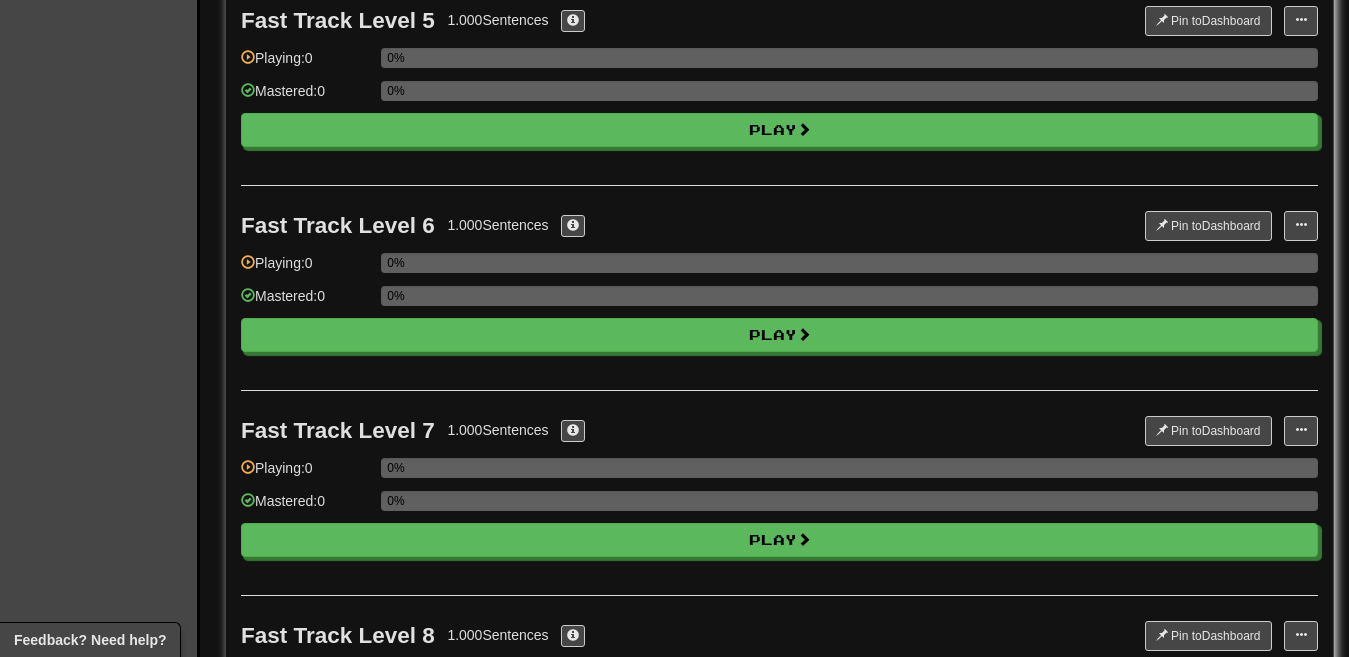 scroll, scrollTop: 0, scrollLeft: 0, axis: both 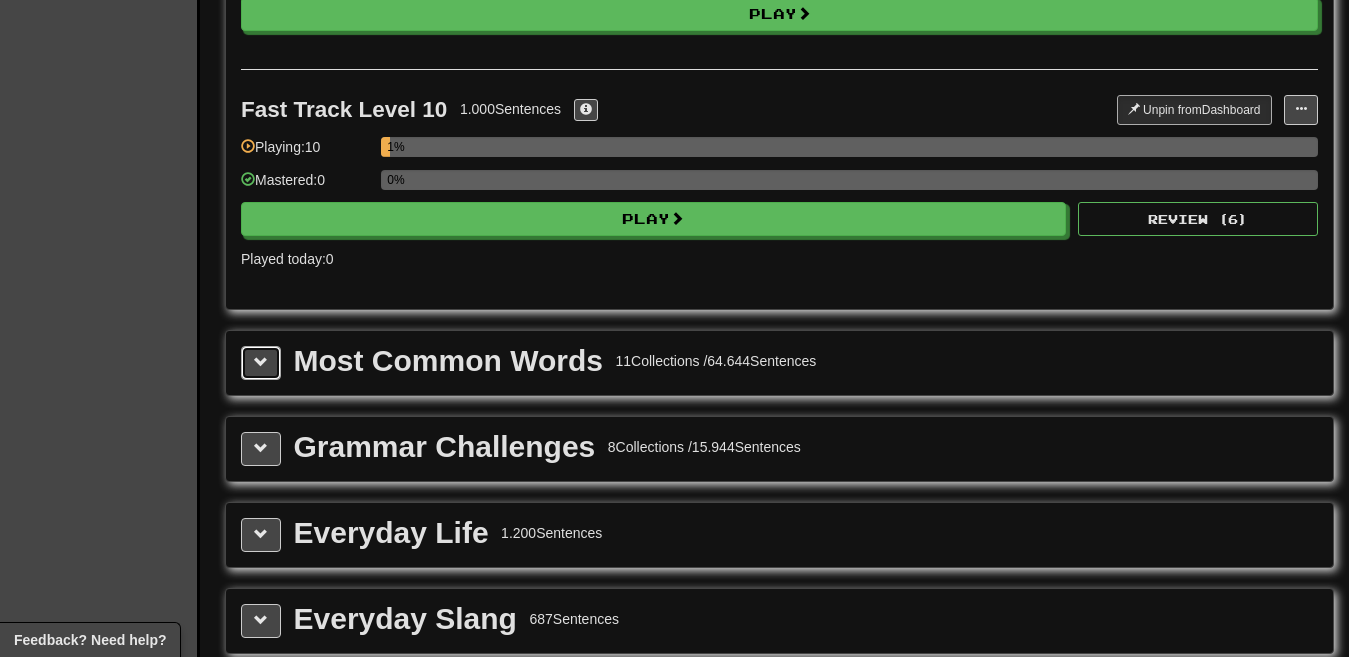 click at bounding box center [261, 363] 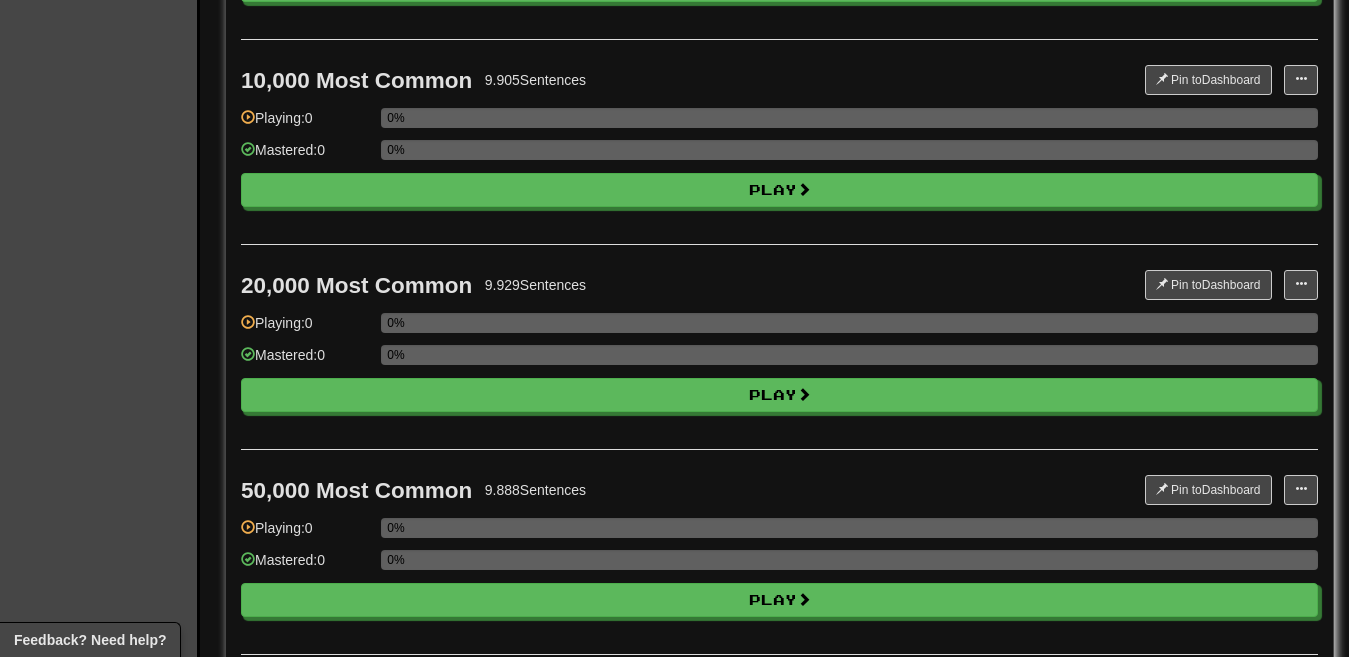 scroll, scrollTop: 3818, scrollLeft: 0, axis: vertical 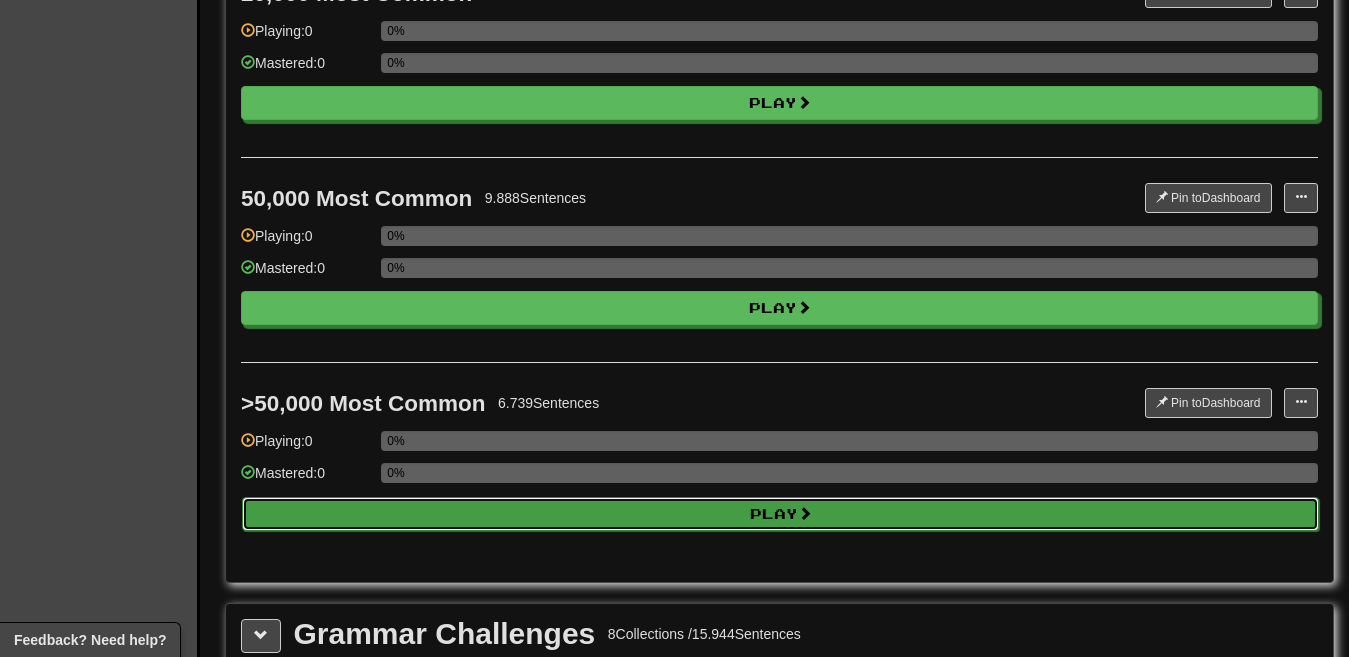 click on "Play" at bounding box center (780, 514) 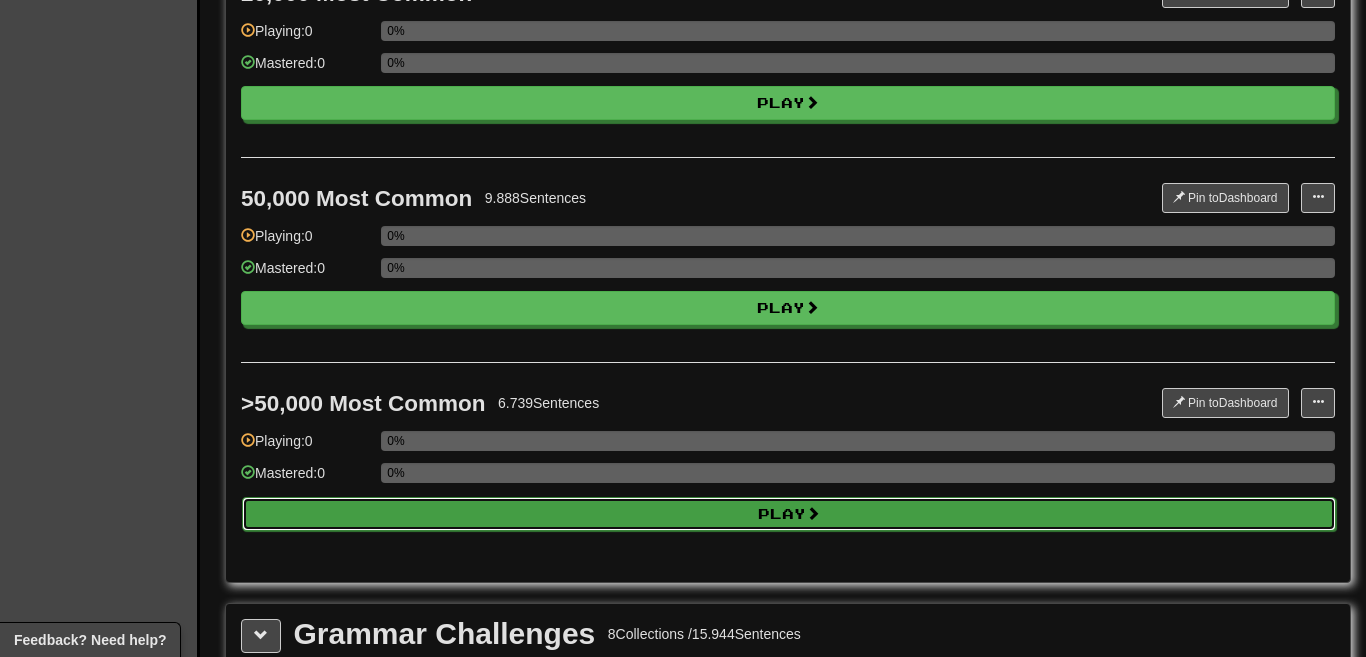 select on "**" 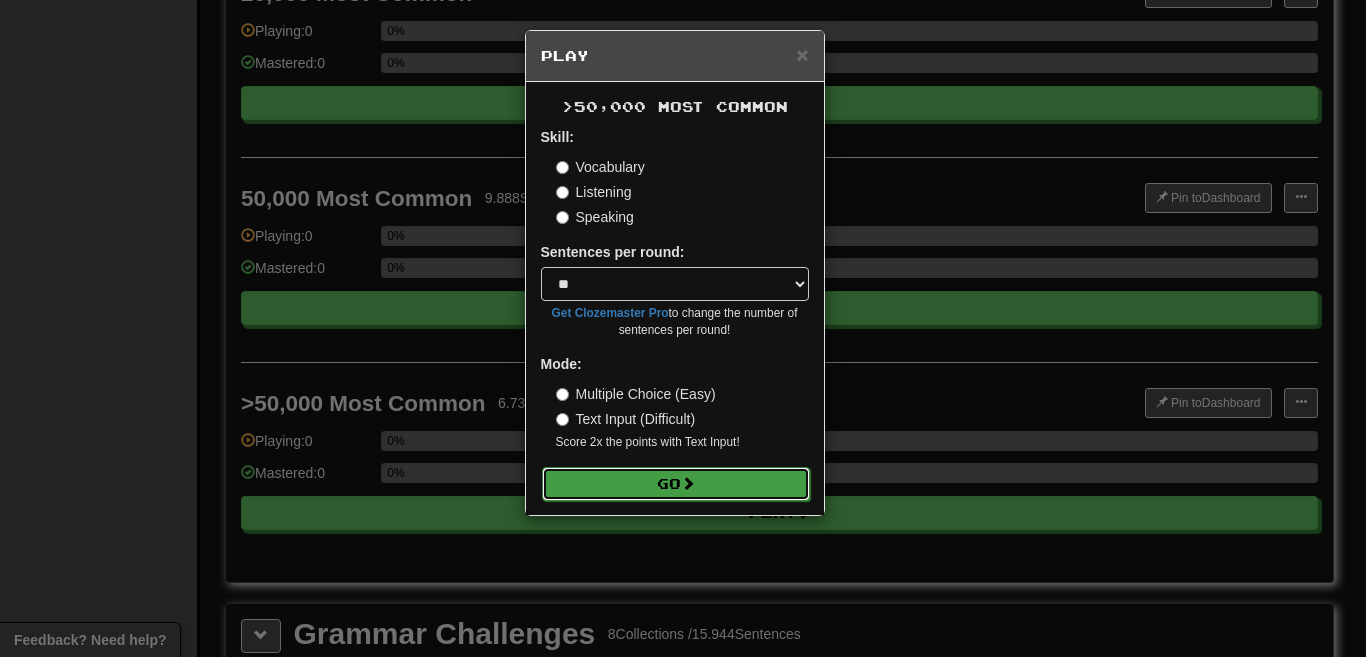 click on "Go" at bounding box center (676, 484) 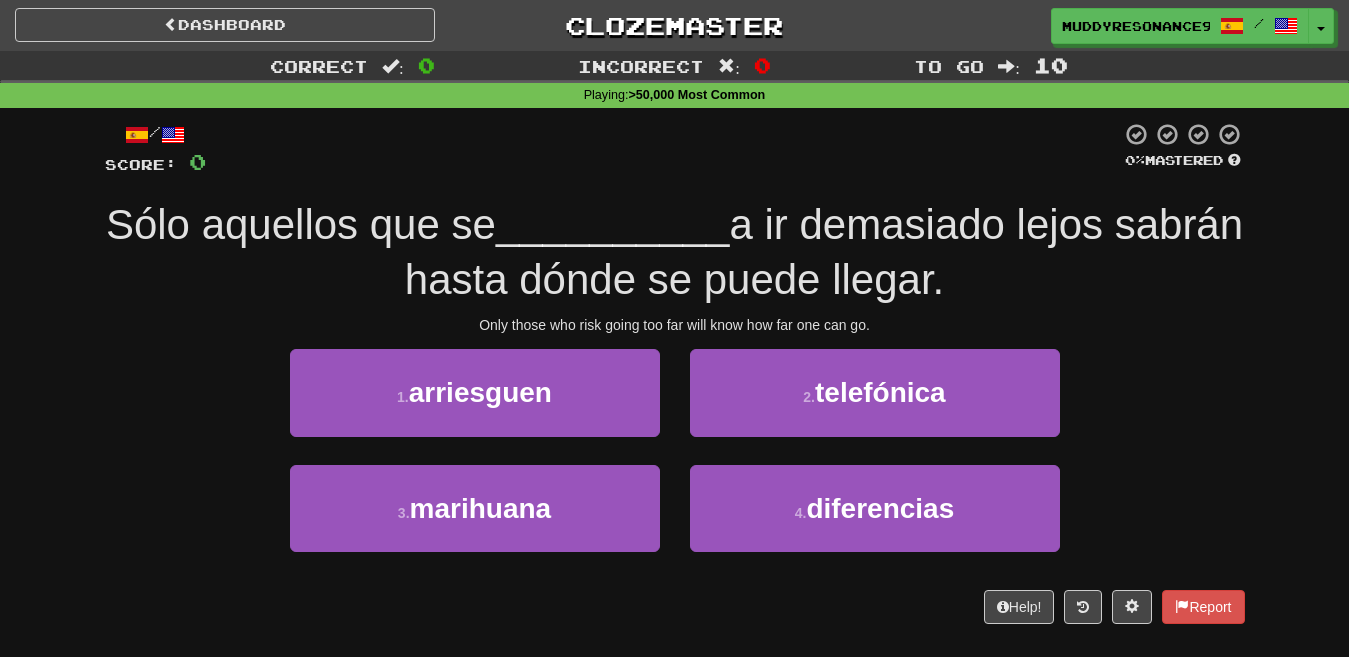 scroll, scrollTop: 0, scrollLeft: 0, axis: both 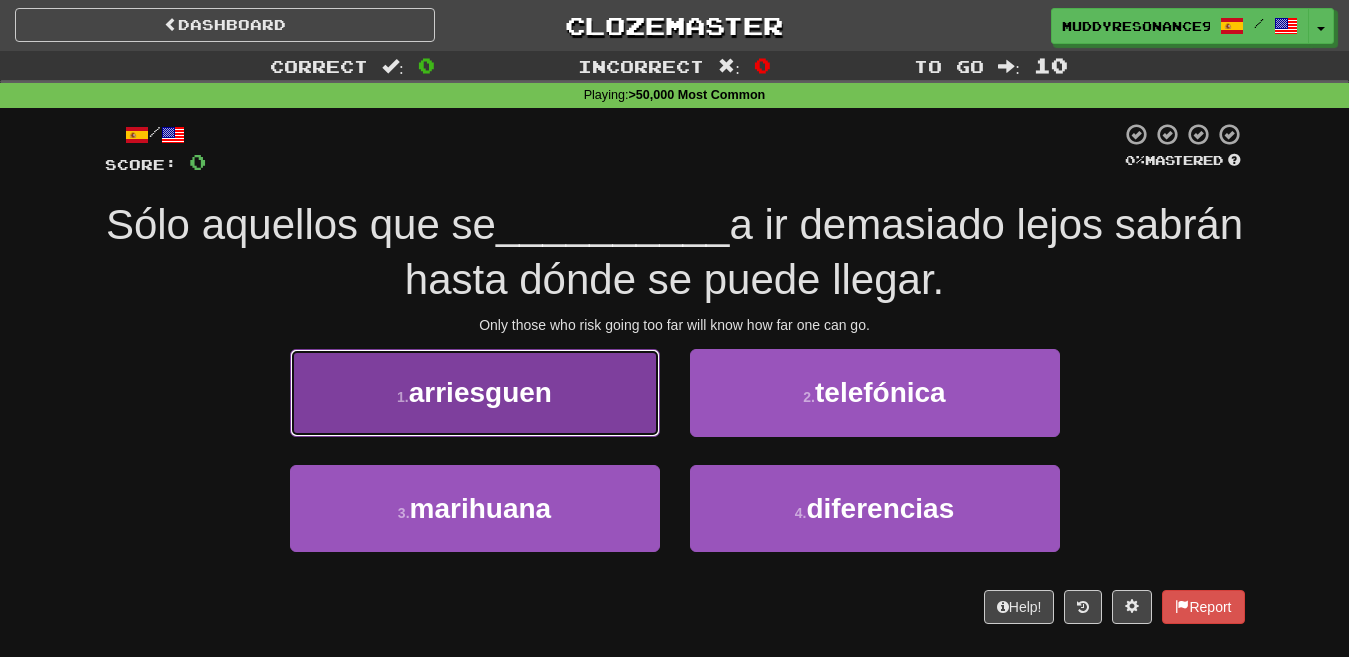 click on "1 .  arriesguen" at bounding box center [475, 392] 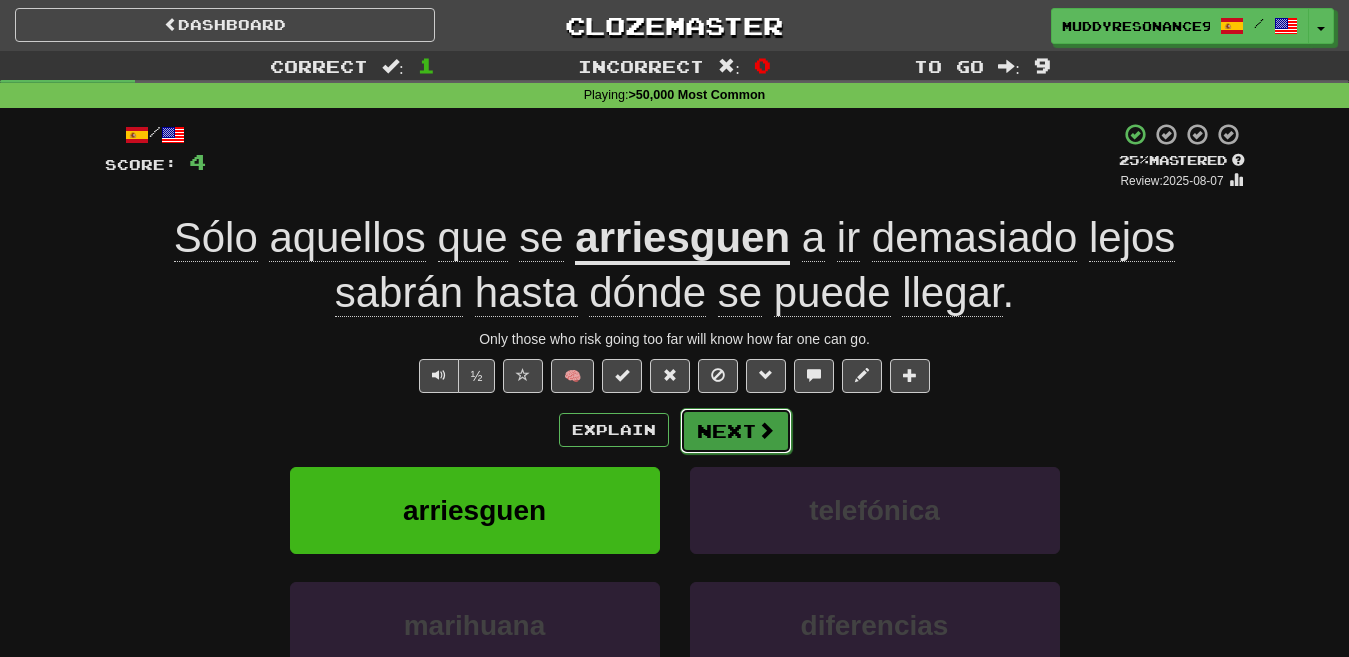 click at bounding box center (766, 430) 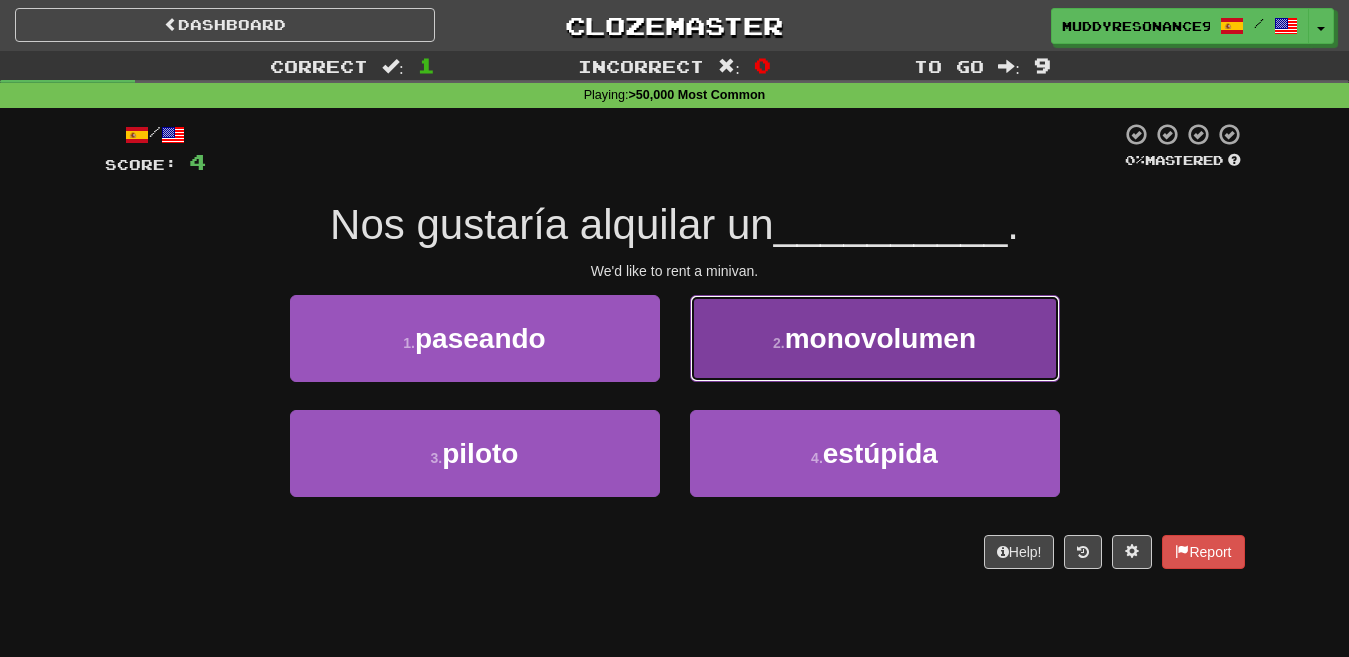 click on "2 .  monovolumen" at bounding box center [875, 338] 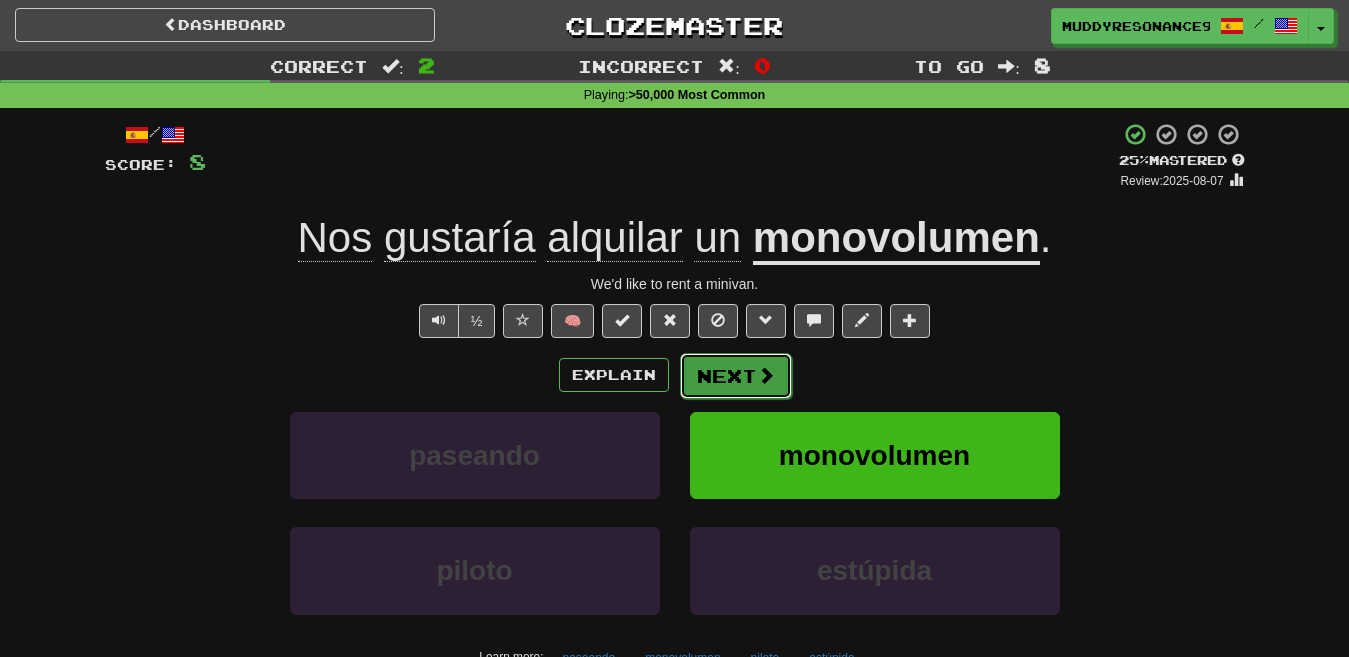 click on "Next" at bounding box center (736, 376) 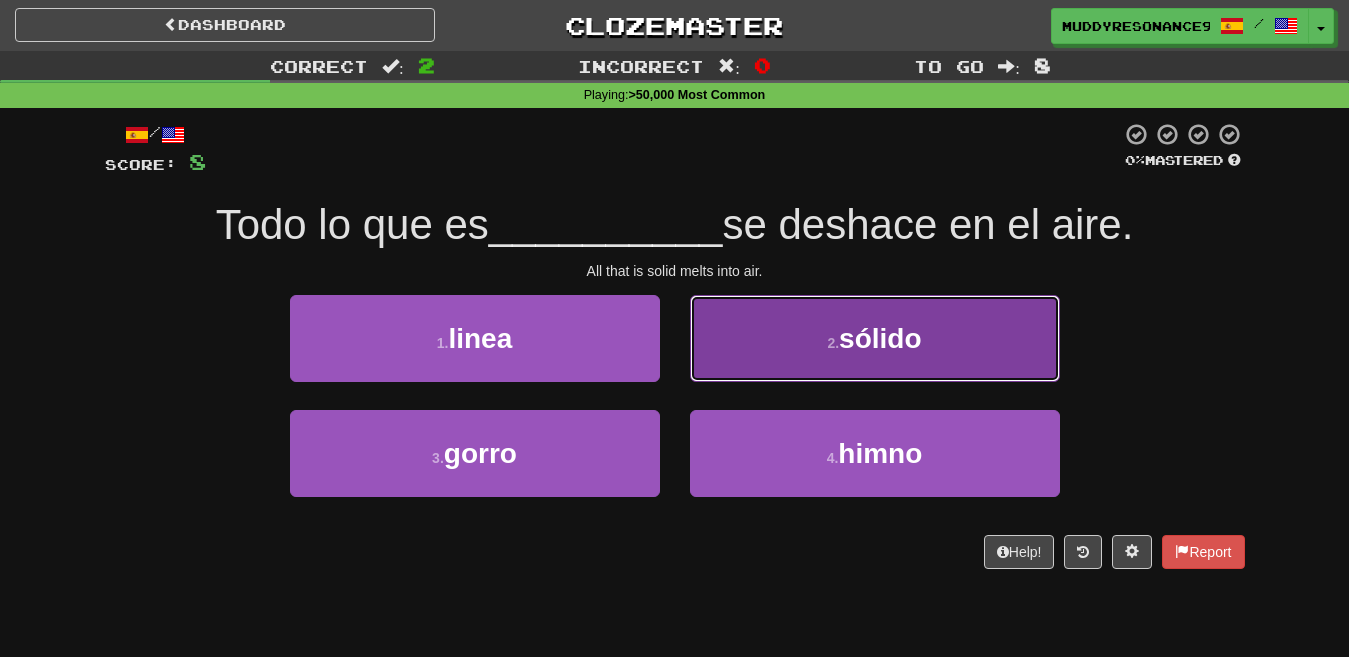 click on "2 .  sólido" at bounding box center [875, 338] 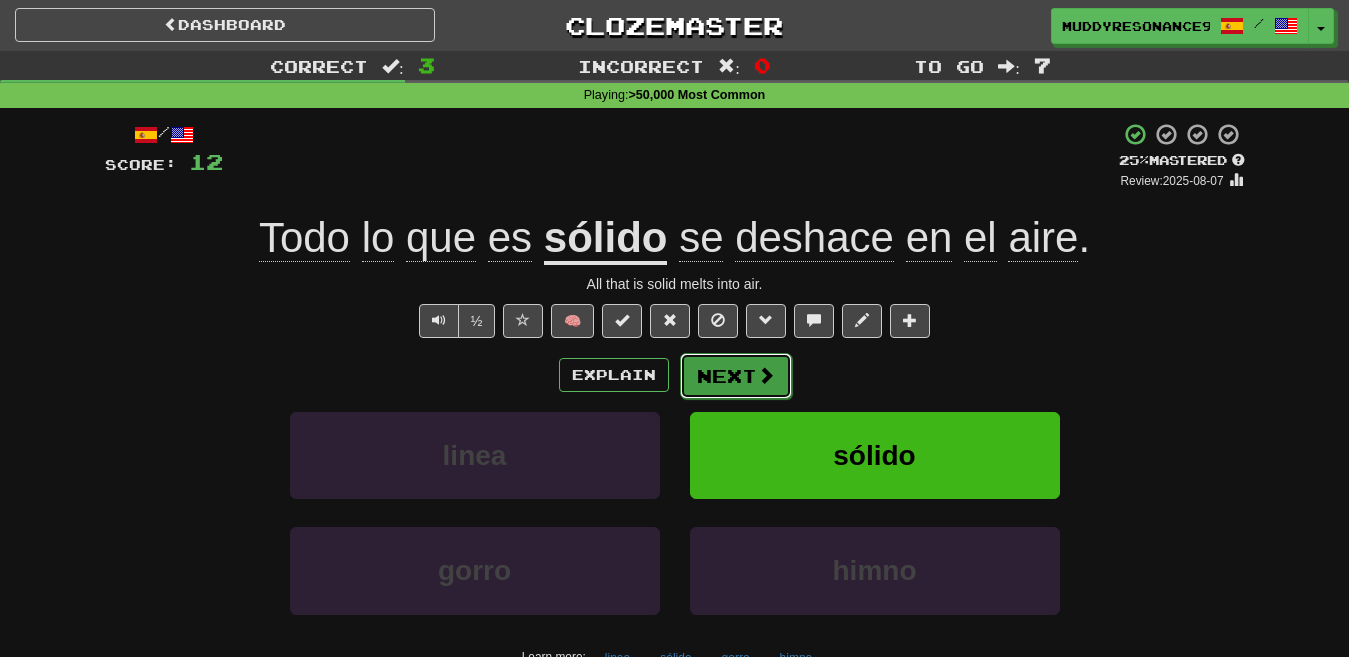 click on "Next" at bounding box center (736, 376) 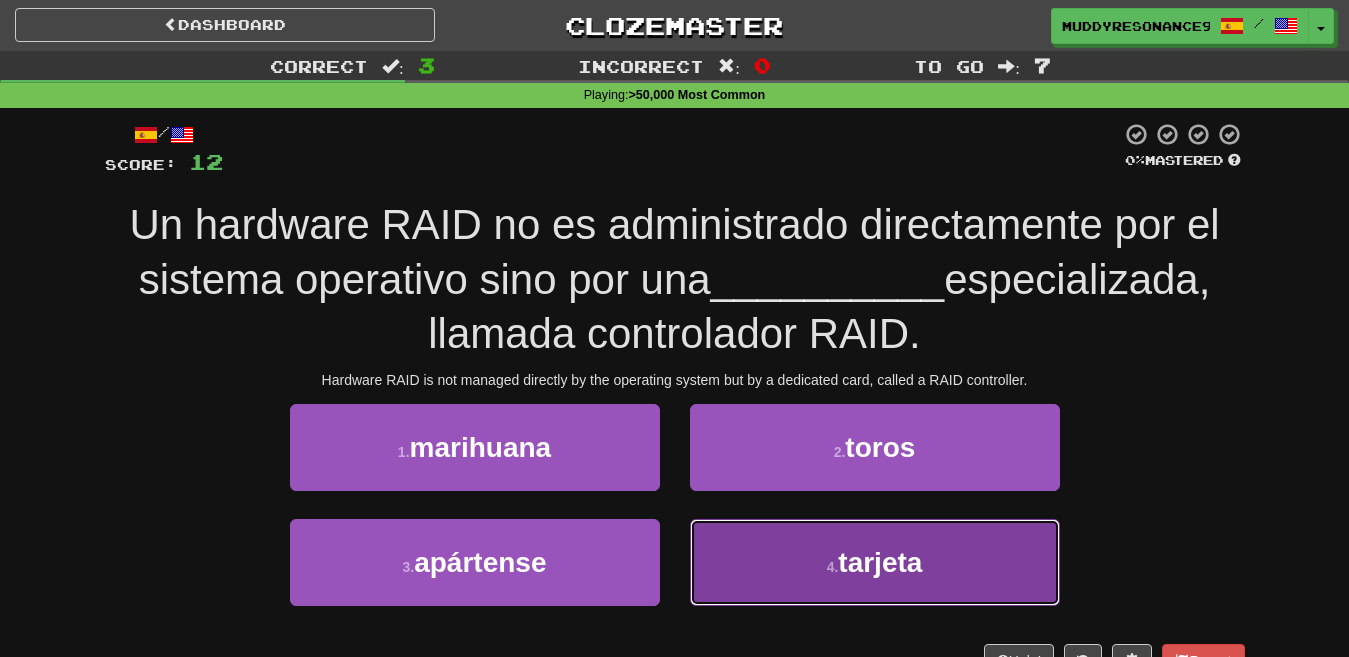 click on "4 .  tarjeta" at bounding box center [875, 562] 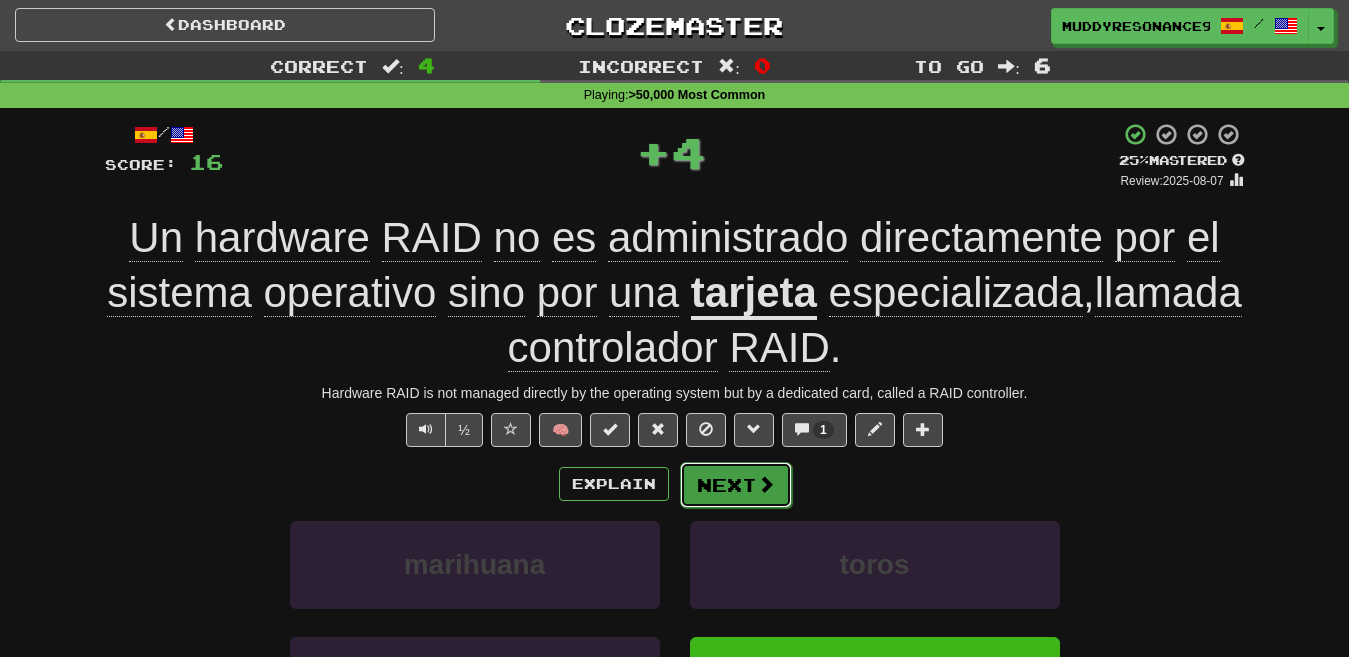 click on "Next" at bounding box center [736, 485] 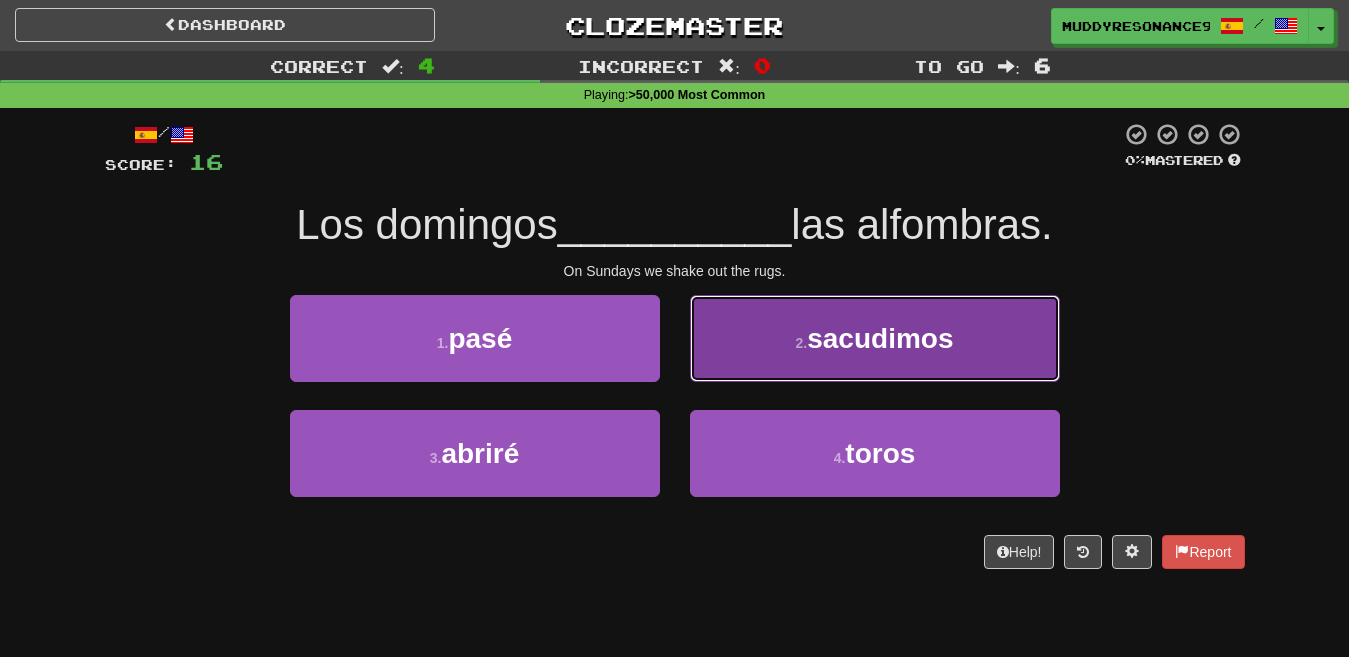 click on "2 .  sacudimos" at bounding box center (875, 338) 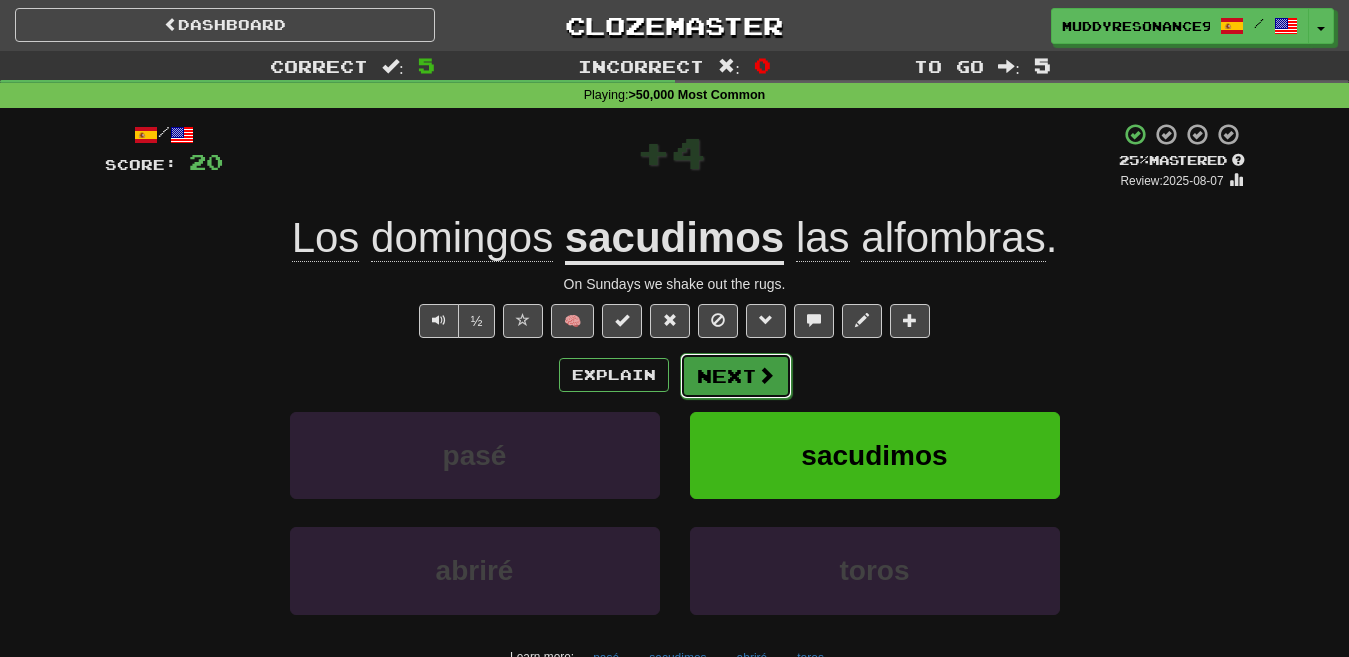 click on "Next" at bounding box center [736, 376] 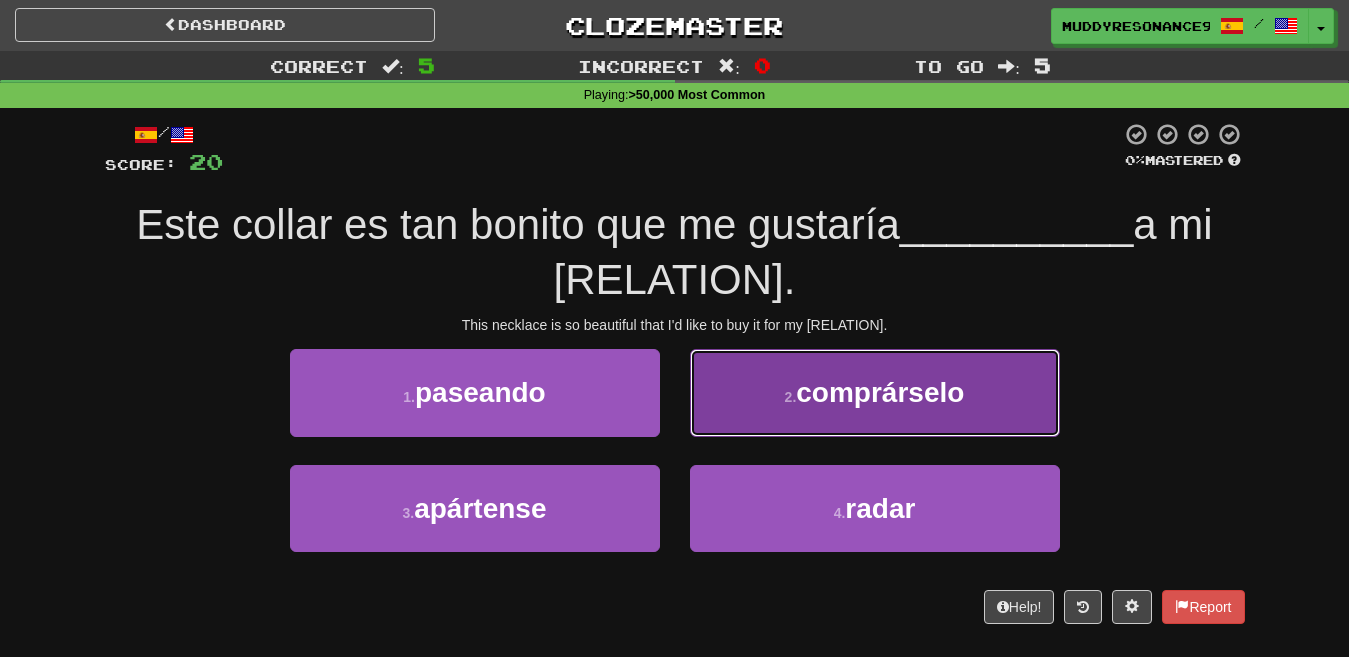 click on "comprárselo" at bounding box center (880, 392) 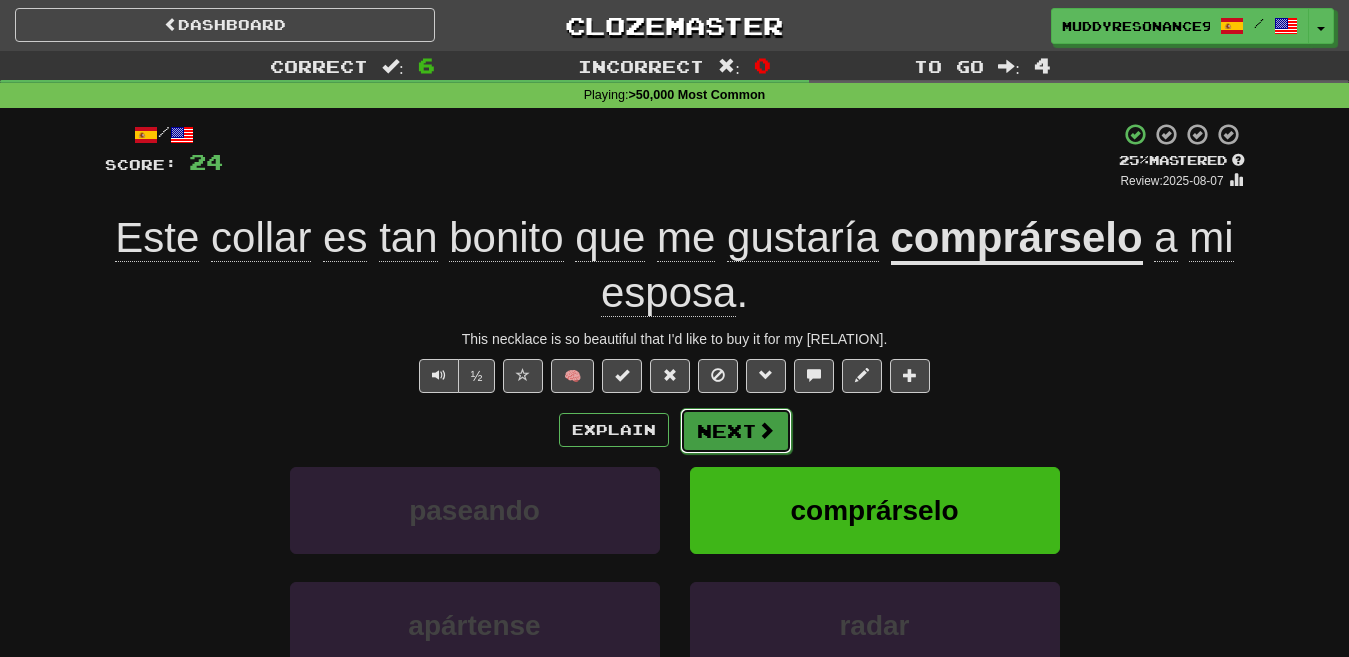 click at bounding box center (766, 430) 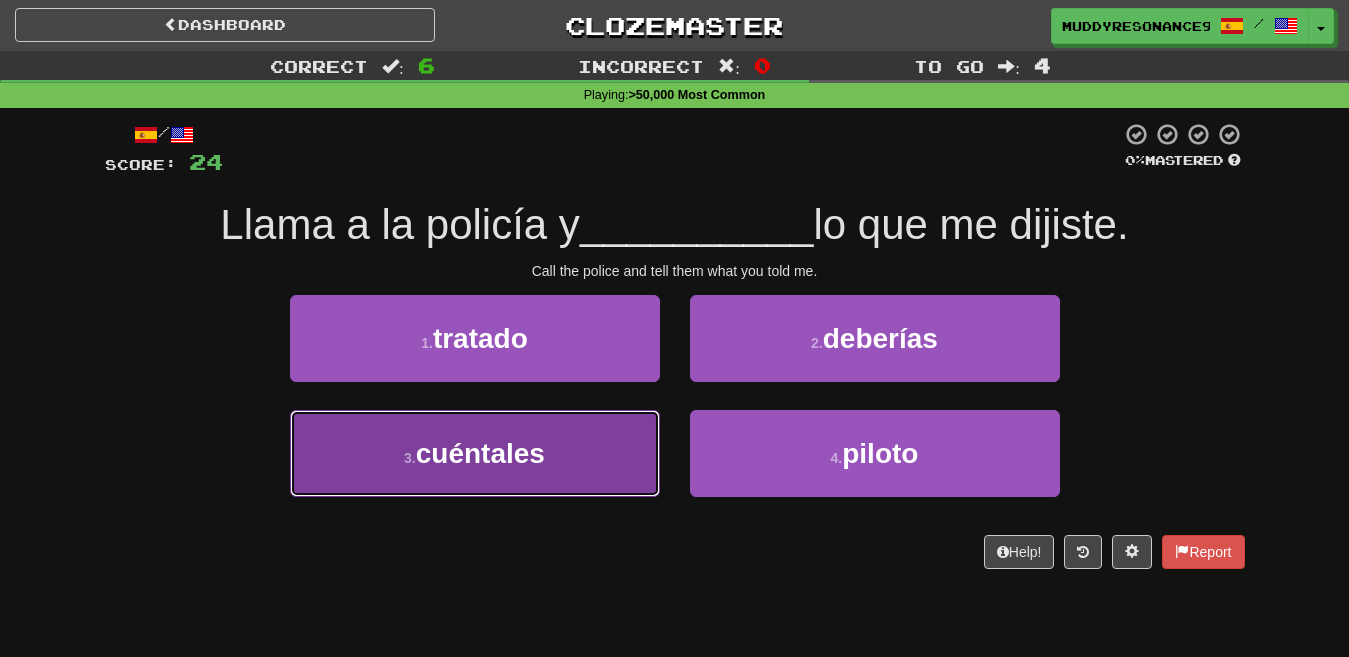 click on "3 .  cuéntales" at bounding box center (475, 453) 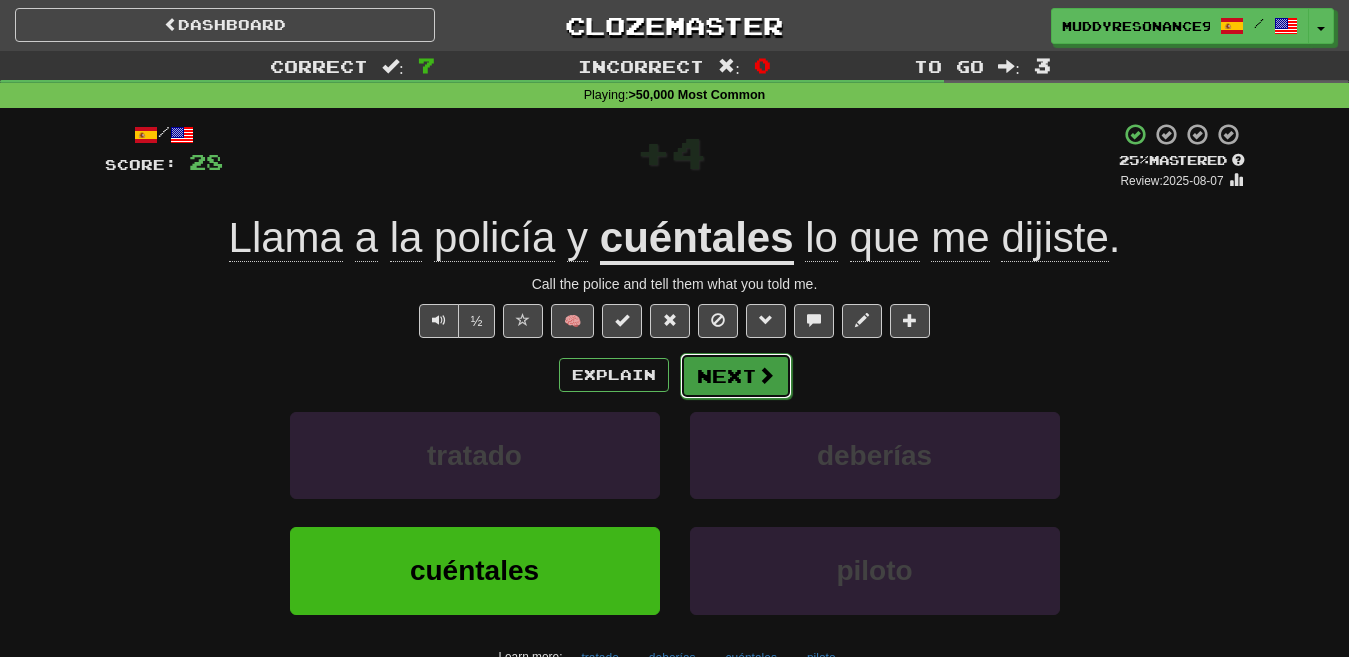 click on "Next" at bounding box center (736, 376) 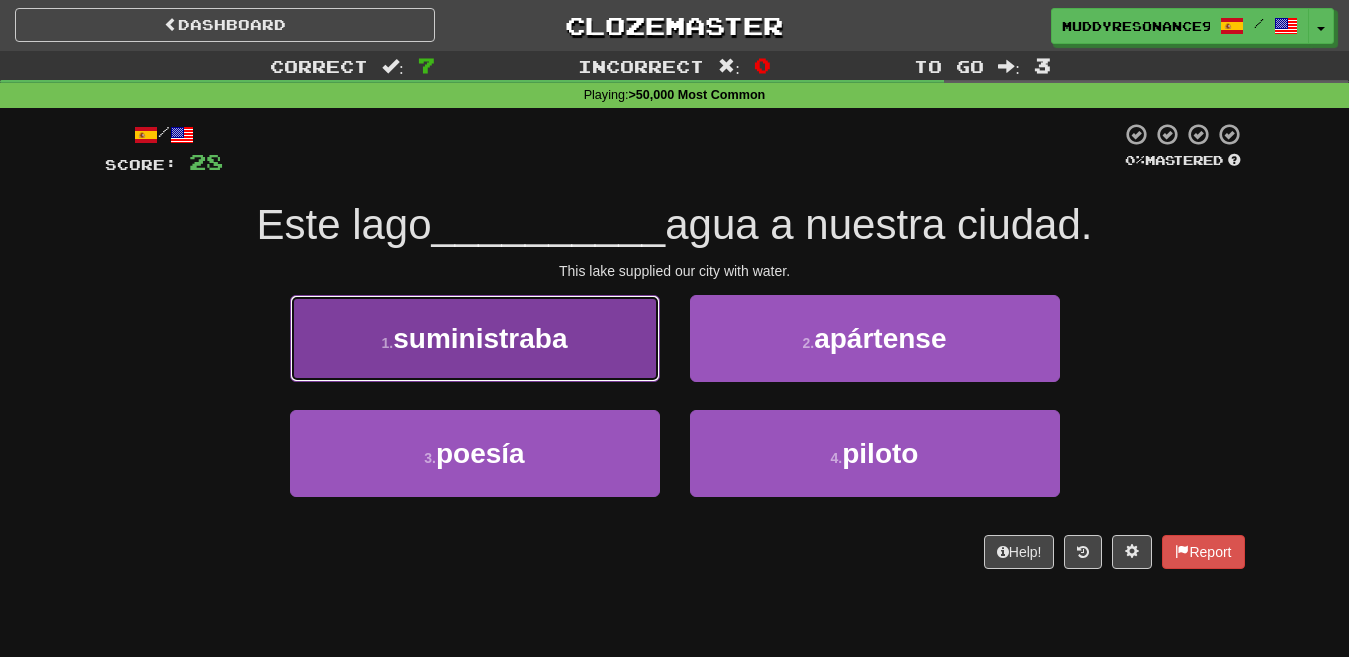 click on "1 .  suministraba" at bounding box center (475, 338) 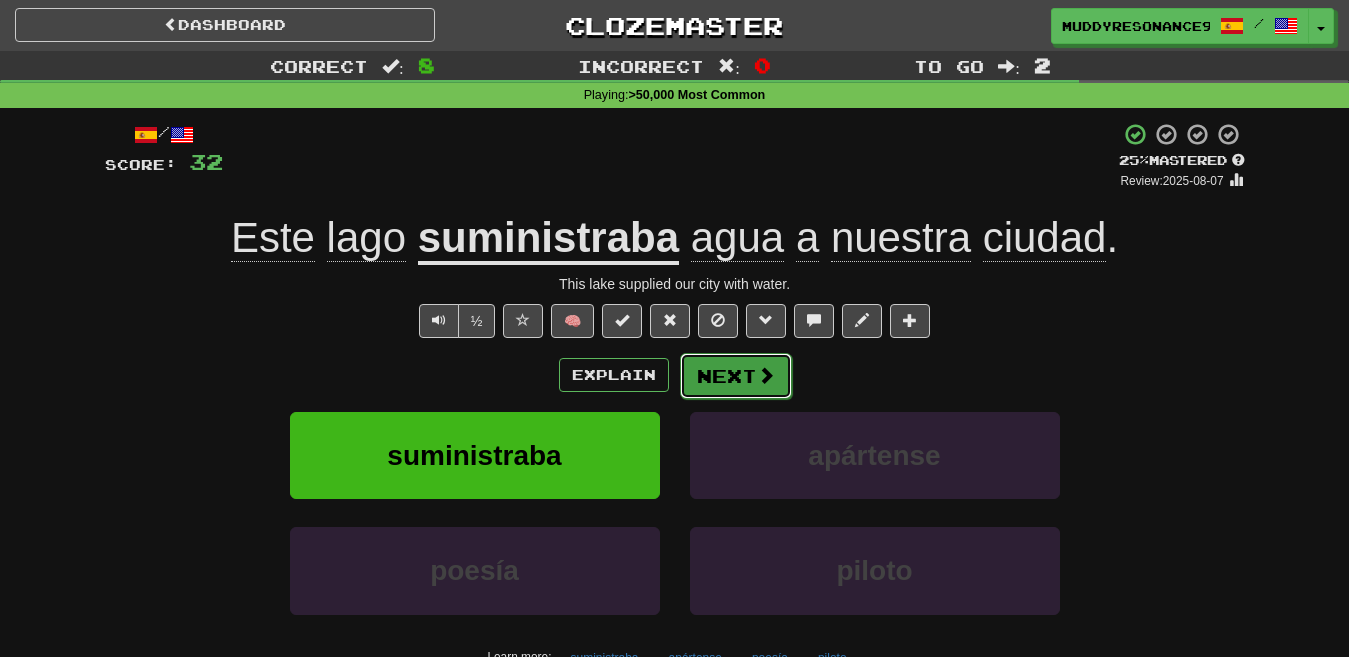 click on "Next" at bounding box center (736, 376) 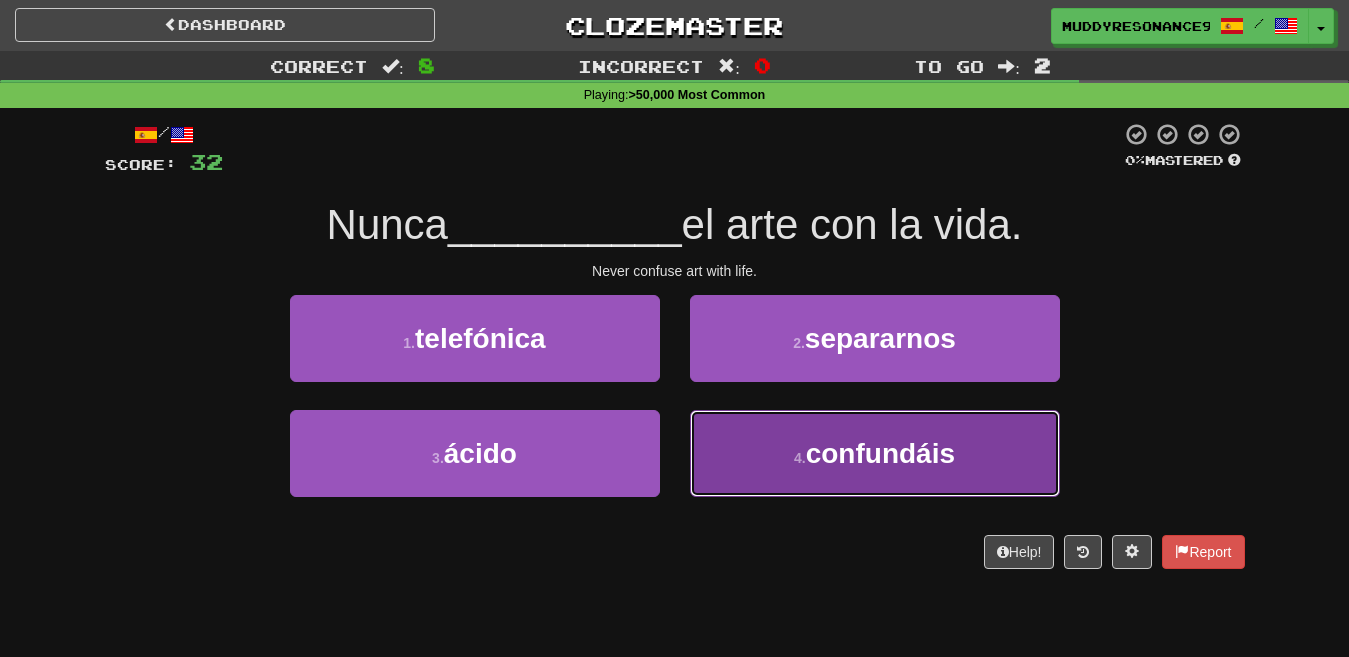 click on "confundáis" at bounding box center [880, 453] 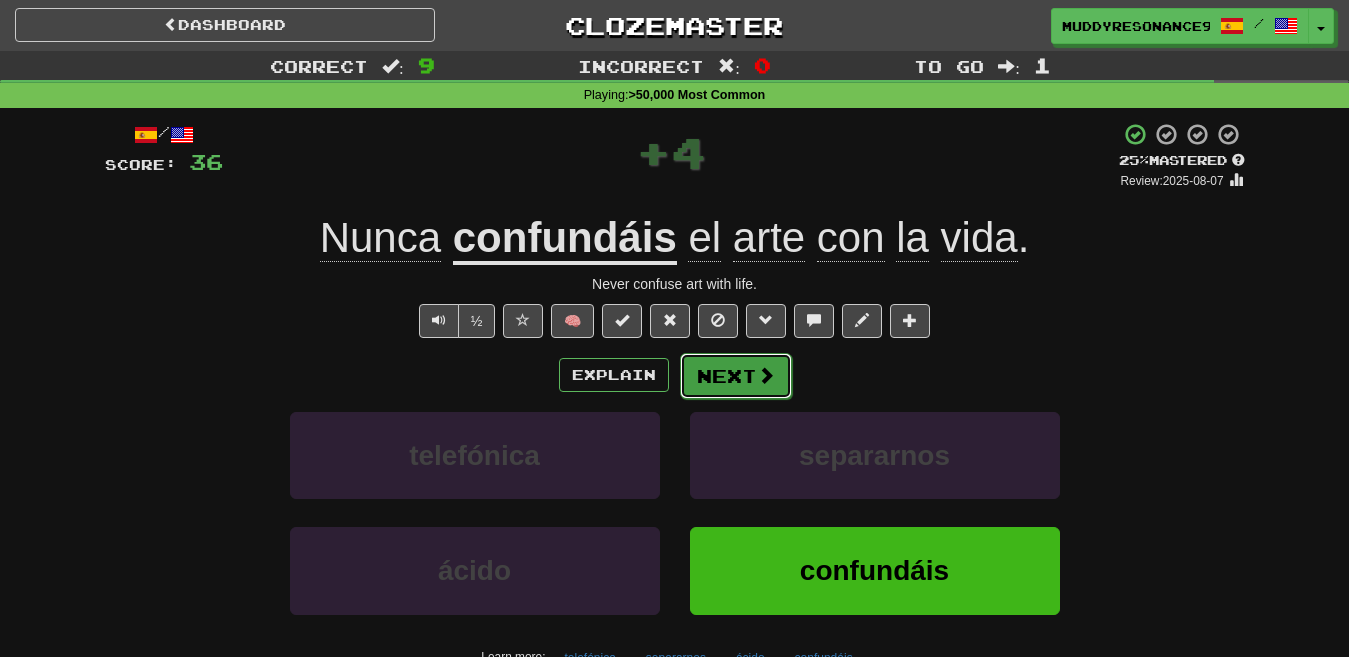click on "Next" at bounding box center (736, 376) 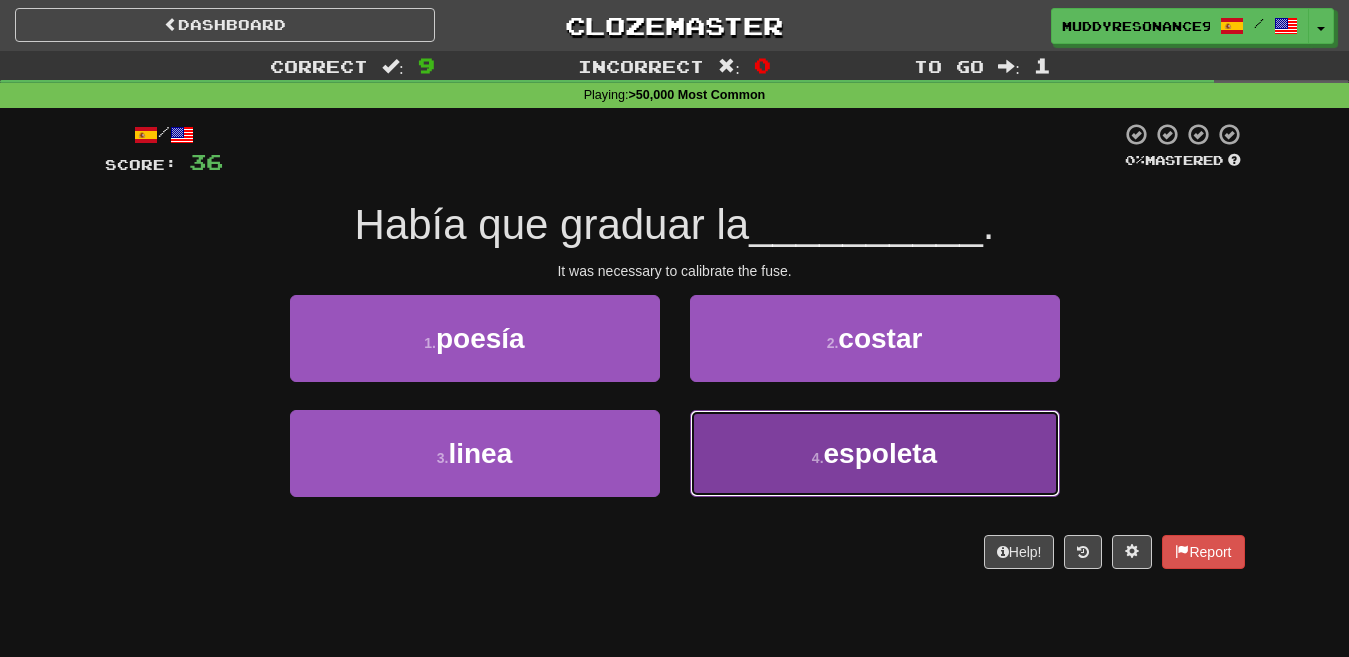 click on "espoleta" at bounding box center (881, 453) 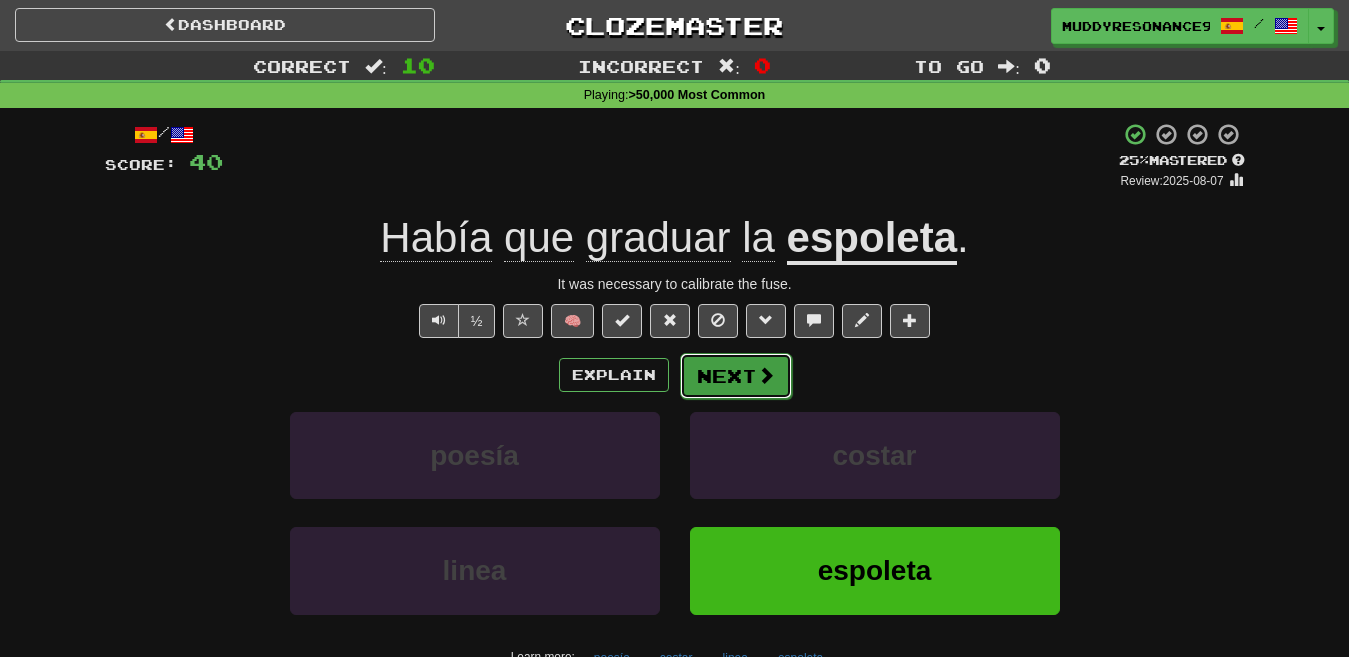click on "Next" at bounding box center [736, 376] 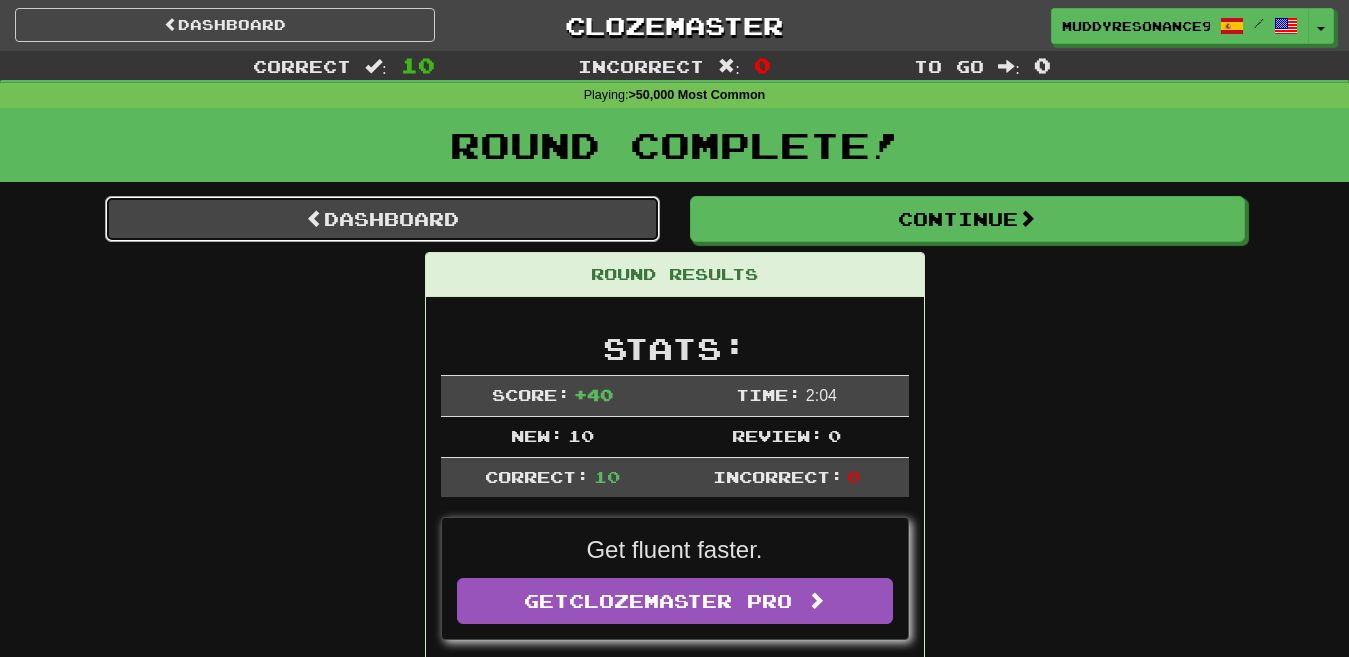 click on "Dashboard" at bounding box center [382, 219] 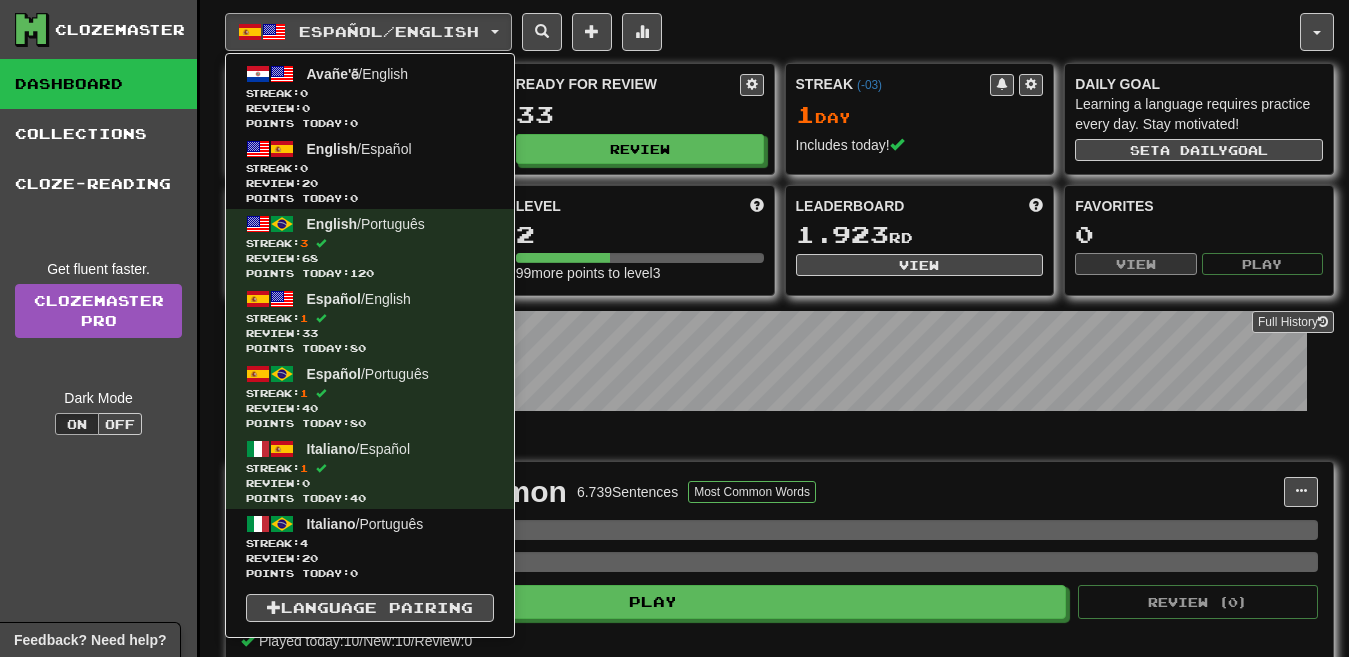 scroll, scrollTop: 0, scrollLeft: 0, axis: both 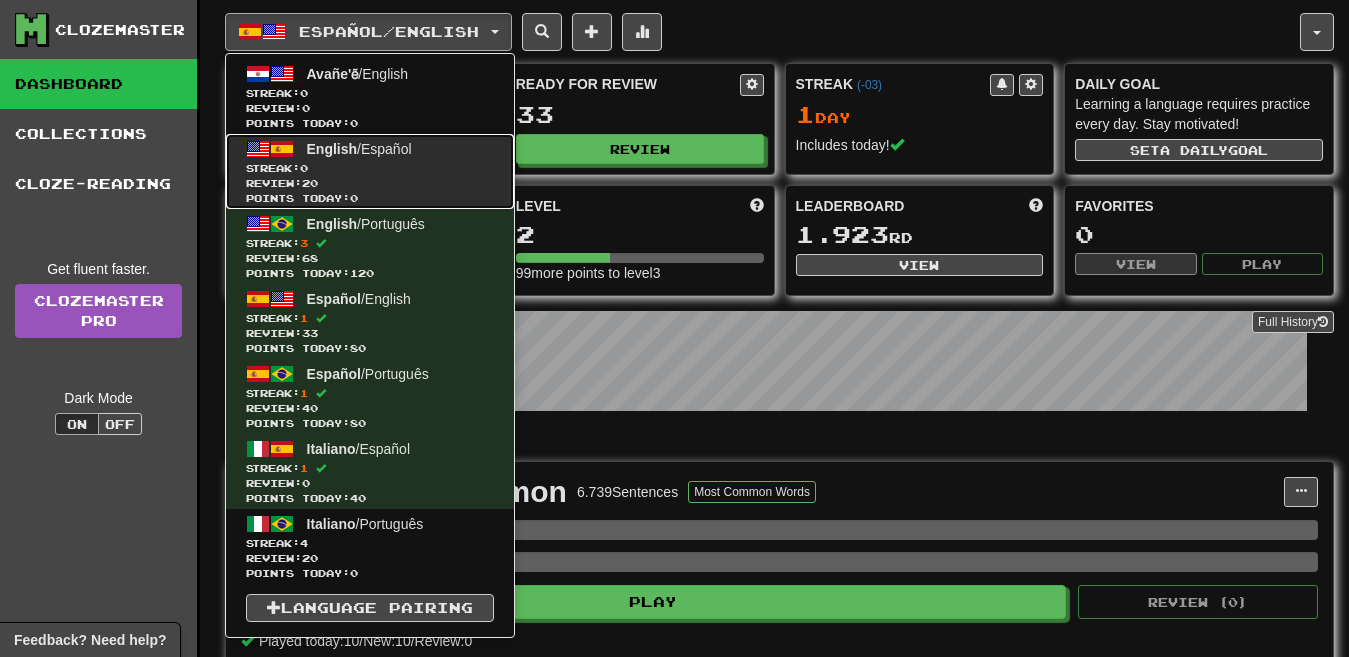 click on "English  /  Español Streak:  0   Review:  20 Points today:  0" at bounding box center [370, 171] 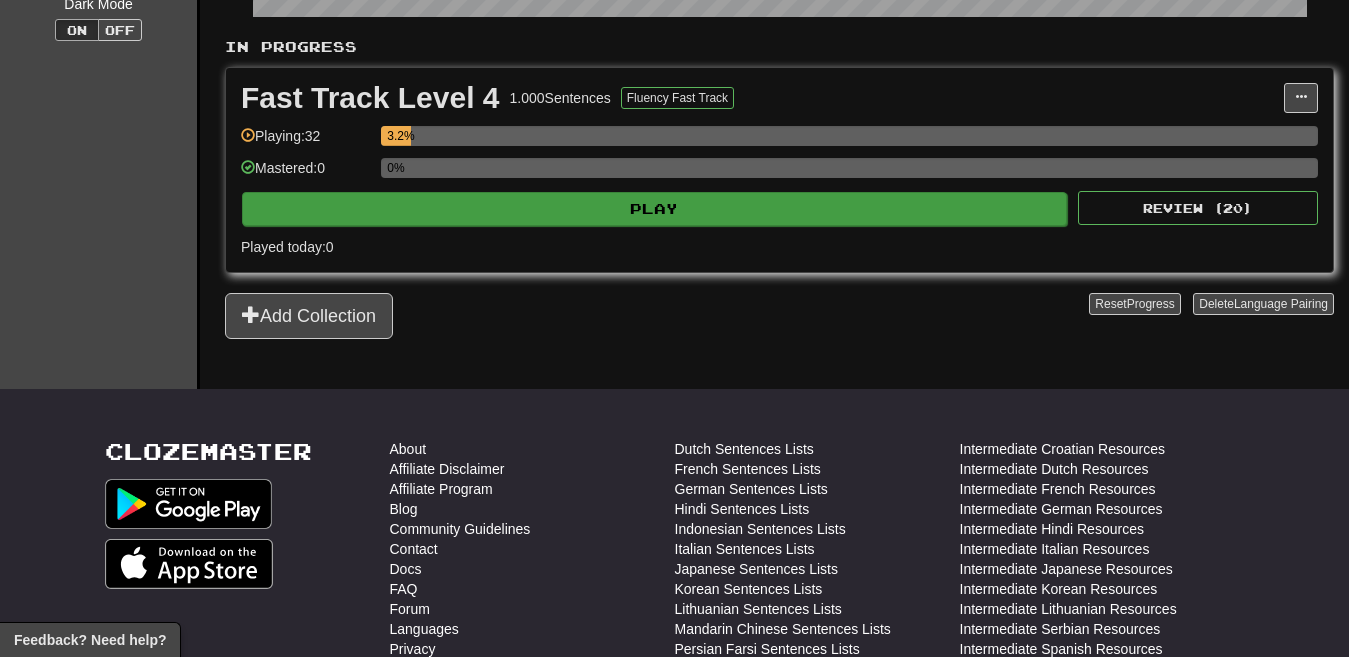 scroll, scrollTop: 394, scrollLeft: 0, axis: vertical 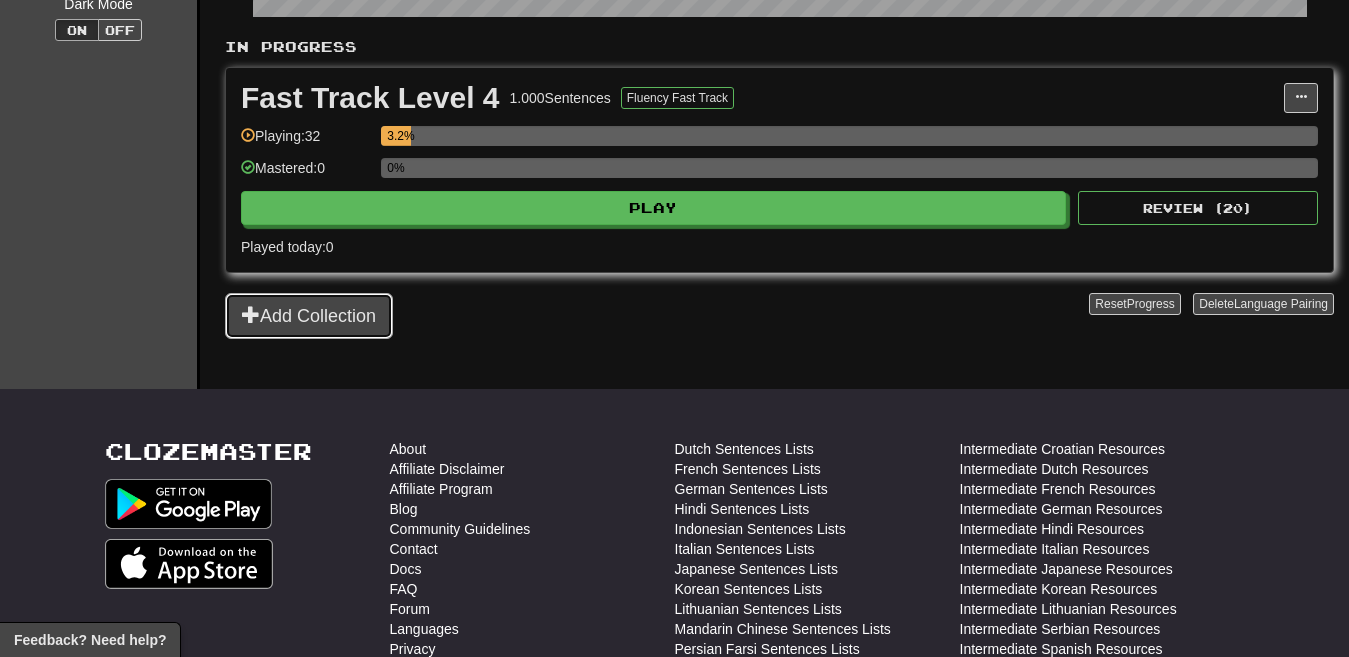 click on "Add Collection" at bounding box center (309, 316) 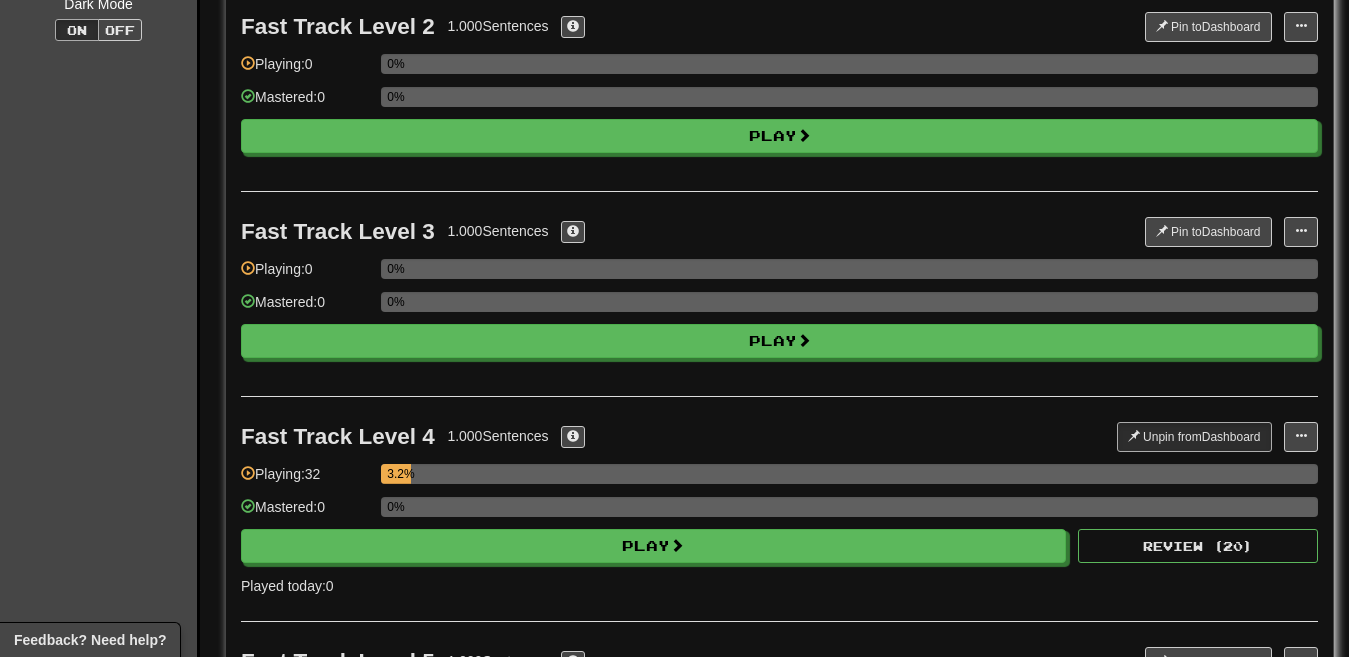scroll, scrollTop: 0, scrollLeft: 0, axis: both 